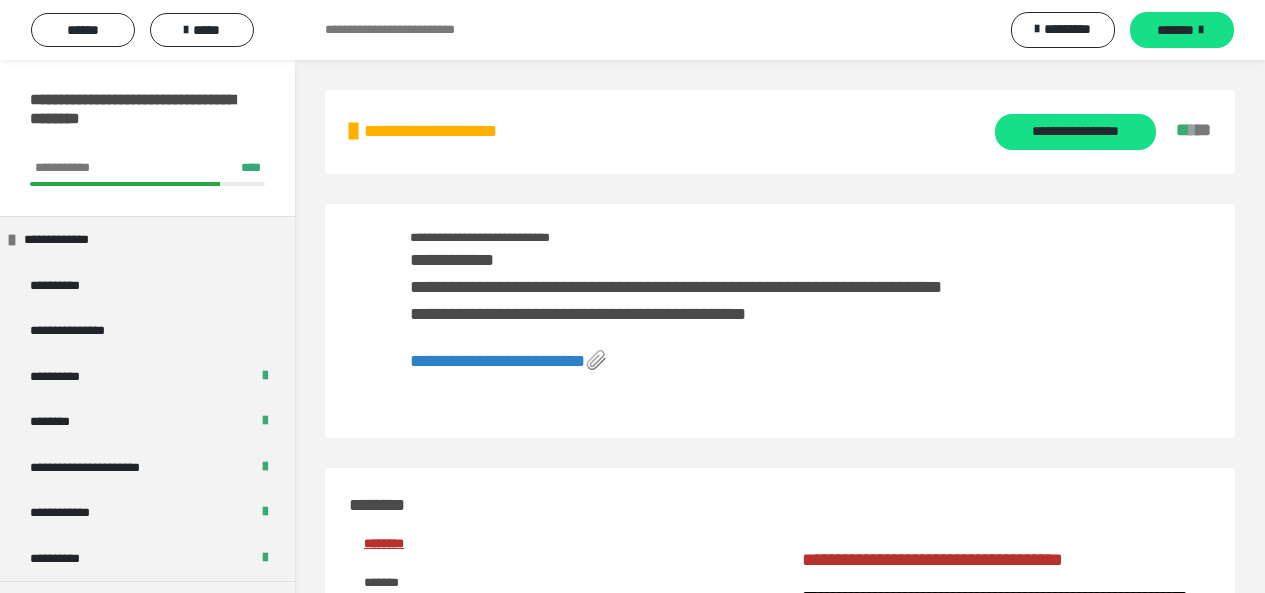 scroll, scrollTop: 3506, scrollLeft: 0, axis: vertical 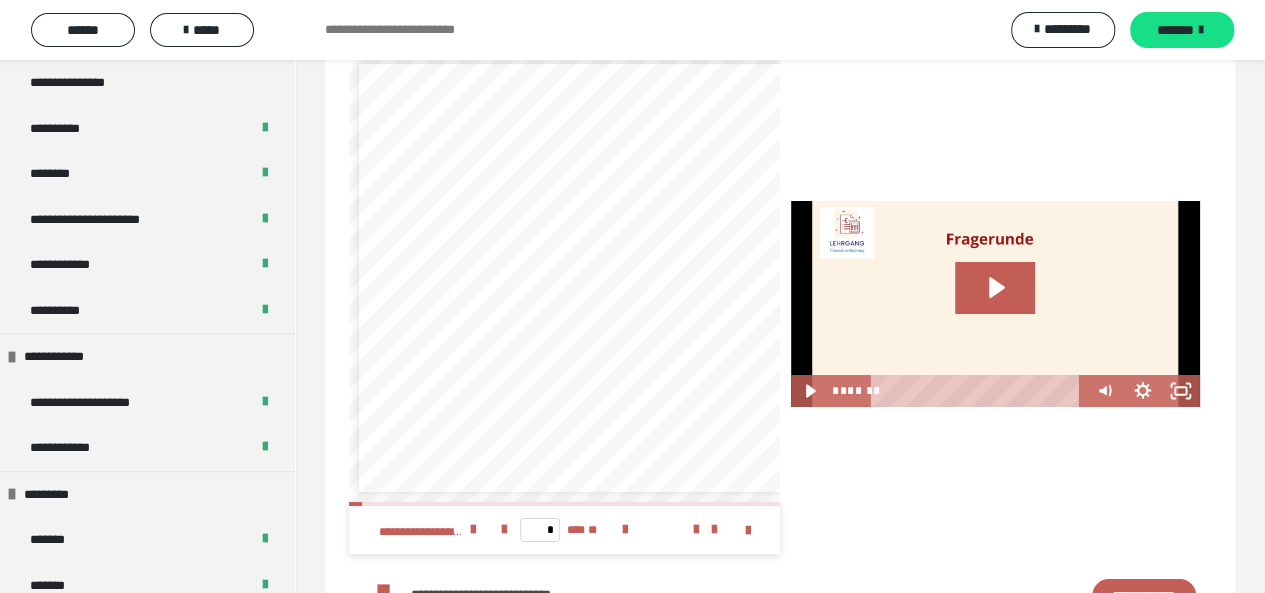 click on "**********" at bounding box center [780, -1253] 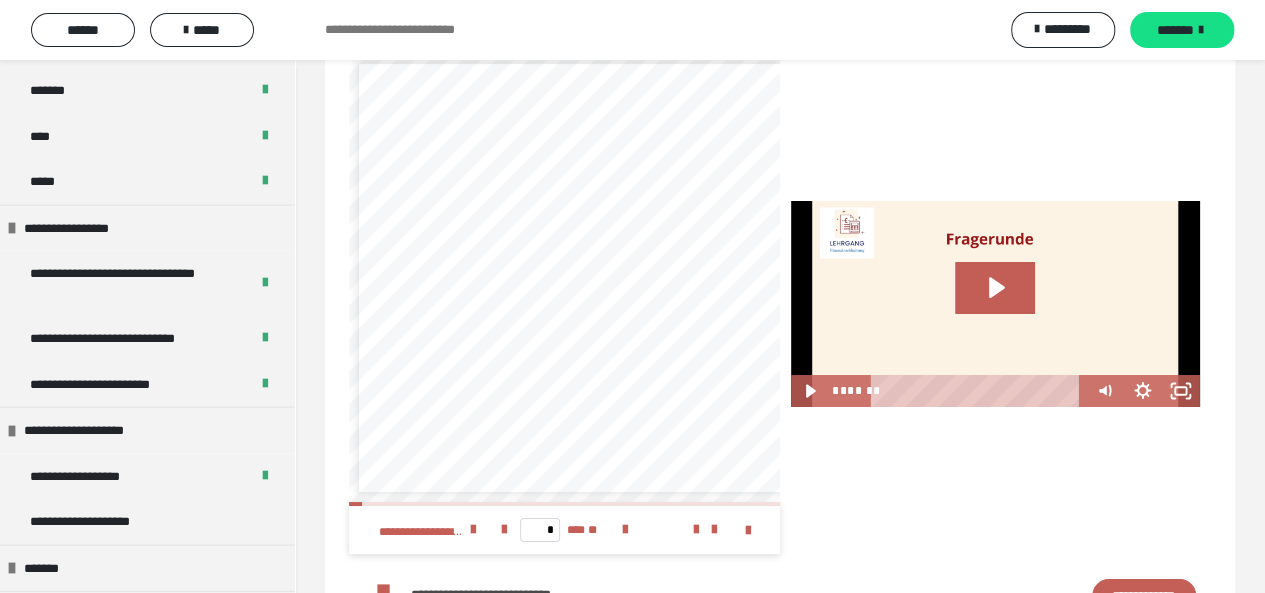 scroll, scrollTop: 1993, scrollLeft: 0, axis: vertical 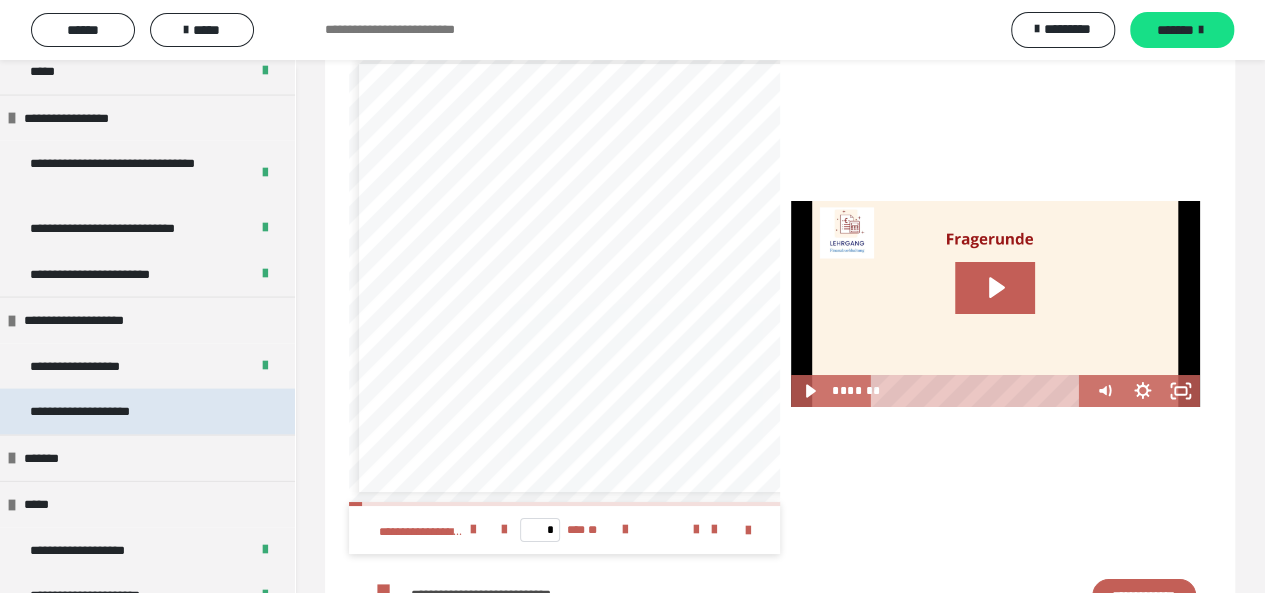 click on "**********" at bounding box center [102, 412] 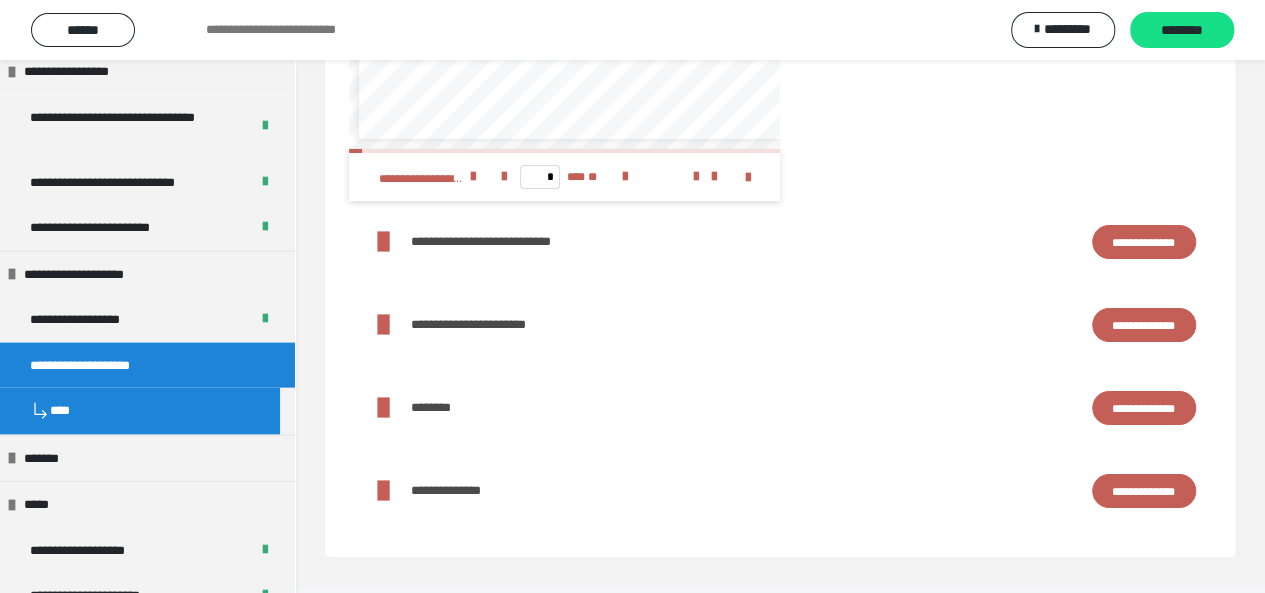 scroll, scrollTop: 3129, scrollLeft: 0, axis: vertical 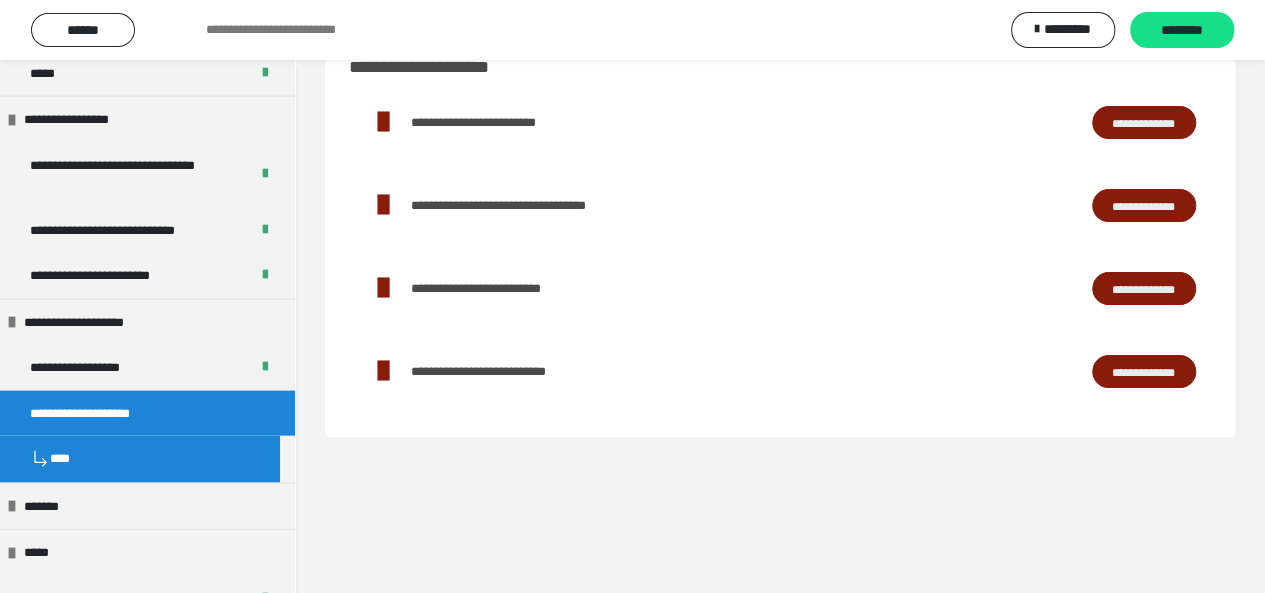 click on "**********" at bounding box center [1144, 205] 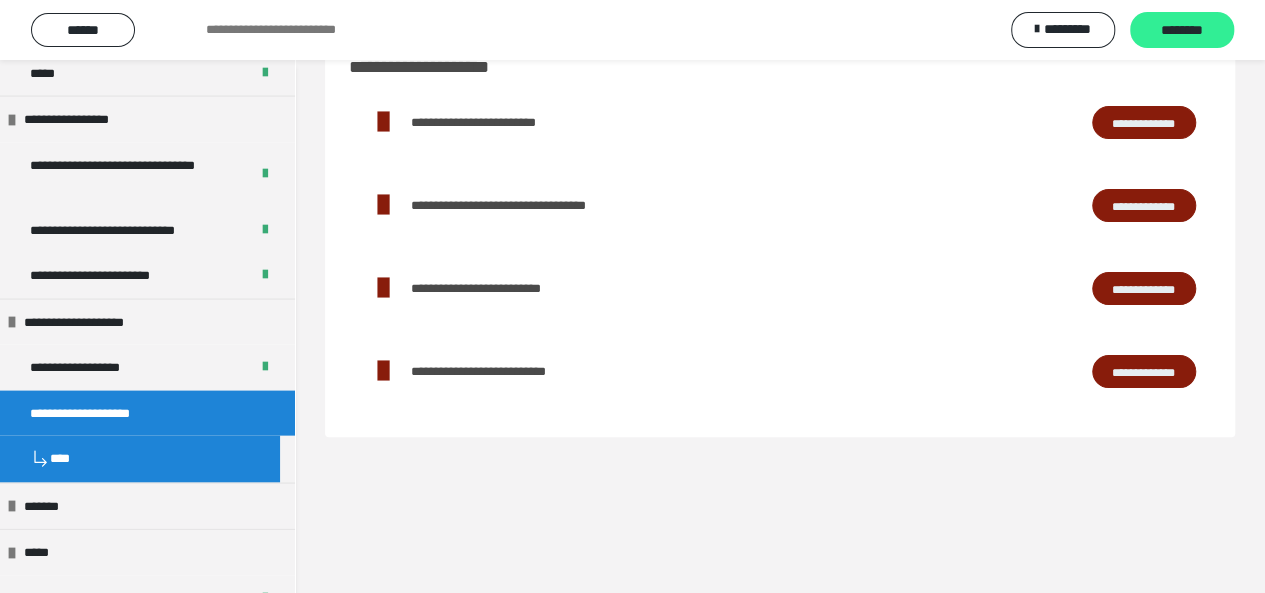 click on "********" at bounding box center [1182, 31] 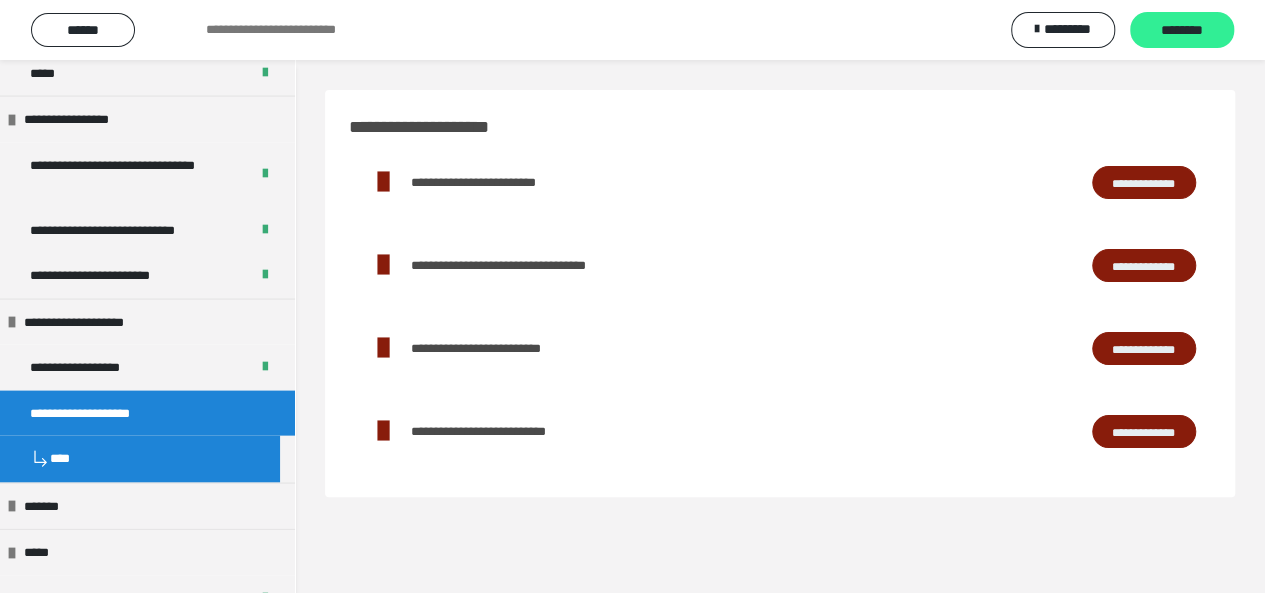 click on "********" at bounding box center (1182, 31) 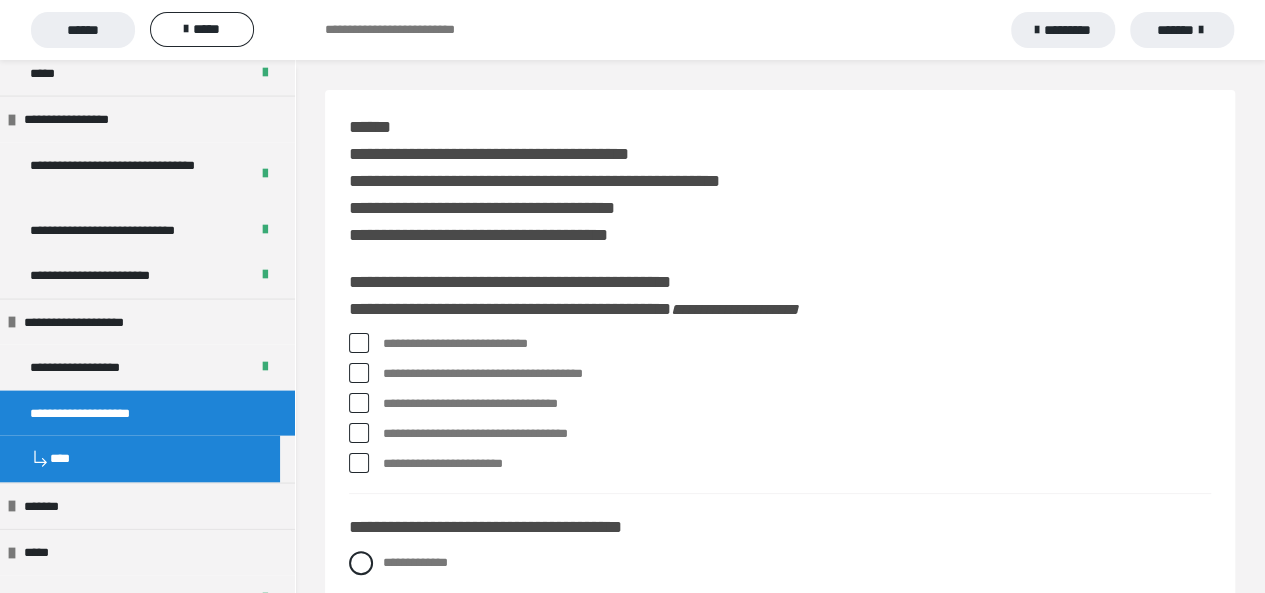 click on "**********" at bounding box center [780, 344] 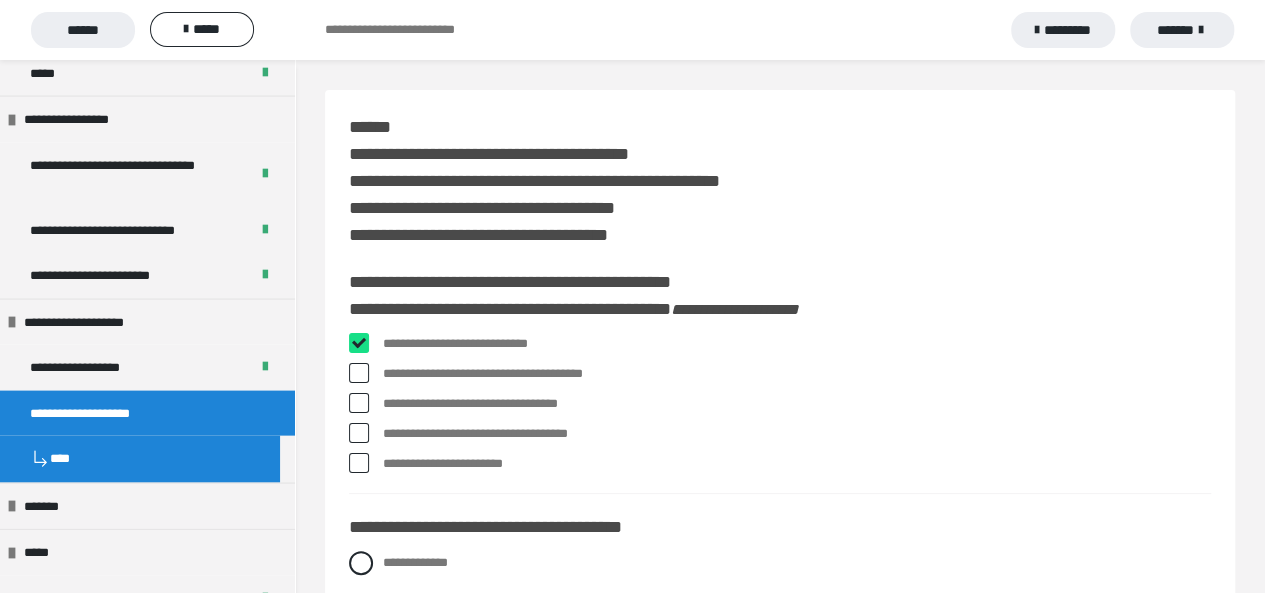 checkbox on "****" 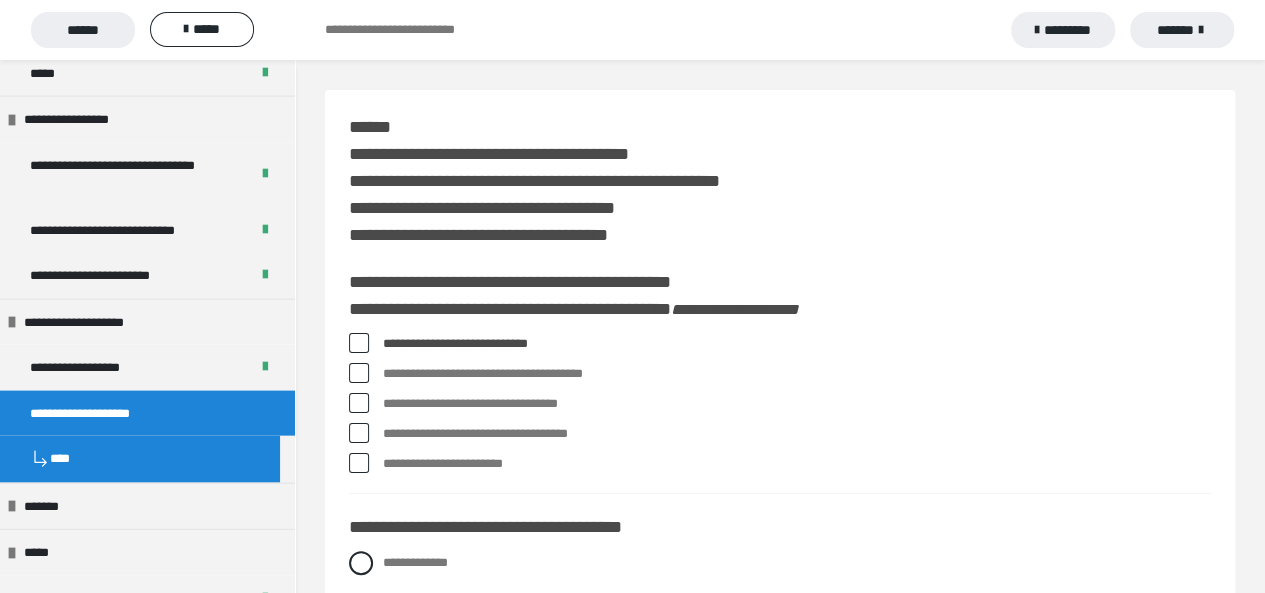 click at bounding box center (359, 433) 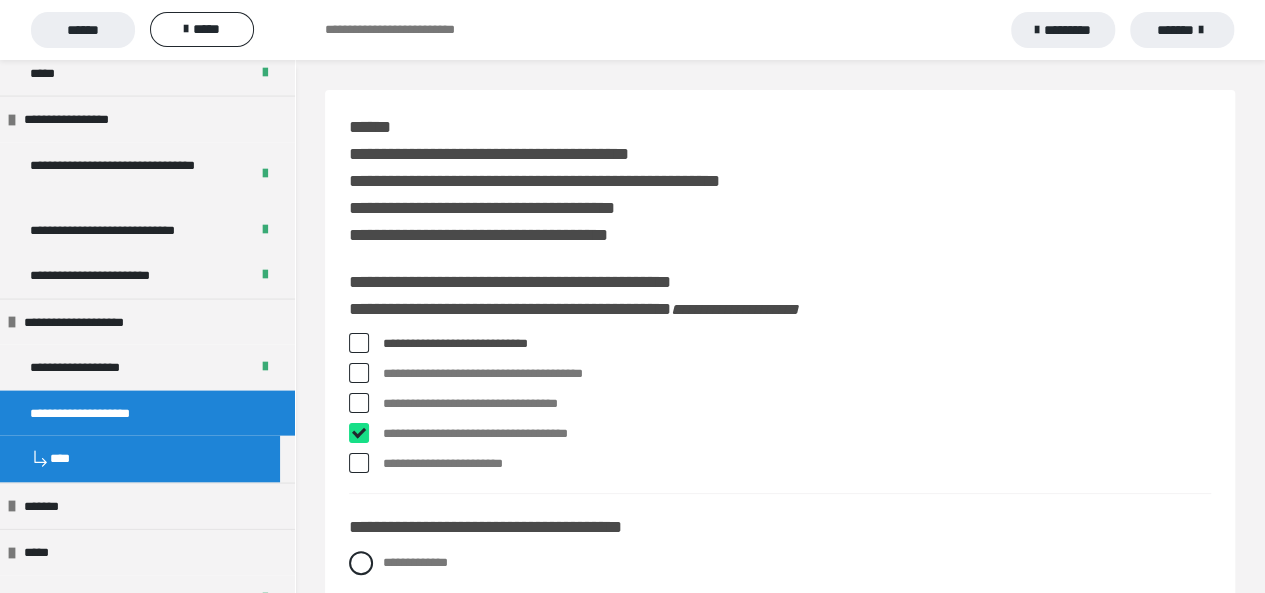 checkbox on "****" 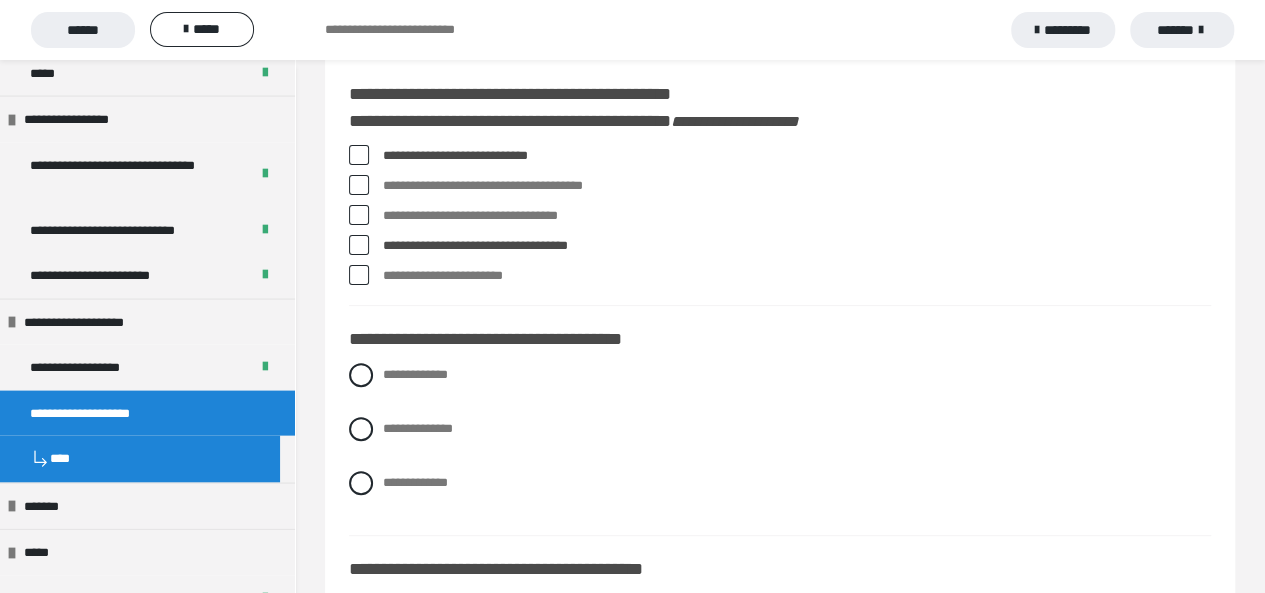 scroll, scrollTop: 200, scrollLeft: 0, axis: vertical 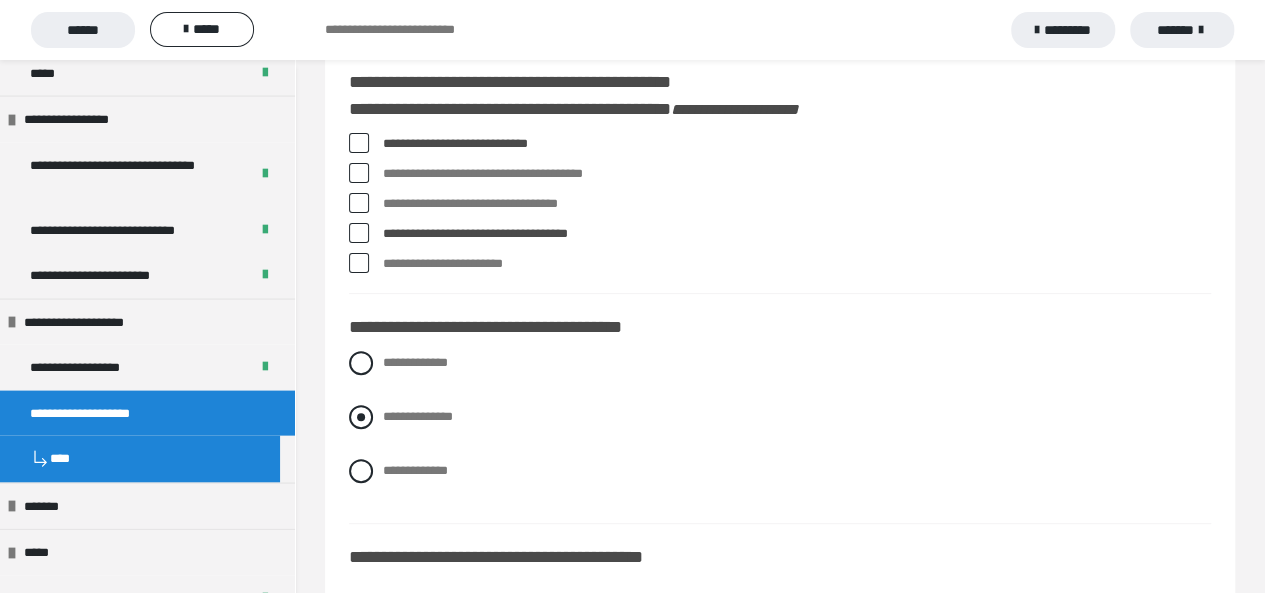 click at bounding box center (361, 417) 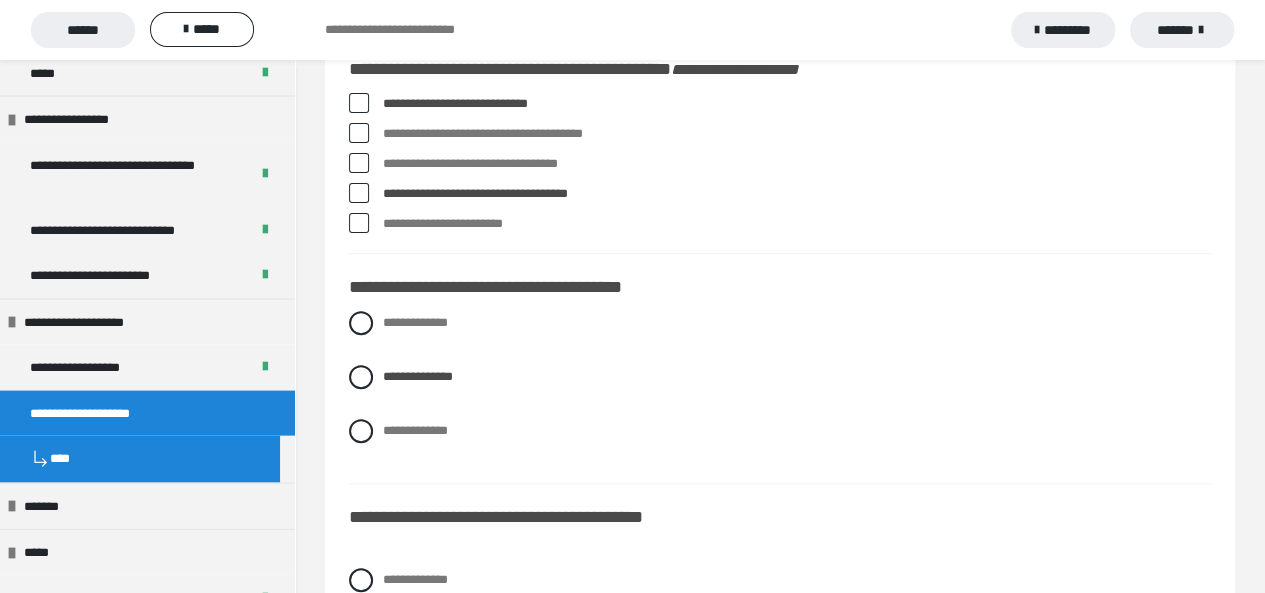 scroll, scrollTop: 426, scrollLeft: 0, axis: vertical 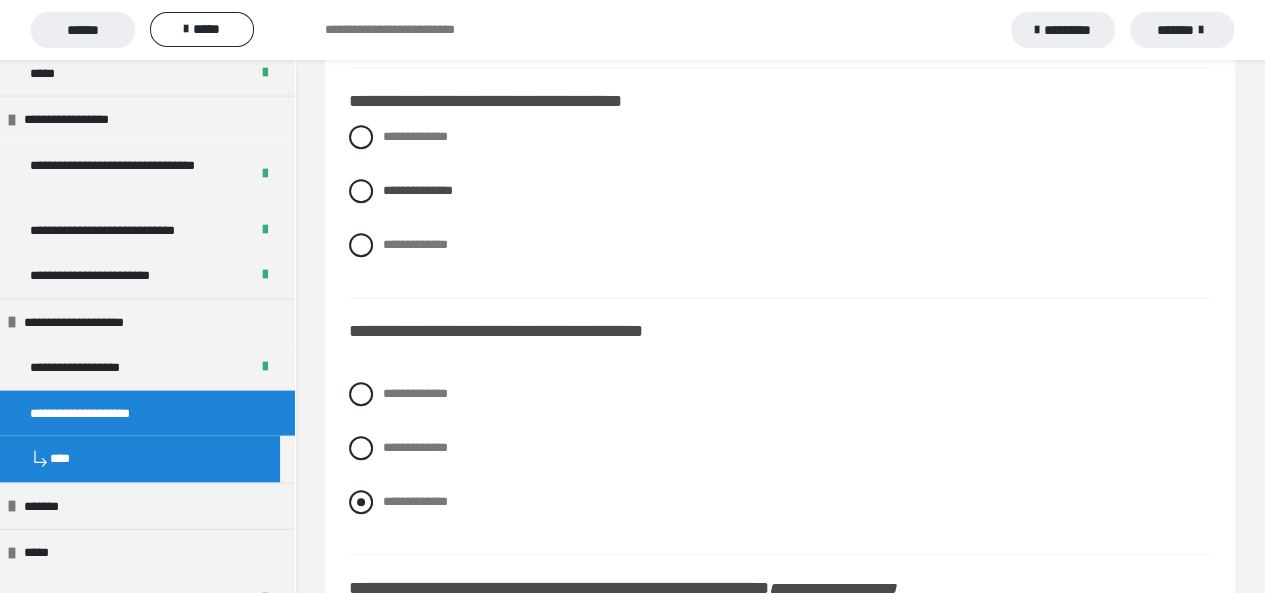 click at bounding box center [361, 502] 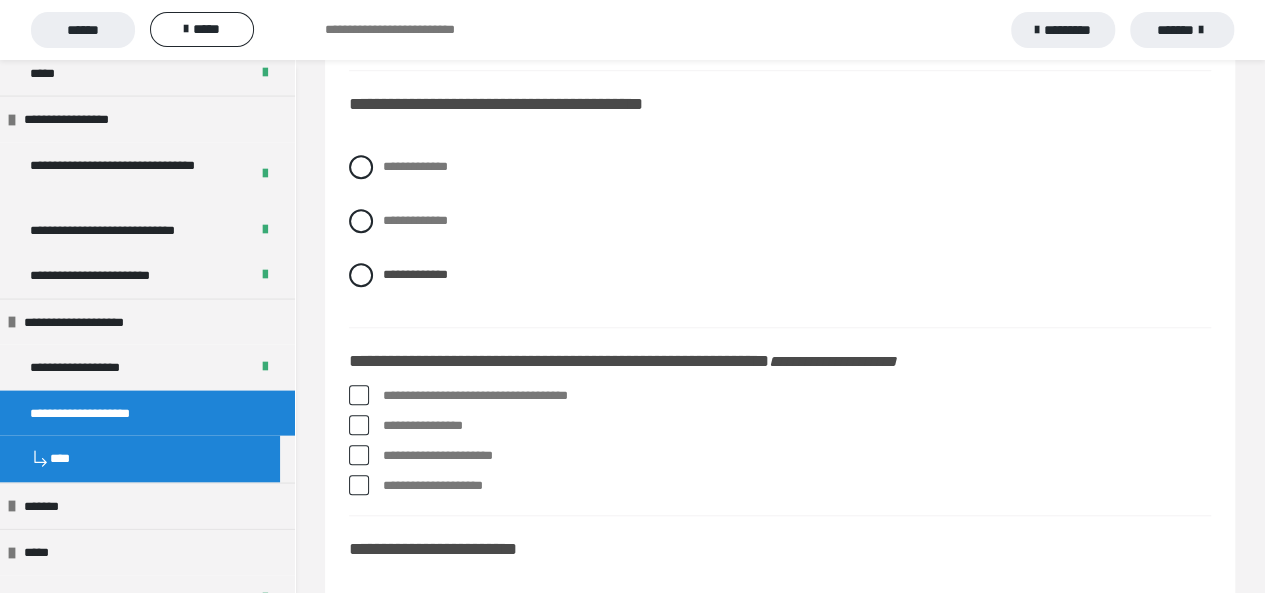 scroll, scrollTop: 693, scrollLeft: 0, axis: vertical 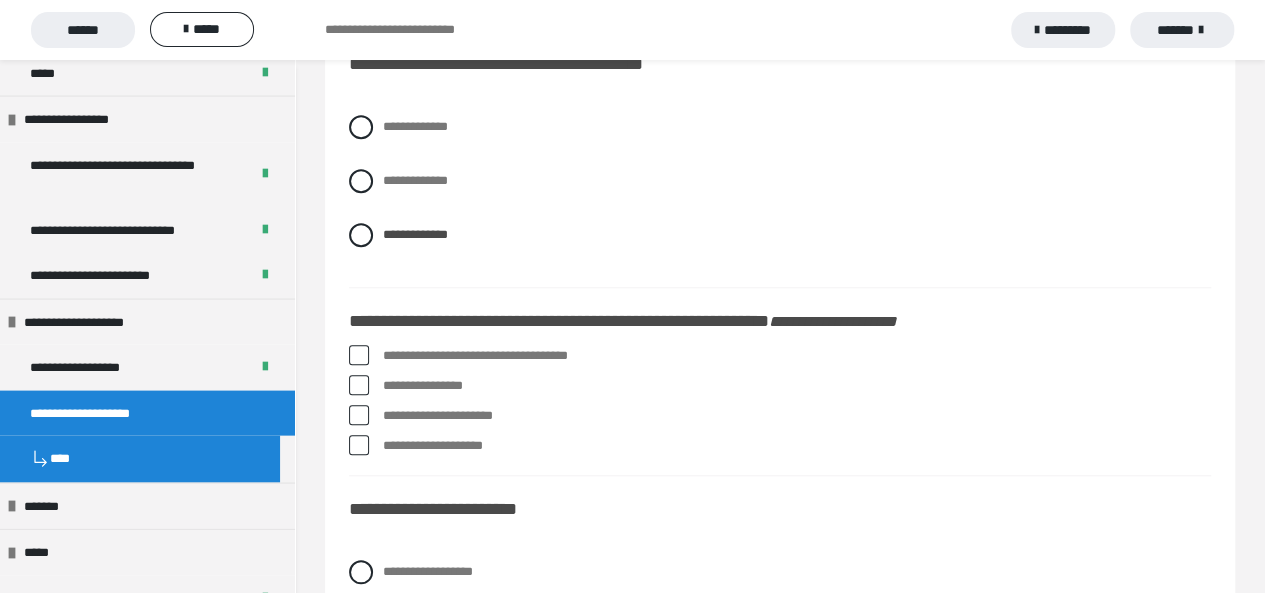 click at bounding box center [359, 385] 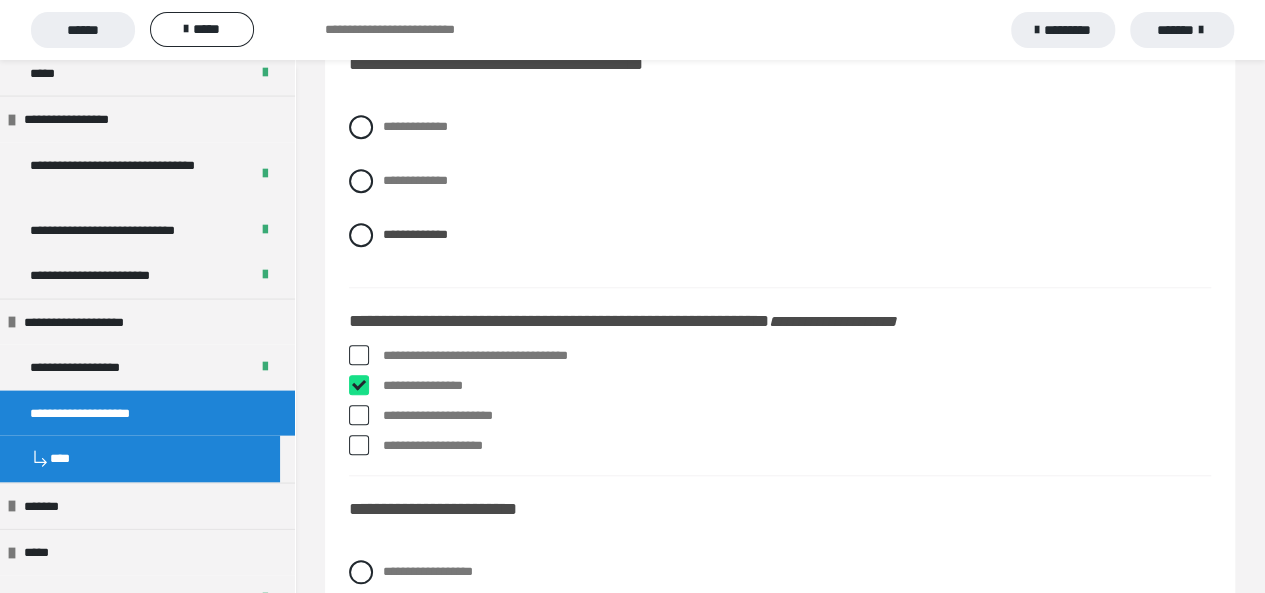 checkbox on "****" 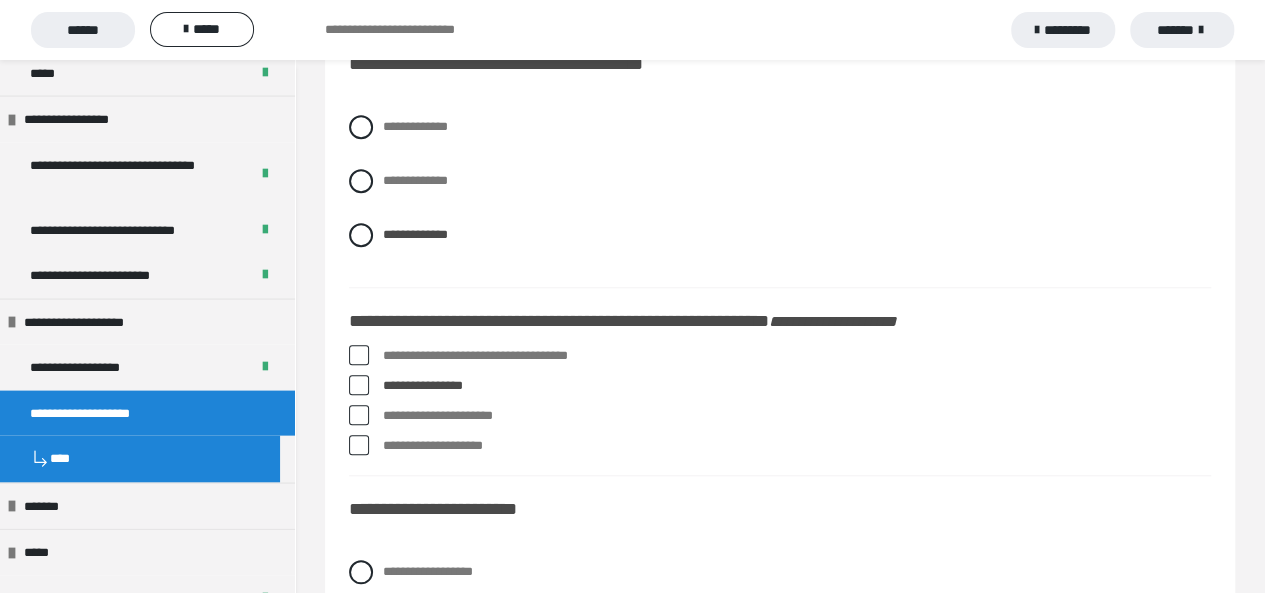 click at bounding box center (359, 445) 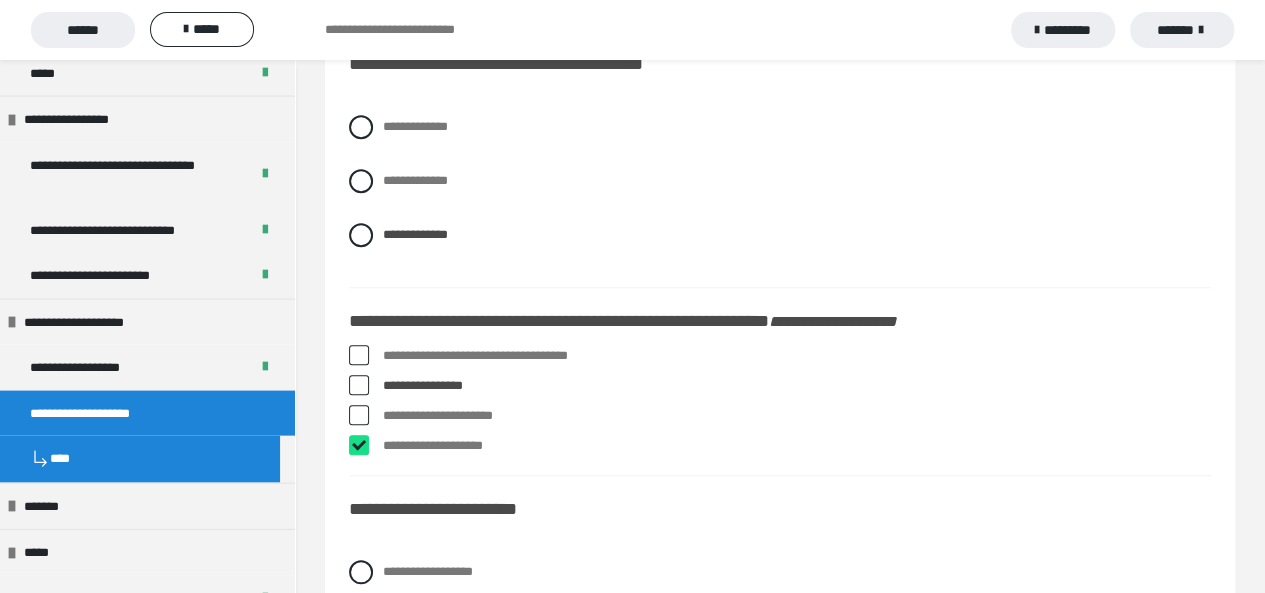 checkbox on "****" 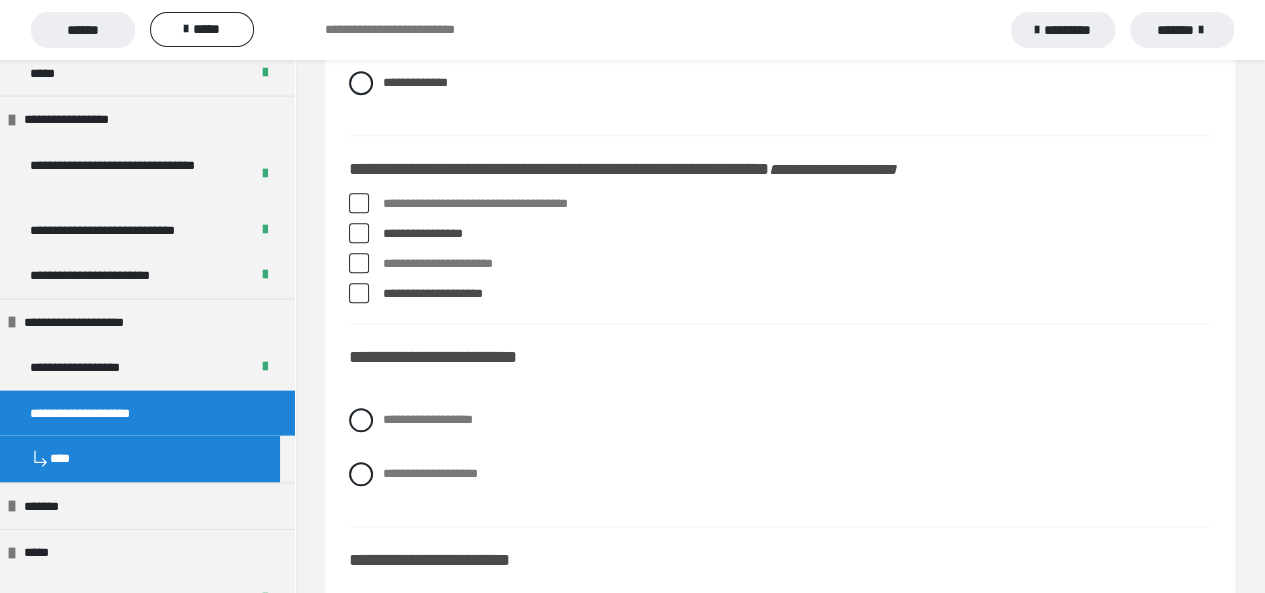 scroll, scrollTop: 853, scrollLeft: 0, axis: vertical 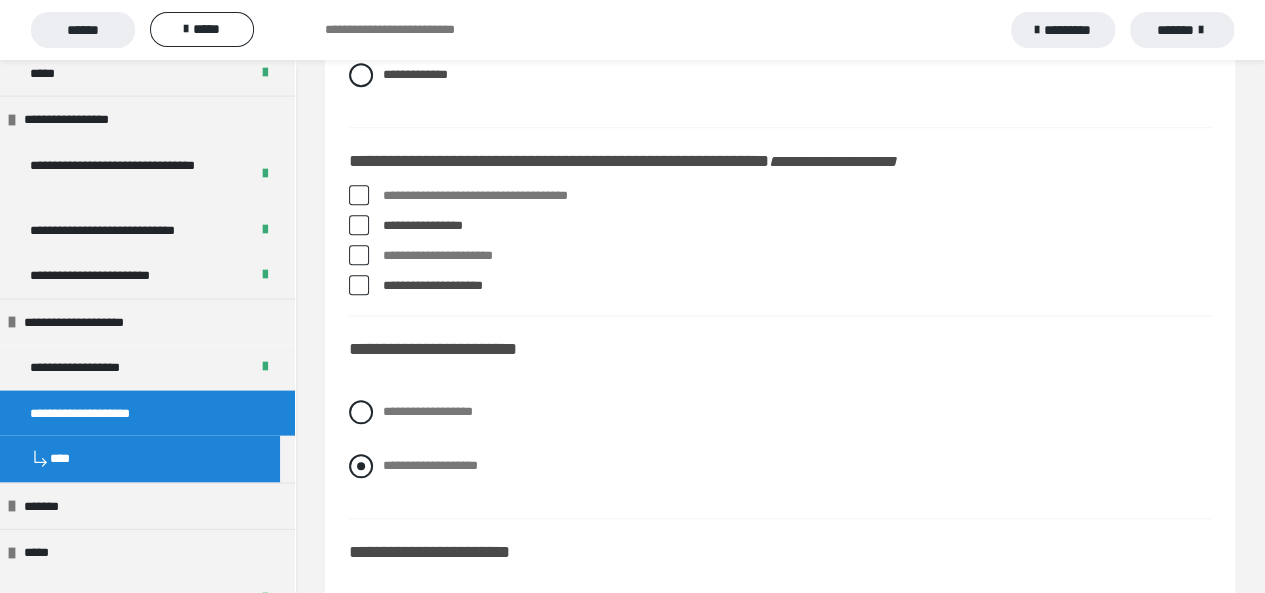 click at bounding box center [361, 466] 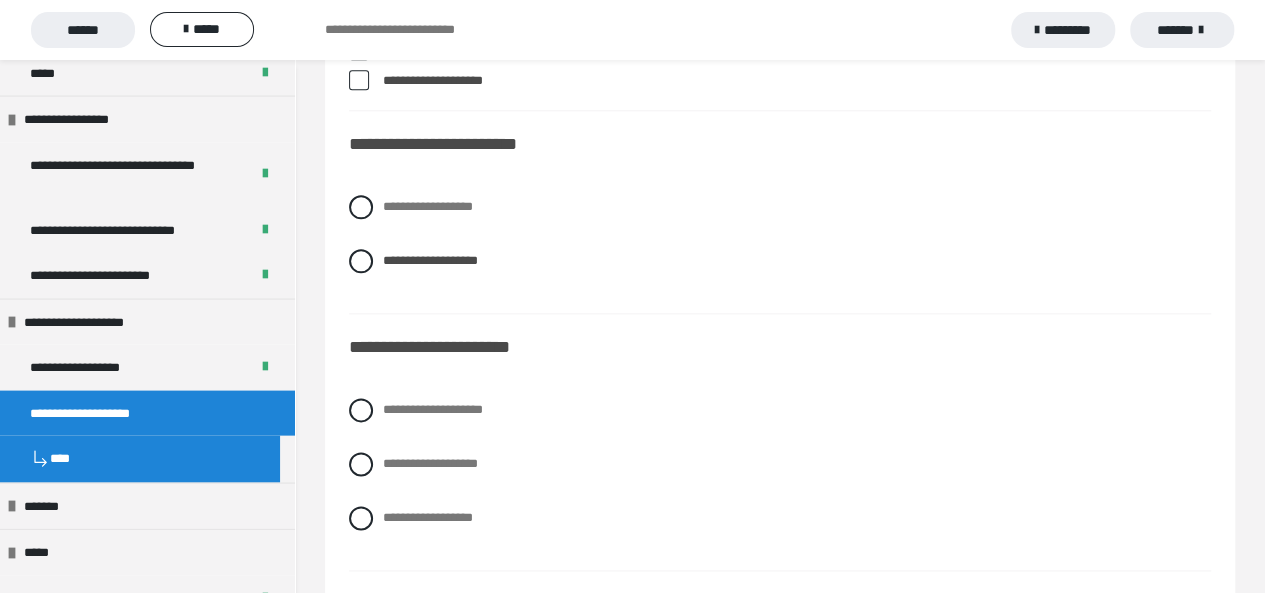 scroll, scrollTop: 1093, scrollLeft: 0, axis: vertical 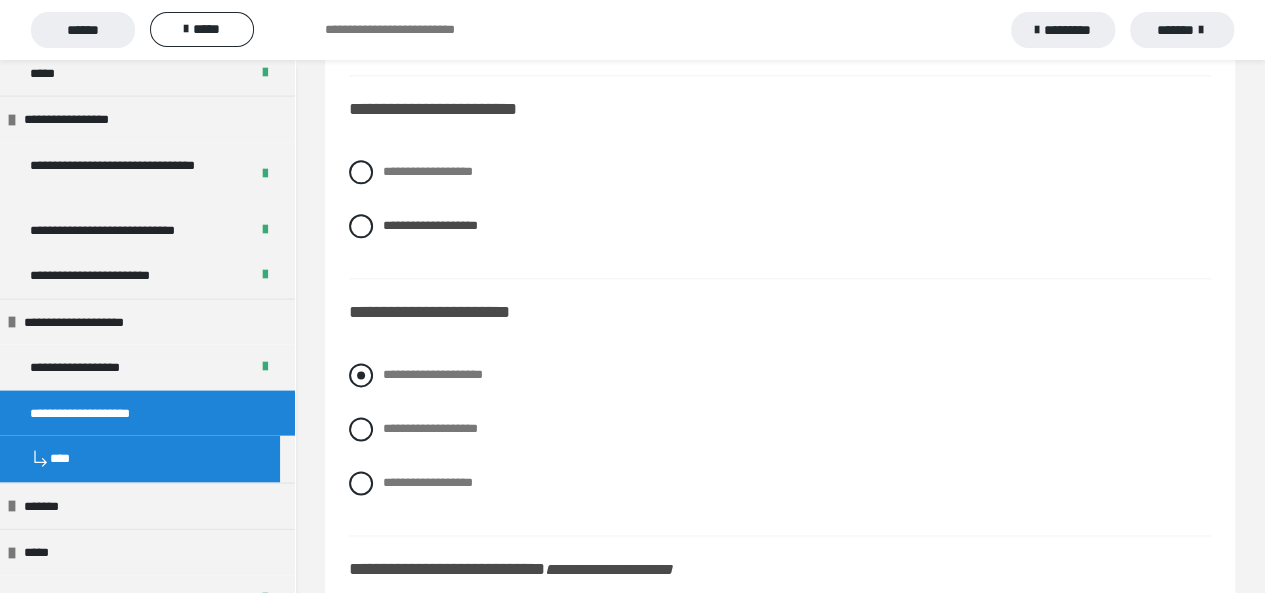 click at bounding box center [361, 375] 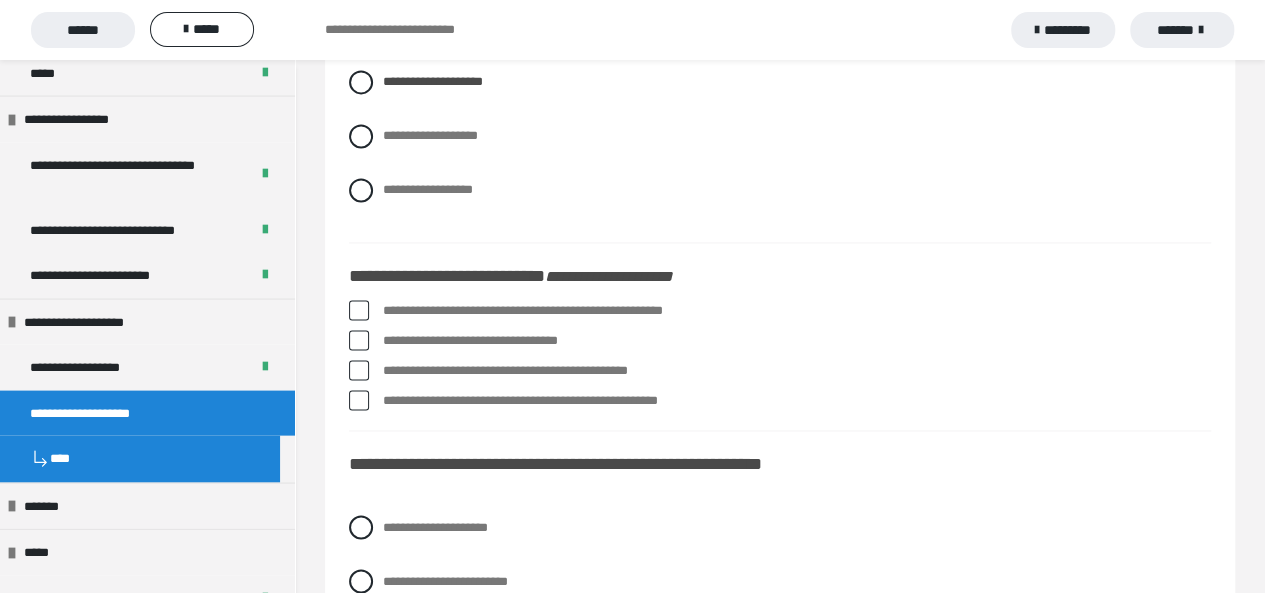 scroll, scrollTop: 1426, scrollLeft: 0, axis: vertical 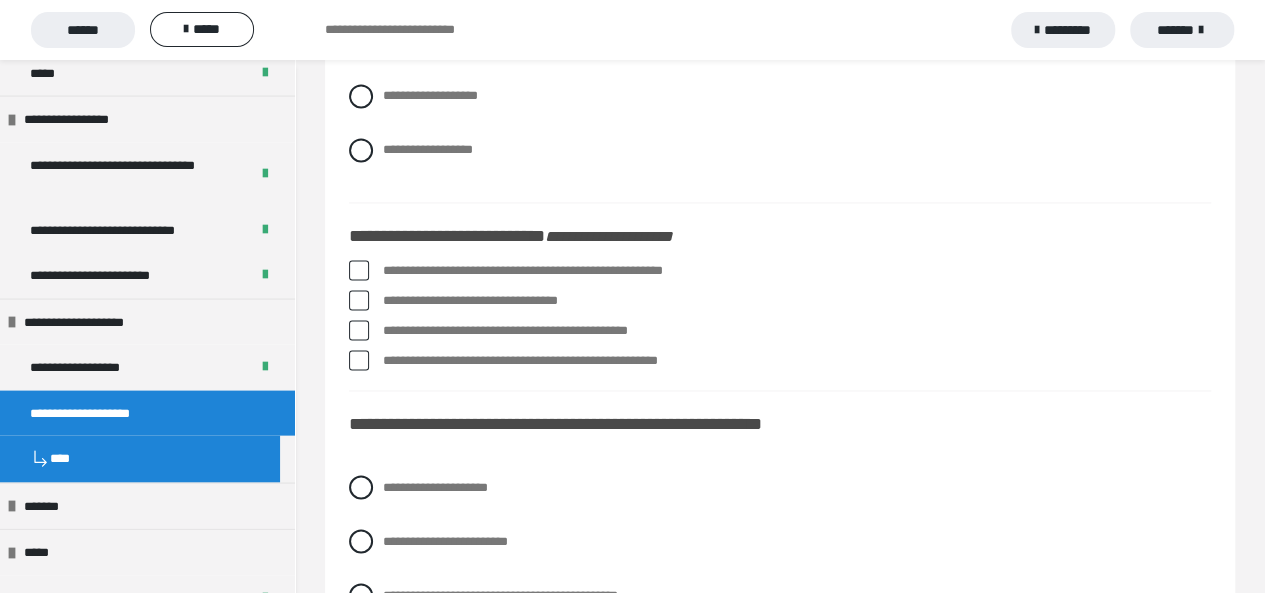 click at bounding box center (359, 270) 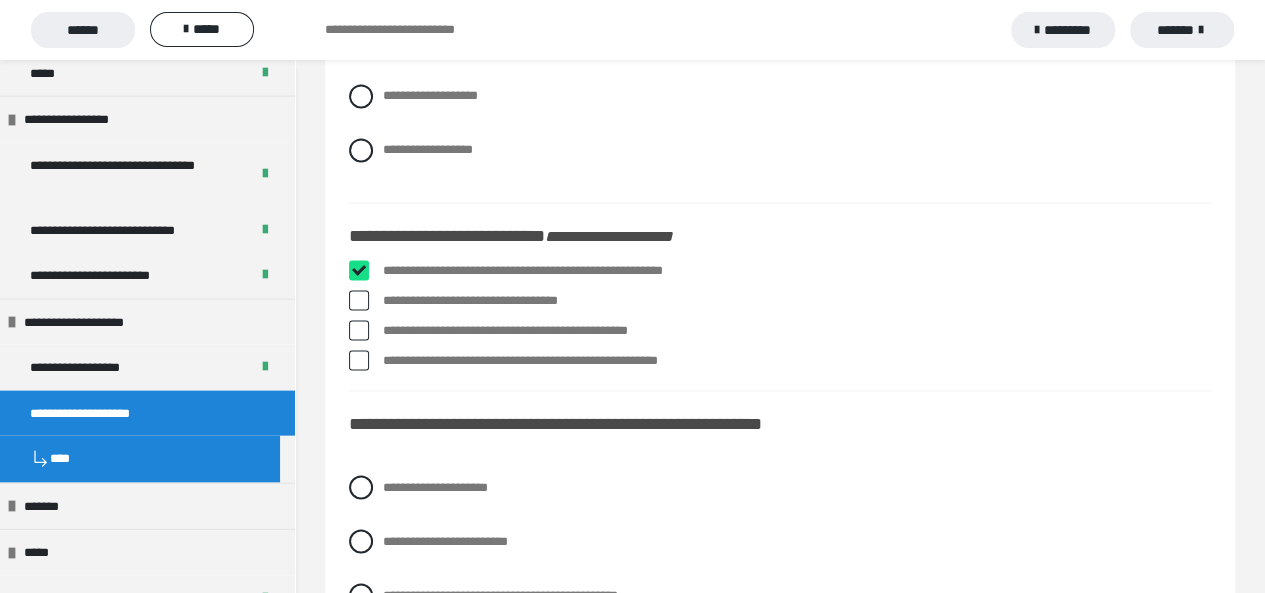 checkbox on "****" 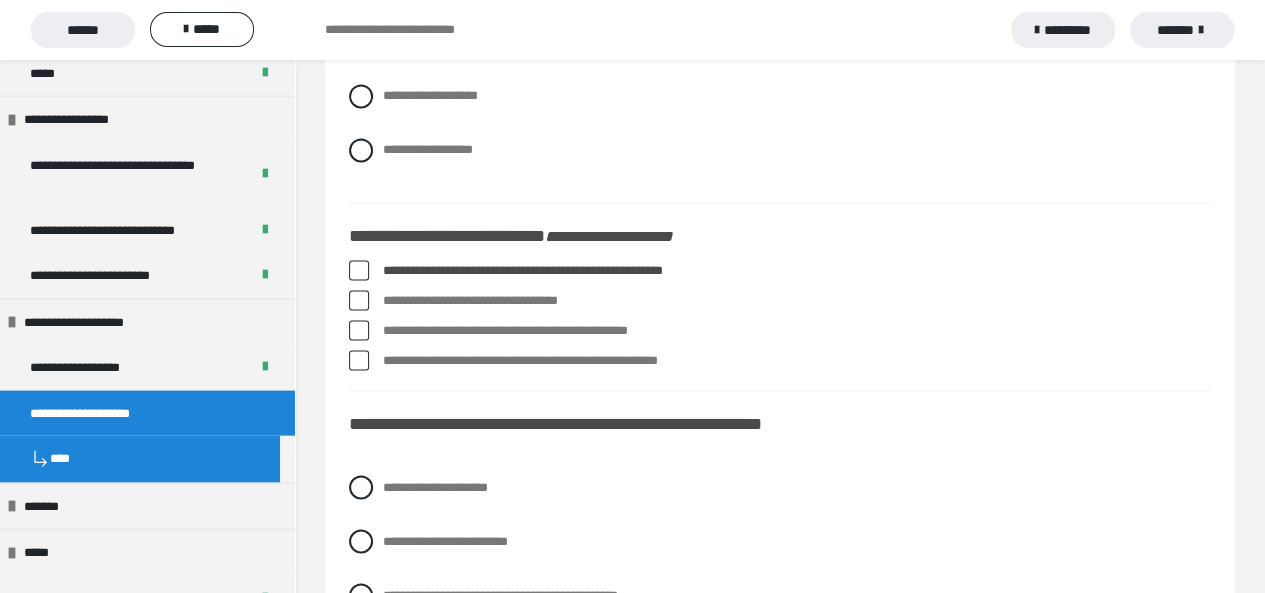 click at bounding box center [359, 300] 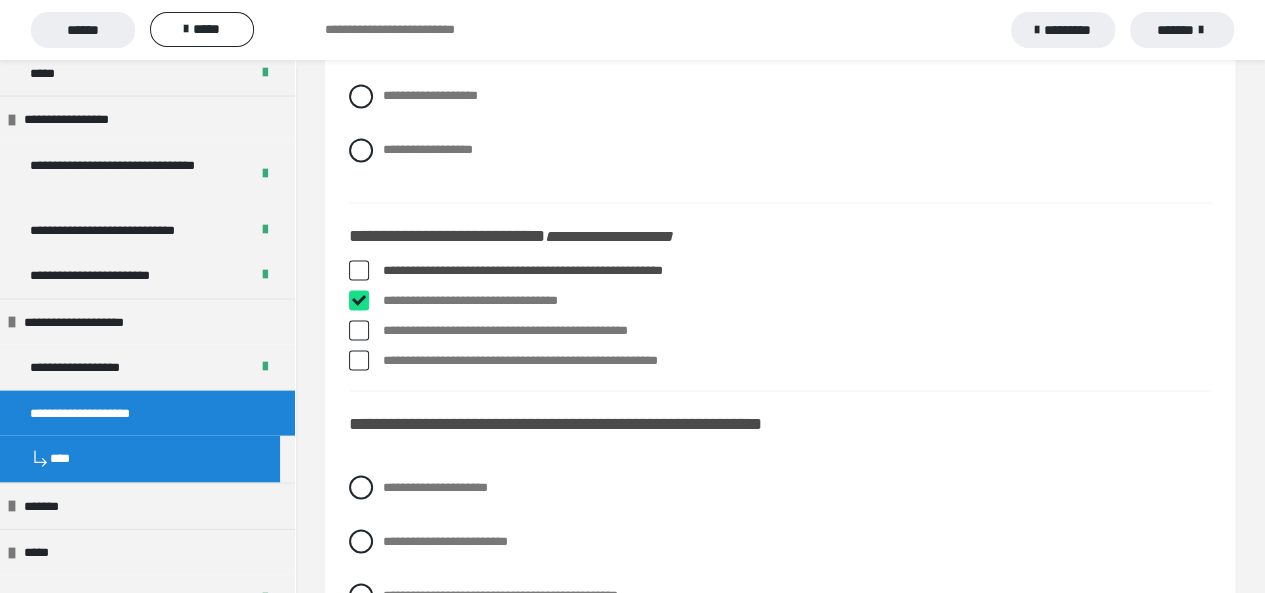 checkbox on "****" 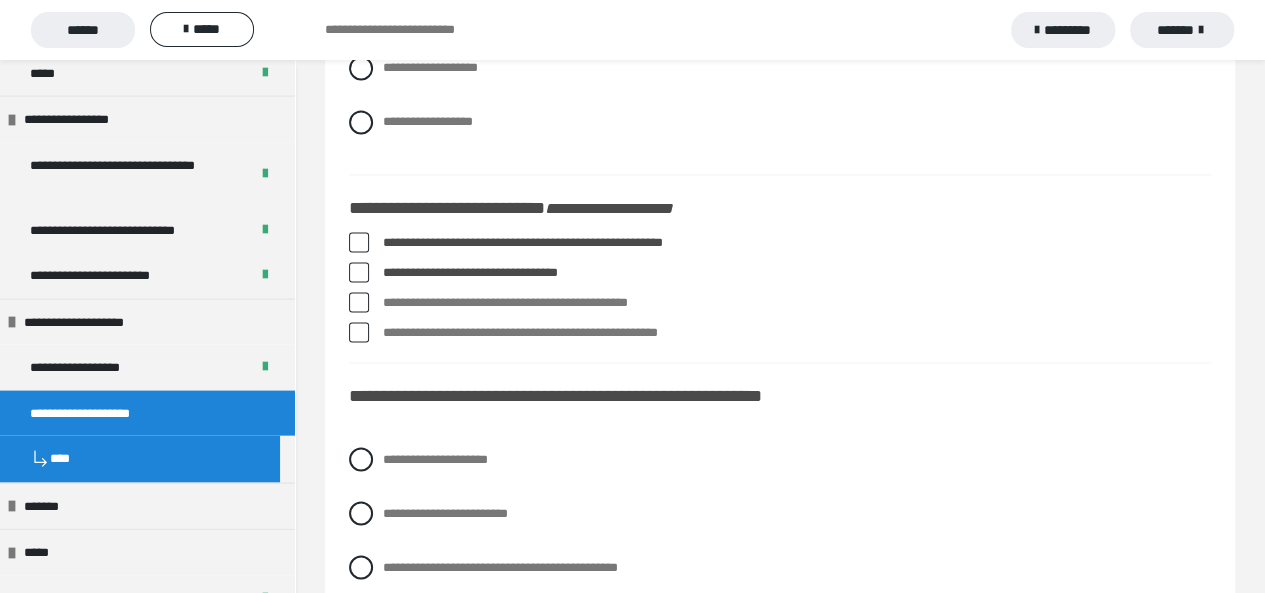 scroll, scrollTop: 1466, scrollLeft: 0, axis: vertical 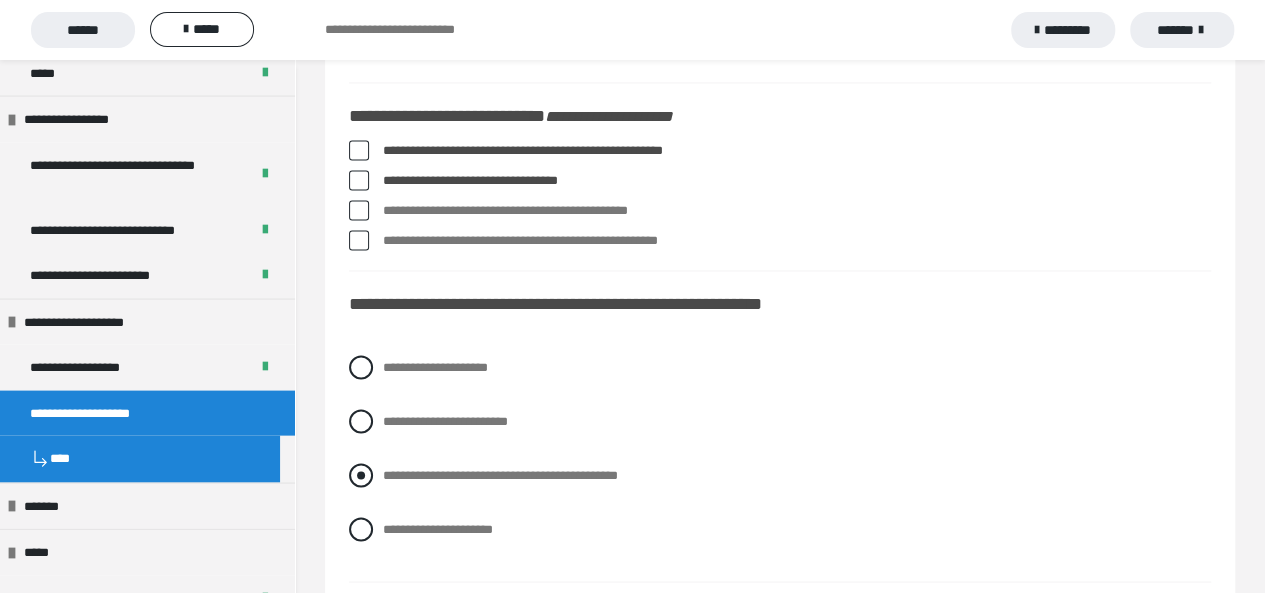 click at bounding box center (361, 475) 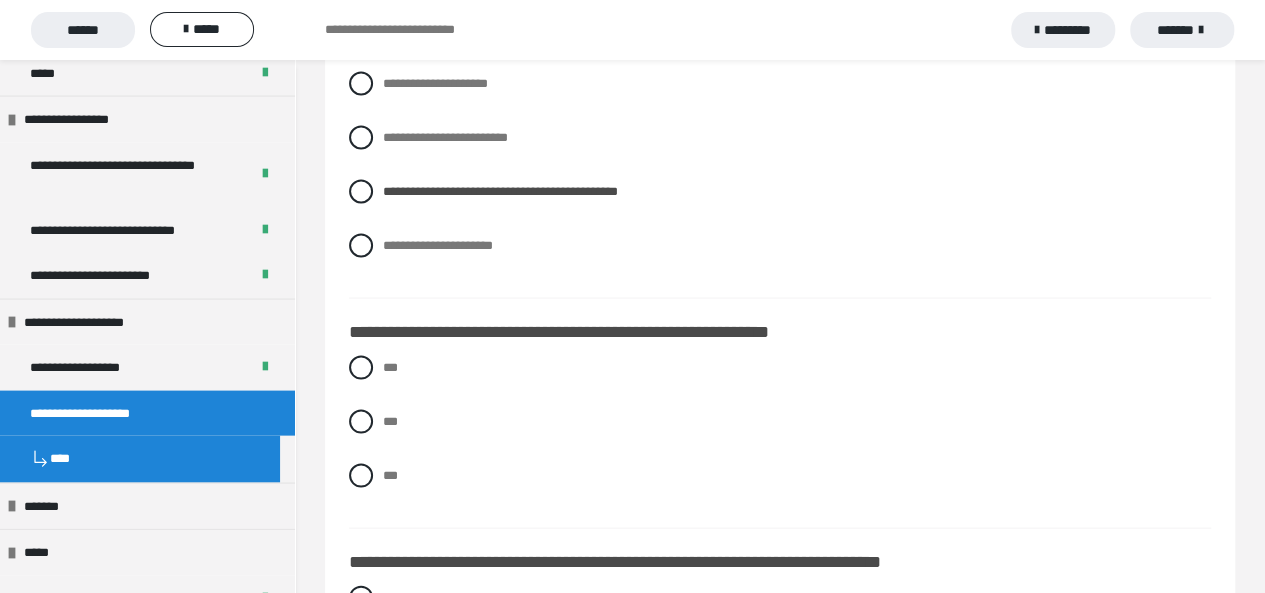 scroll, scrollTop: 1853, scrollLeft: 0, axis: vertical 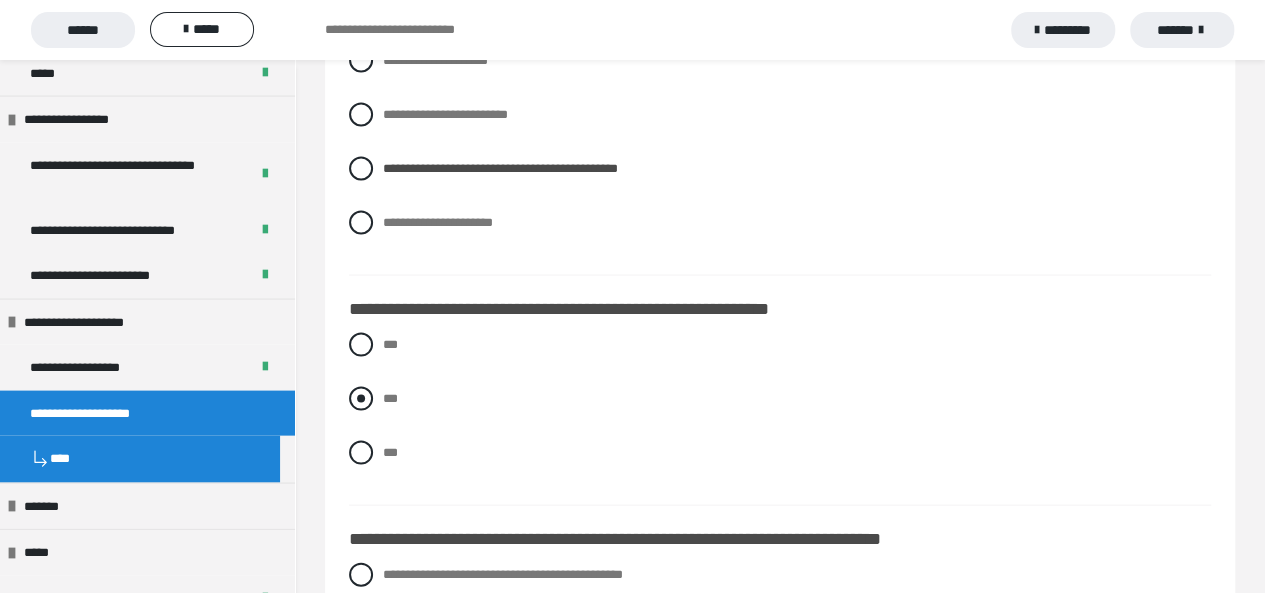 click at bounding box center [361, 398] 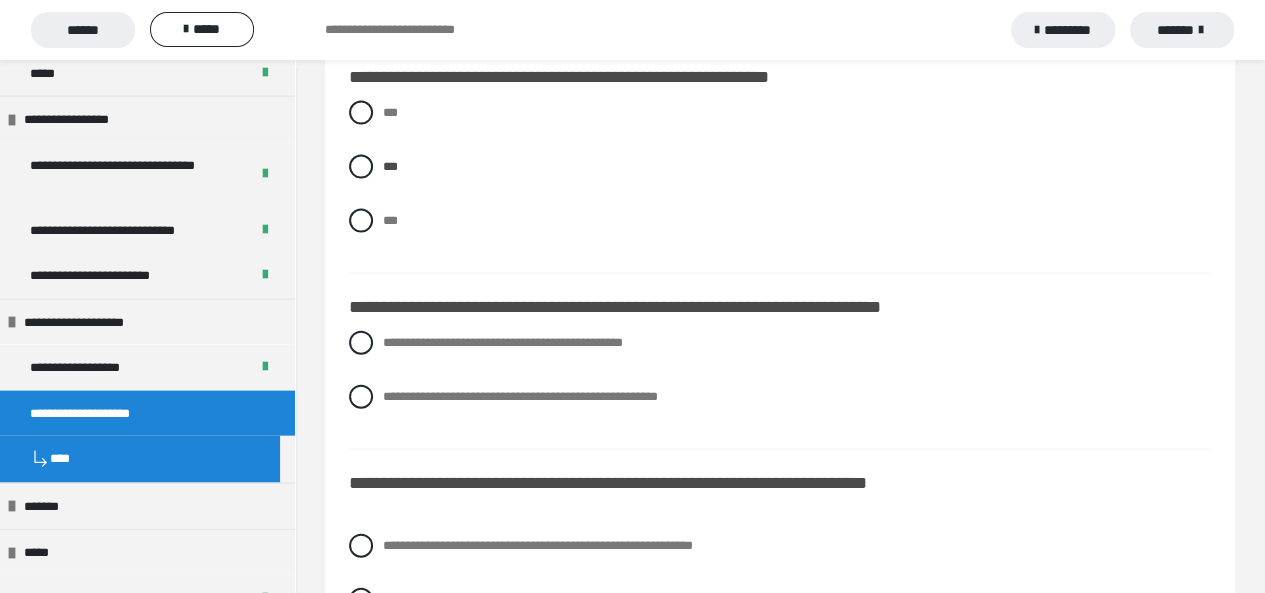 scroll, scrollTop: 2093, scrollLeft: 0, axis: vertical 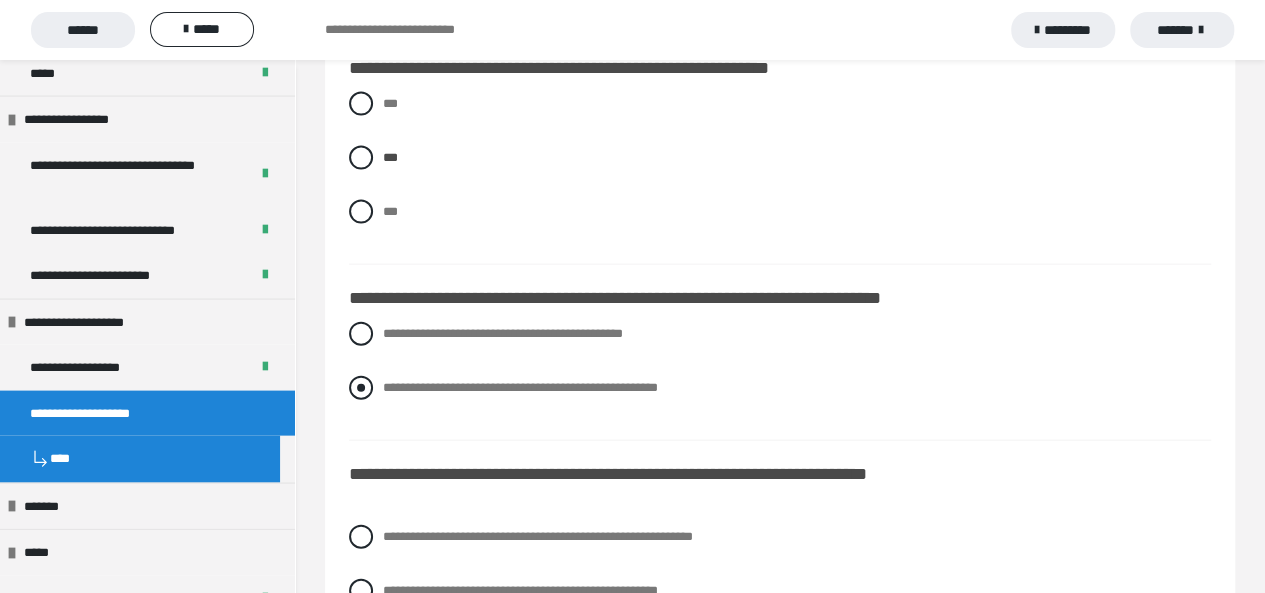 click at bounding box center [361, 388] 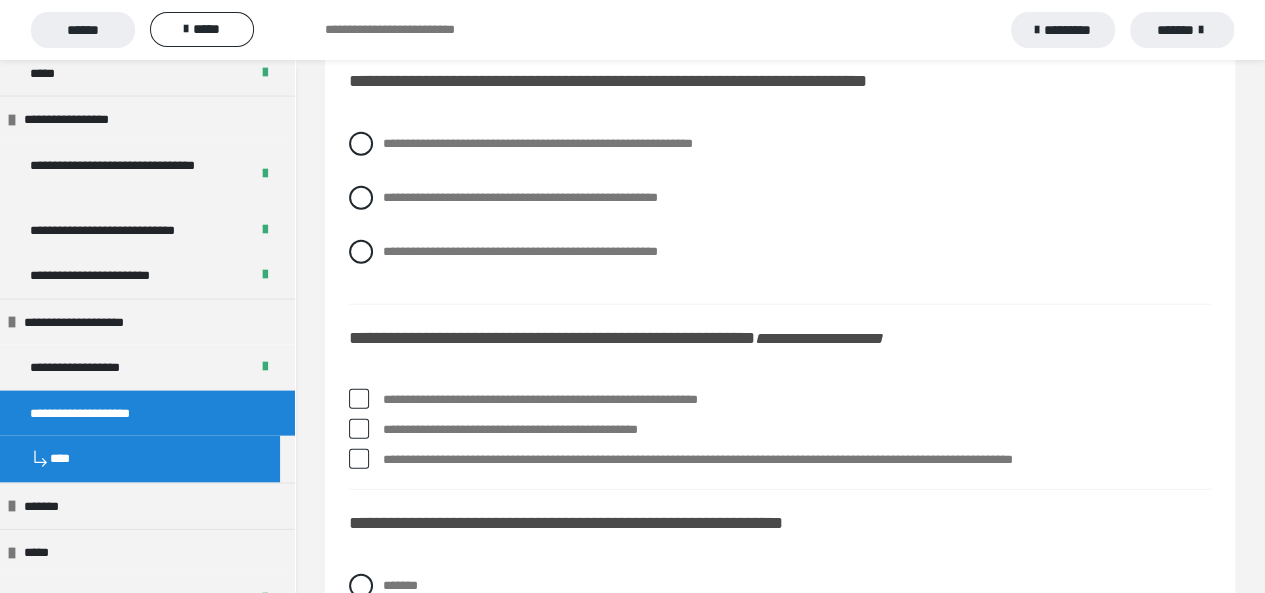 scroll, scrollTop: 2492, scrollLeft: 0, axis: vertical 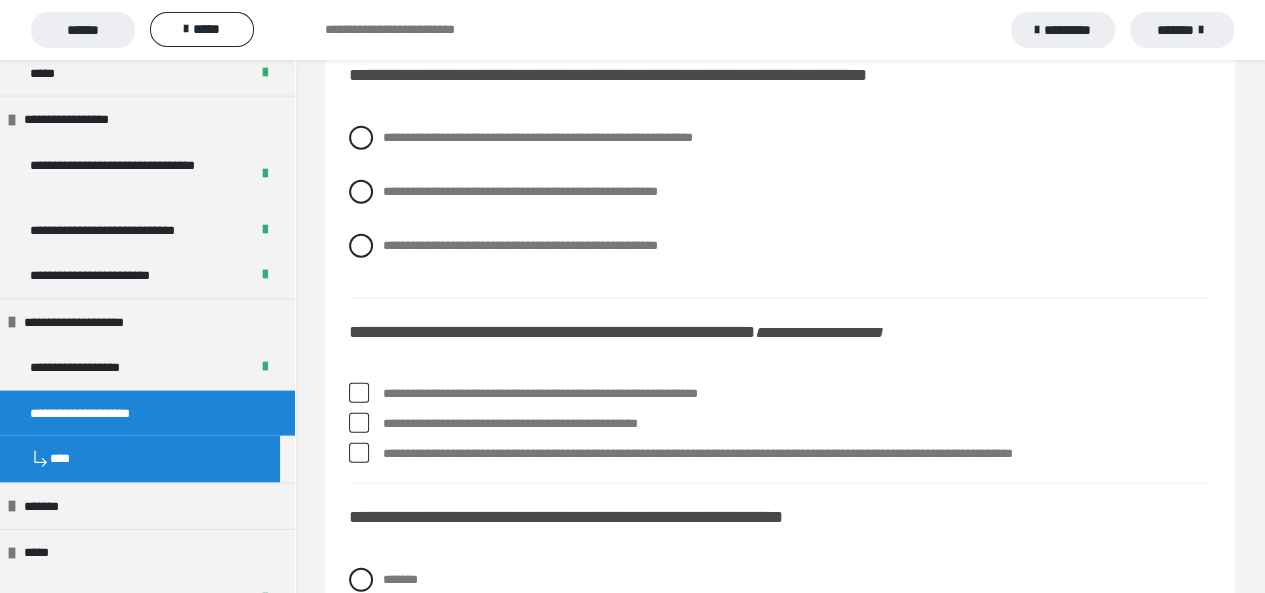 click at bounding box center [359, 393] 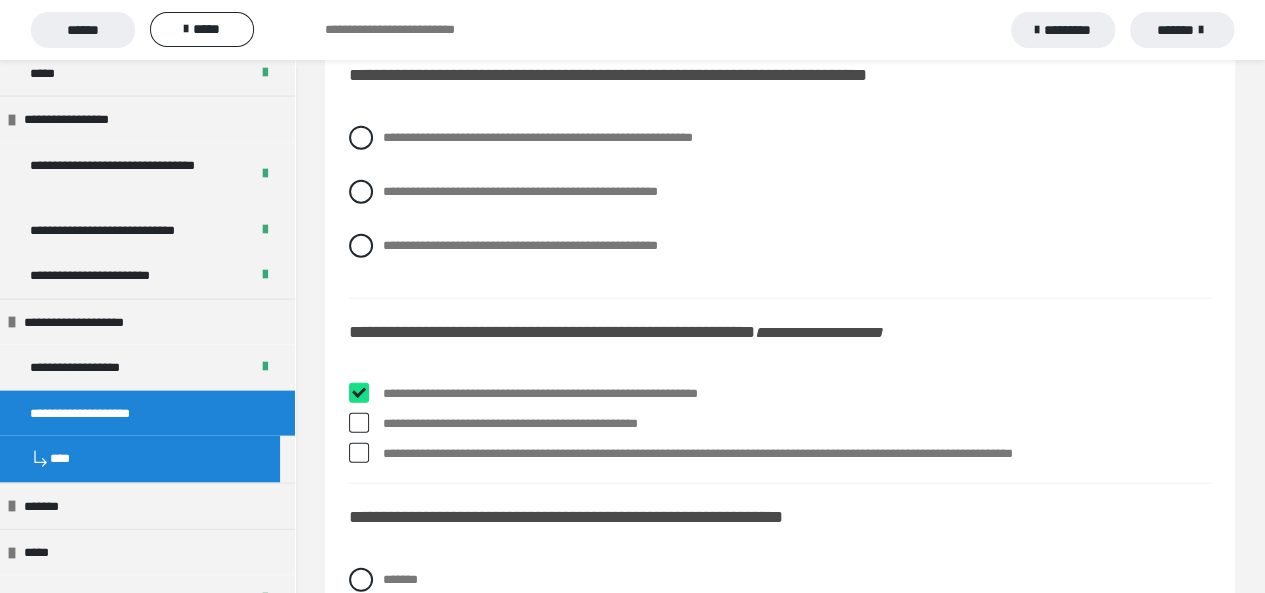 checkbox on "****" 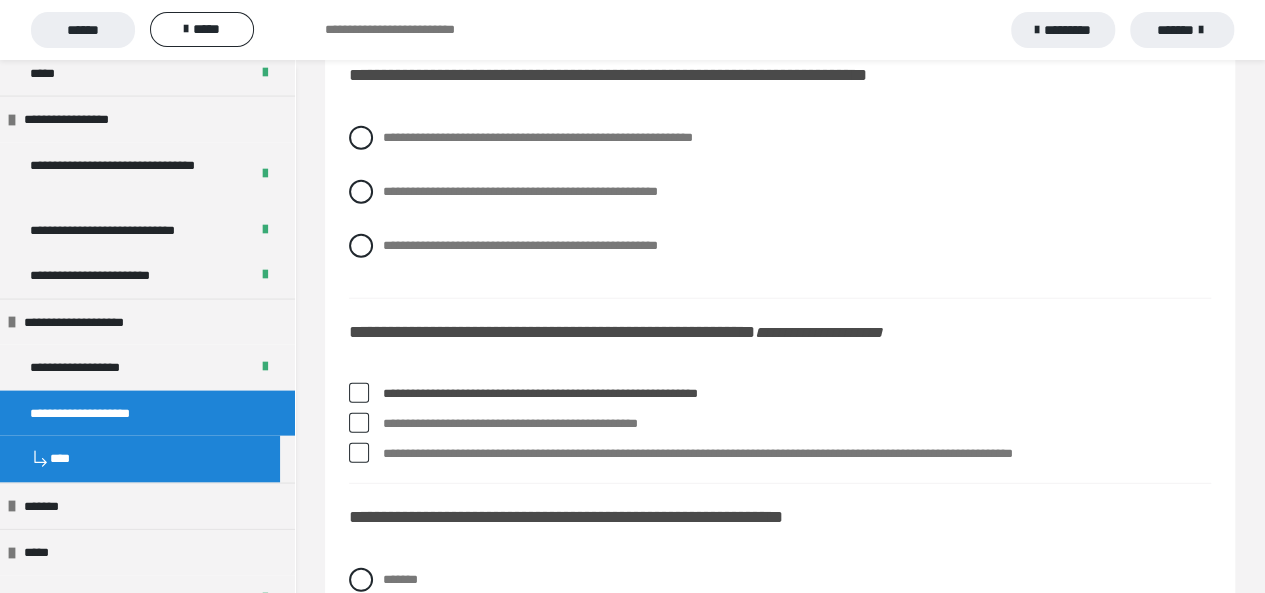 click at bounding box center [359, 423] 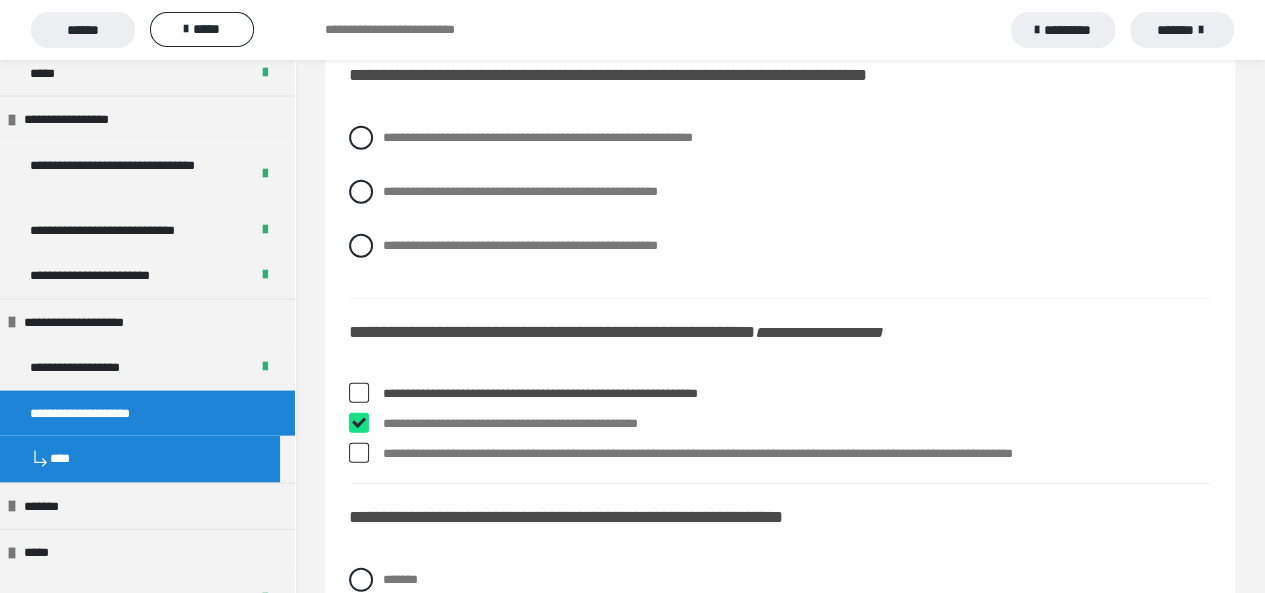 checkbox on "****" 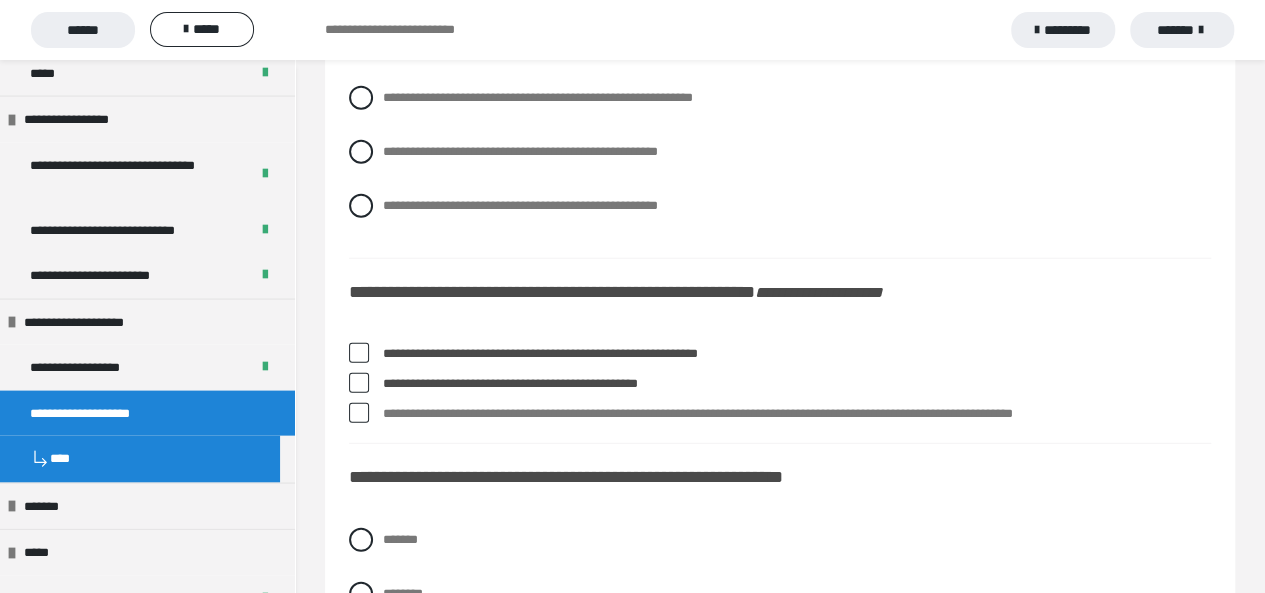 scroll, scrollTop: 2719, scrollLeft: 0, axis: vertical 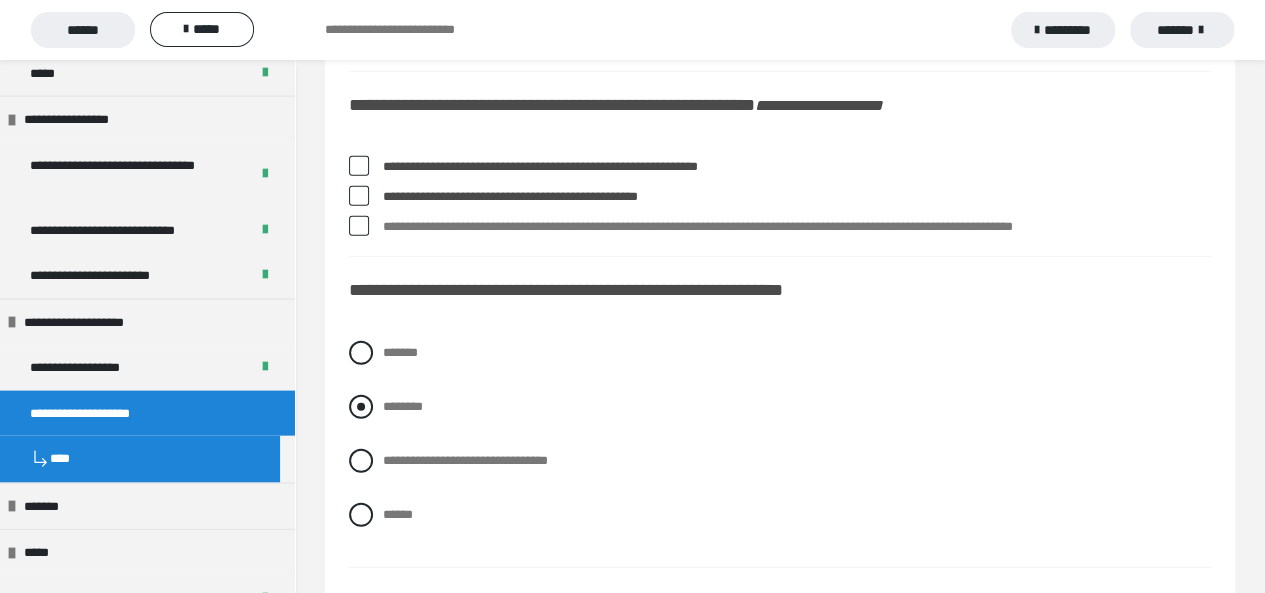 click at bounding box center (361, 407) 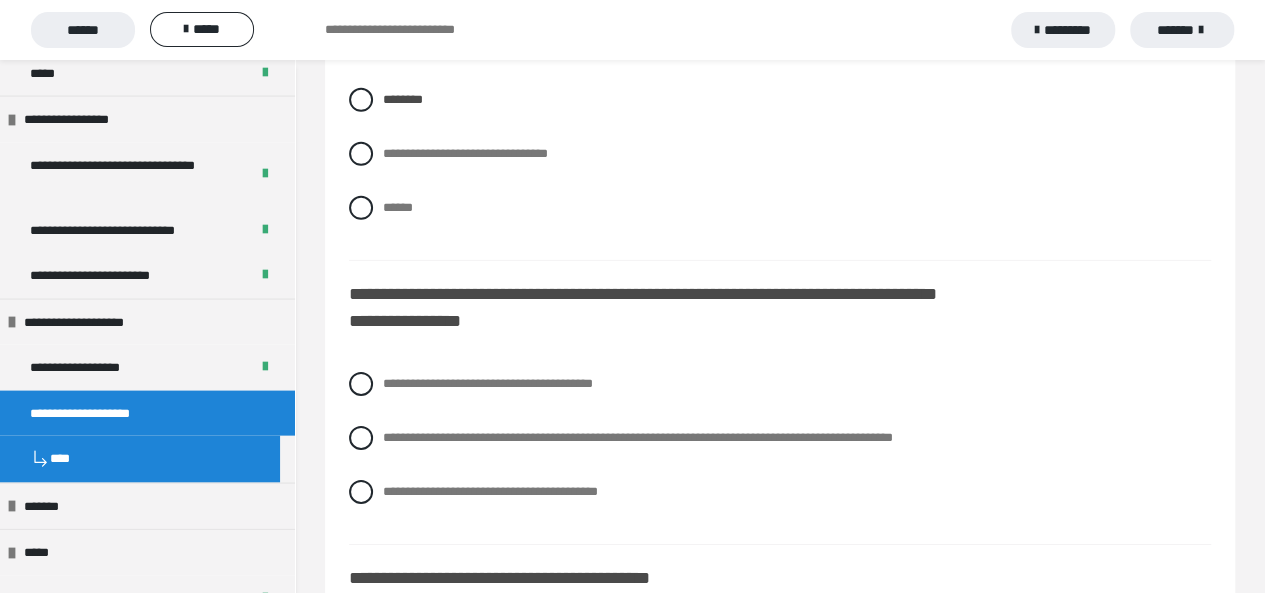 scroll, scrollTop: 3039, scrollLeft: 0, axis: vertical 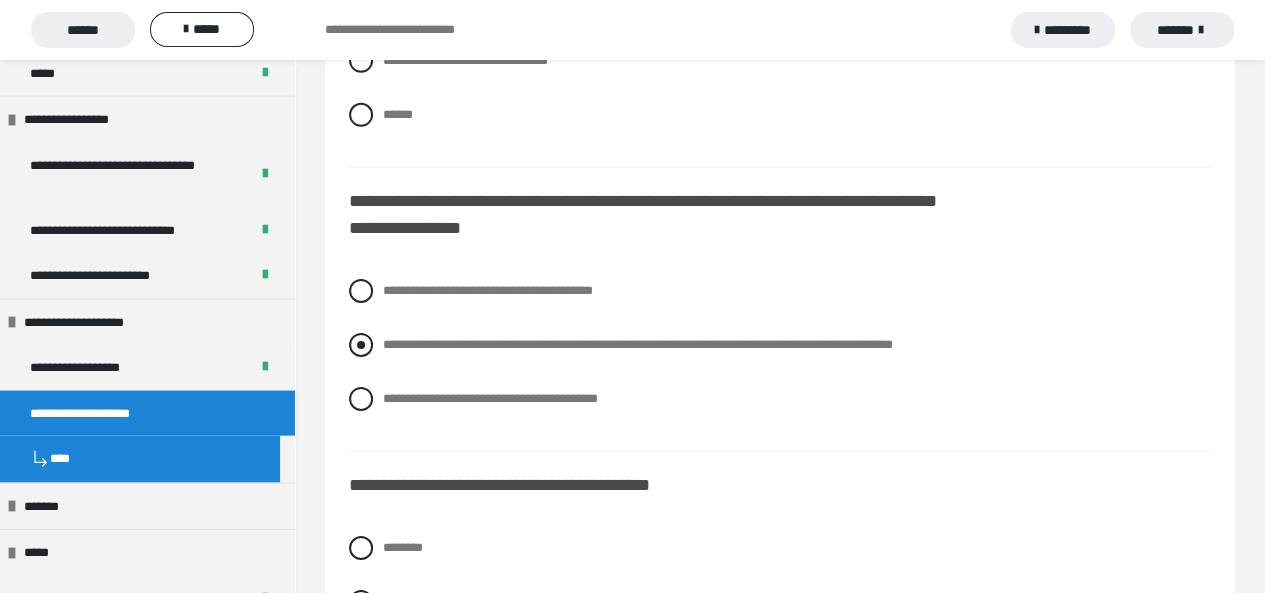 click at bounding box center (361, 345) 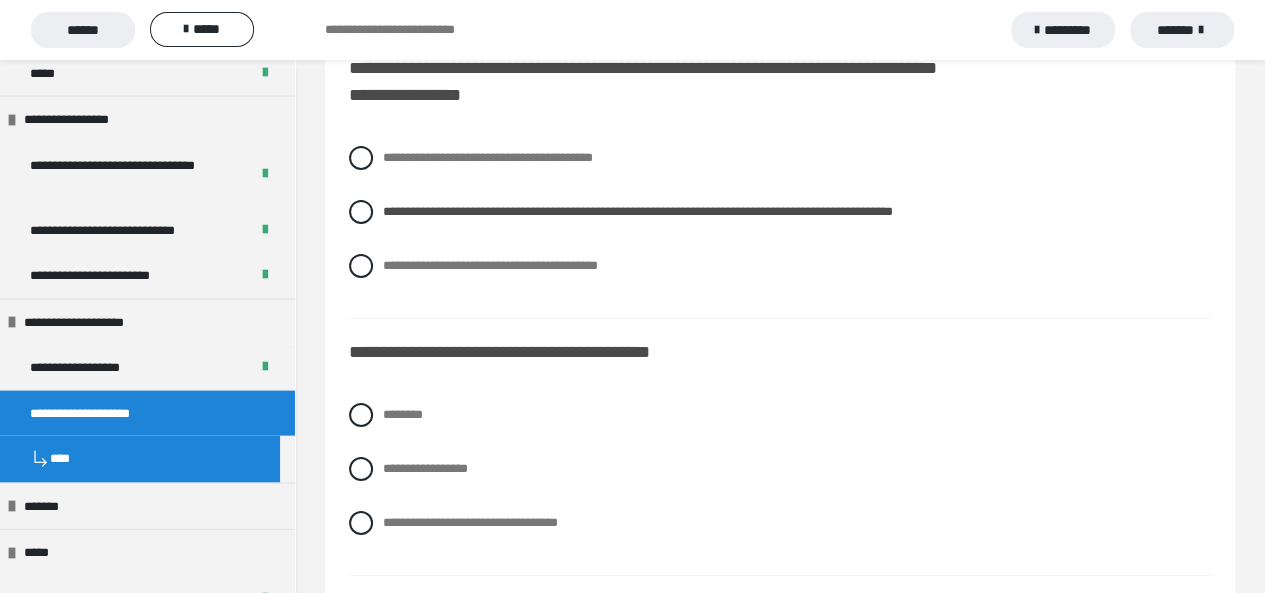 scroll, scrollTop: 3319, scrollLeft: 0, axis: vertical 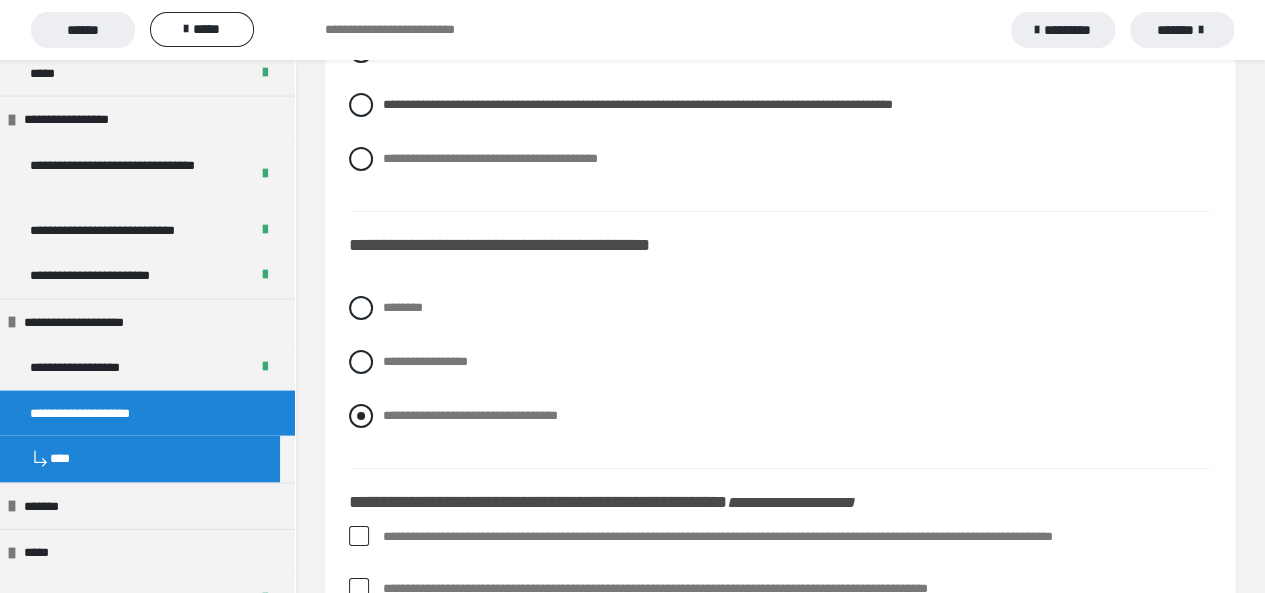 click at bounding box center (361, 416) 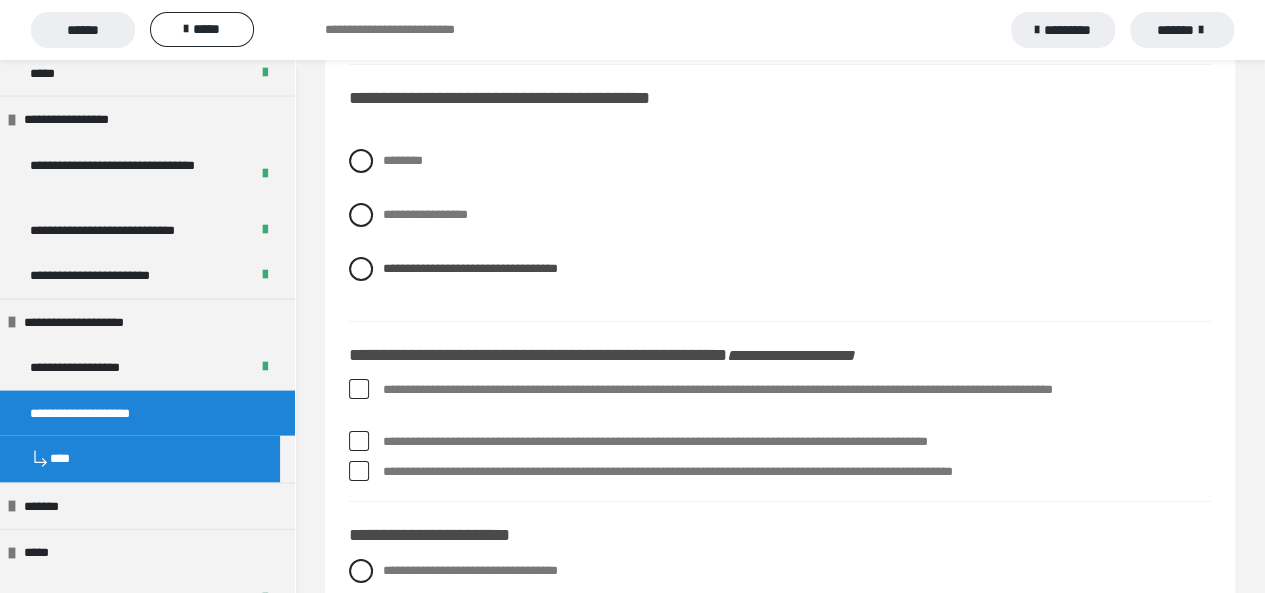scroll, scrollTop: 3519, scrollLeft: 0, axis: vertical 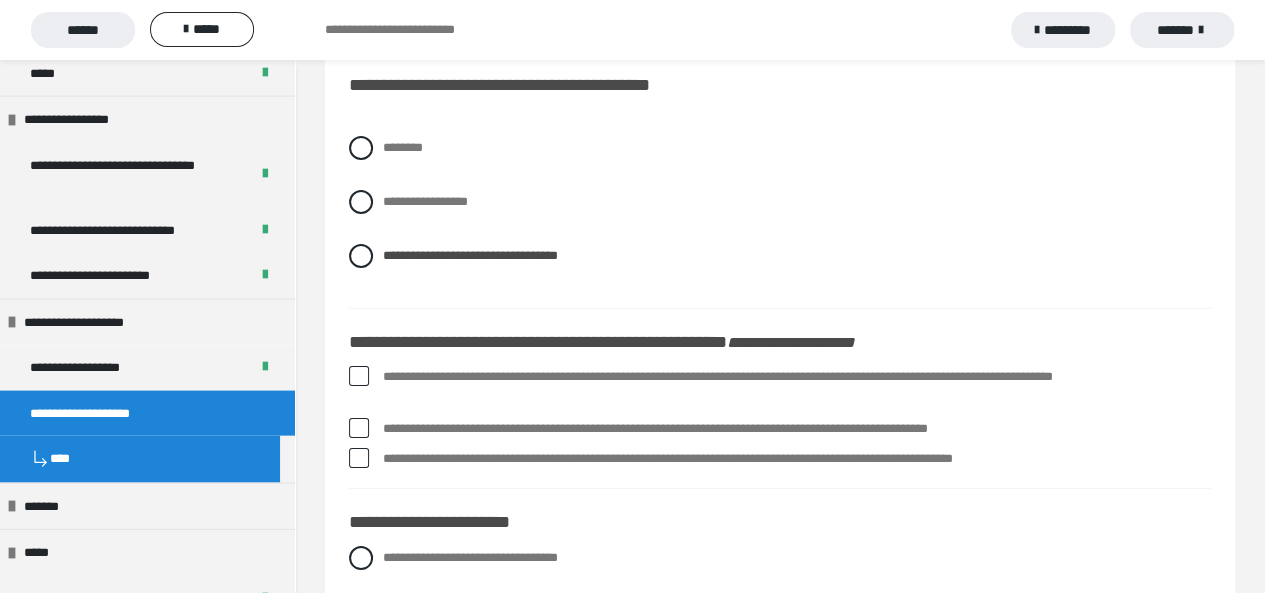 click at bounding box center [359, 376] 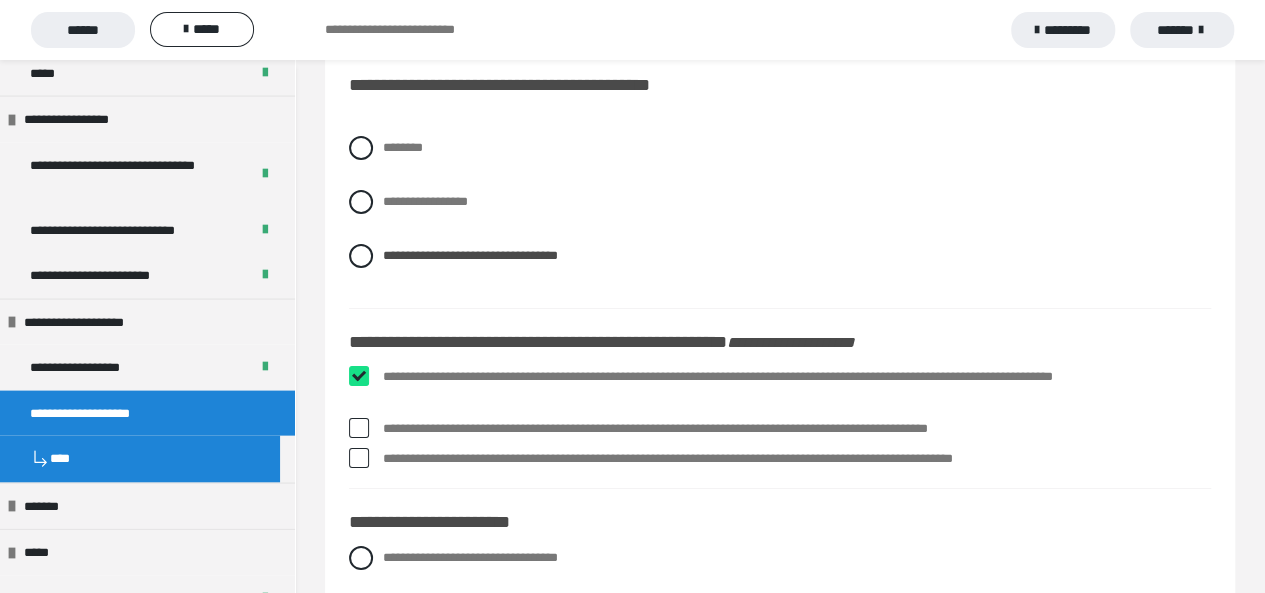 checkbox on "****" 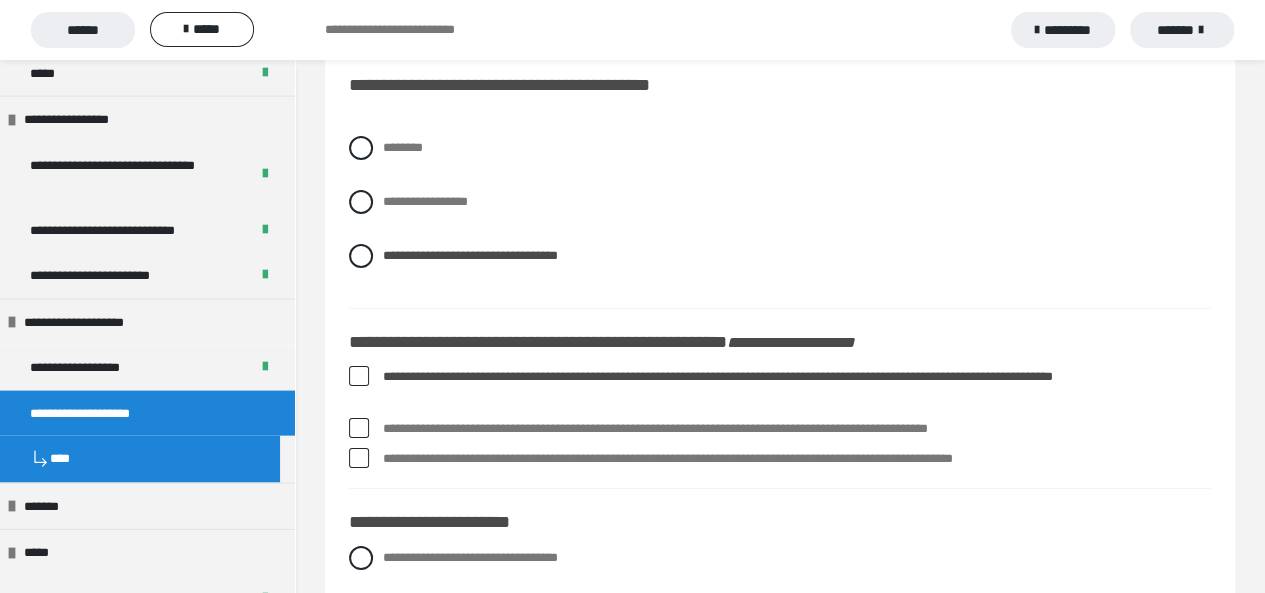 click at bounding box center (359, 458) 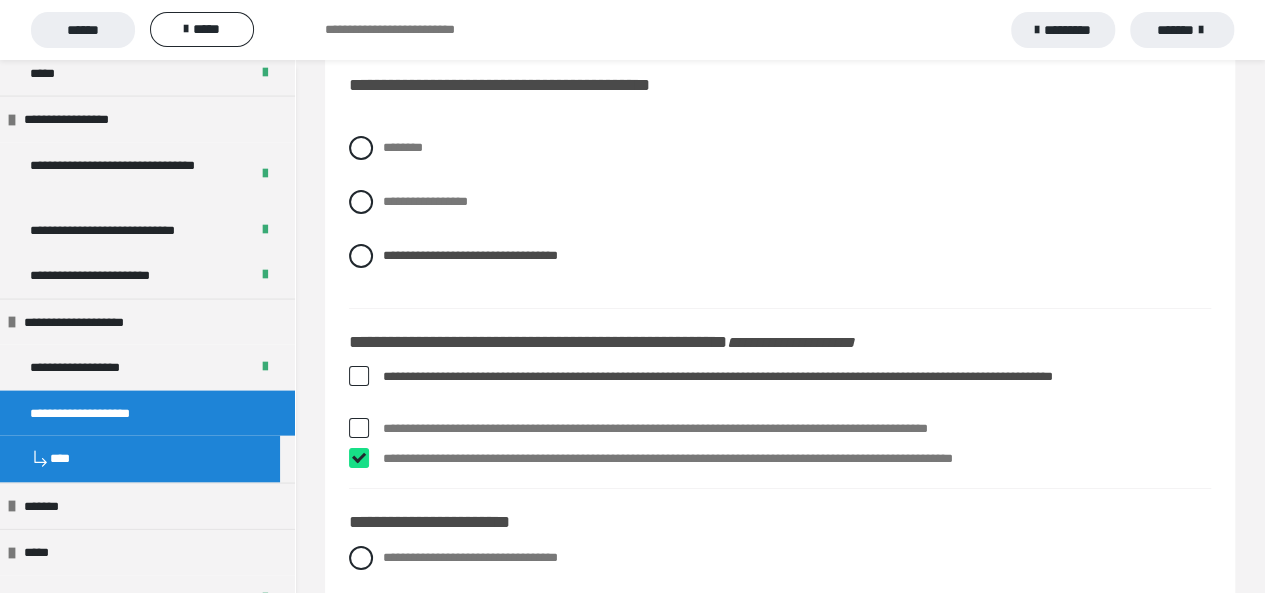 checkbox on "****" 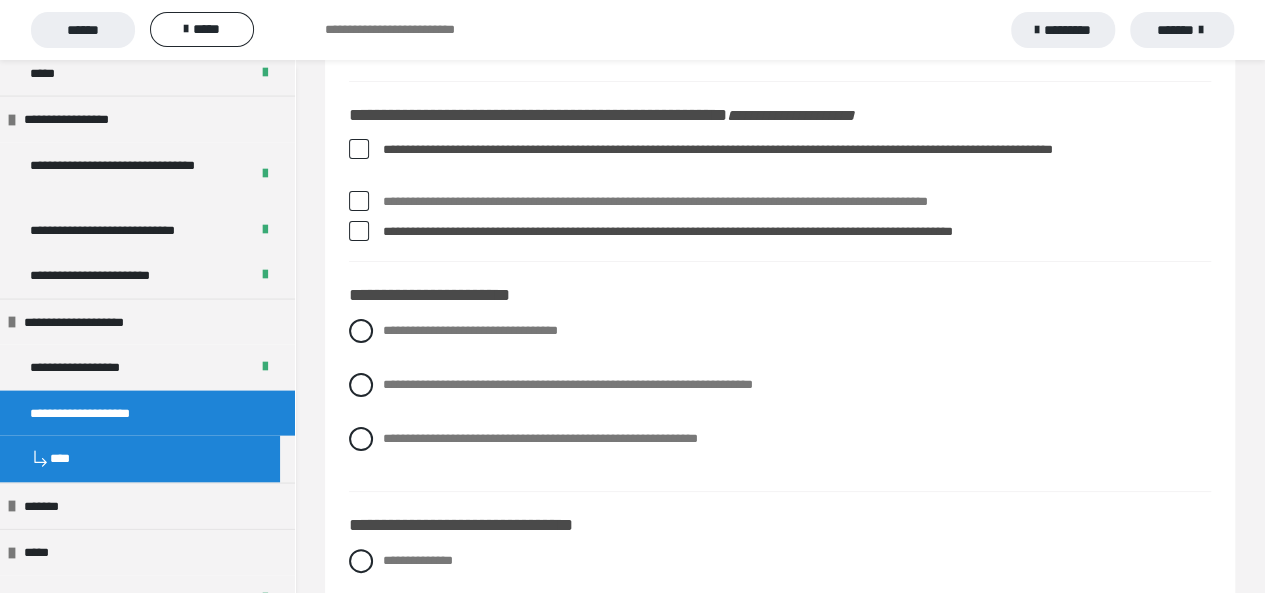 scroll, scrollTop: 3786, scrollLeft: 0, axis: vertical 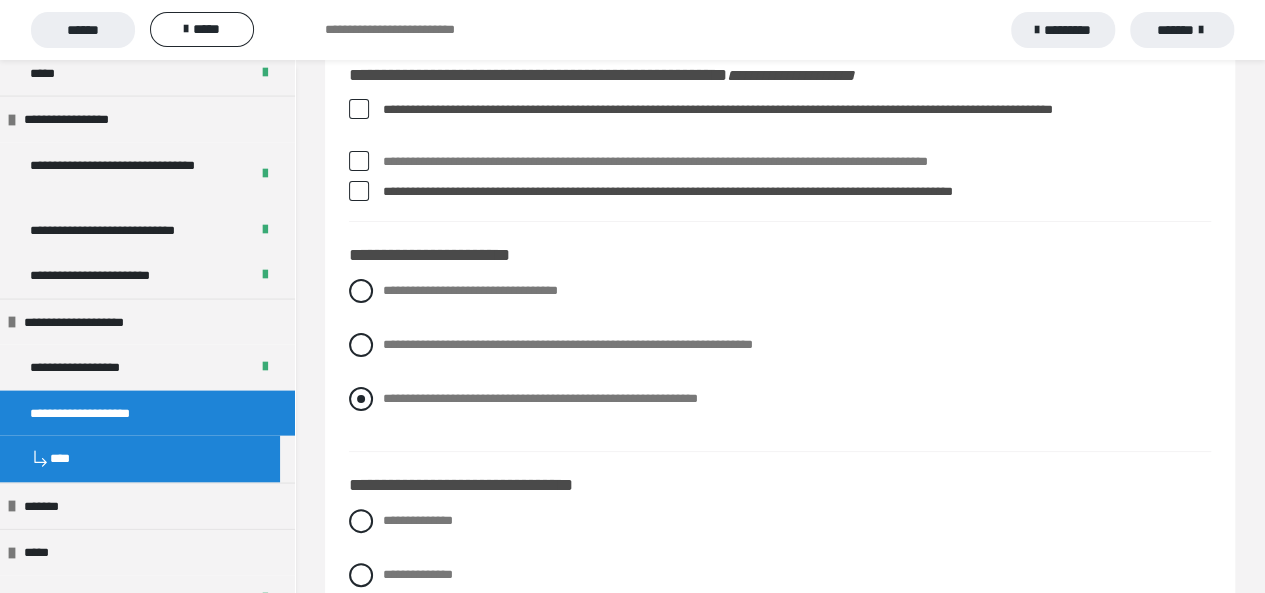 click at bounding box center (361, 399) 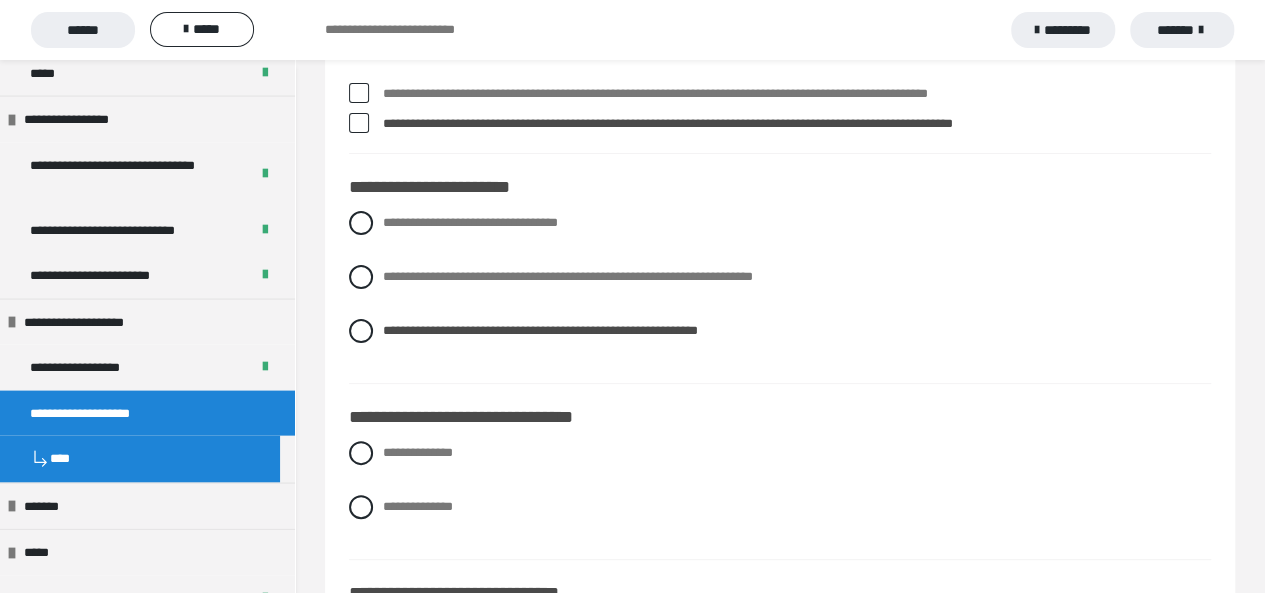 scroll, scrollTop: 3866, scrollLeft: 0, axis: vertical 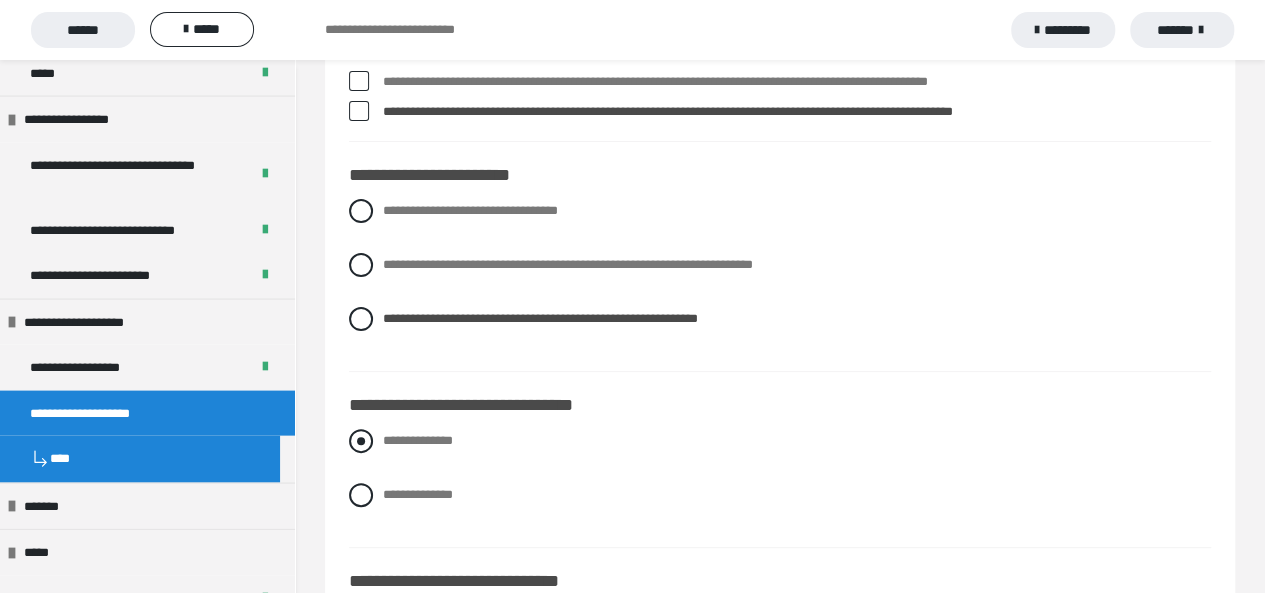 click at bounding box center [361, 441] 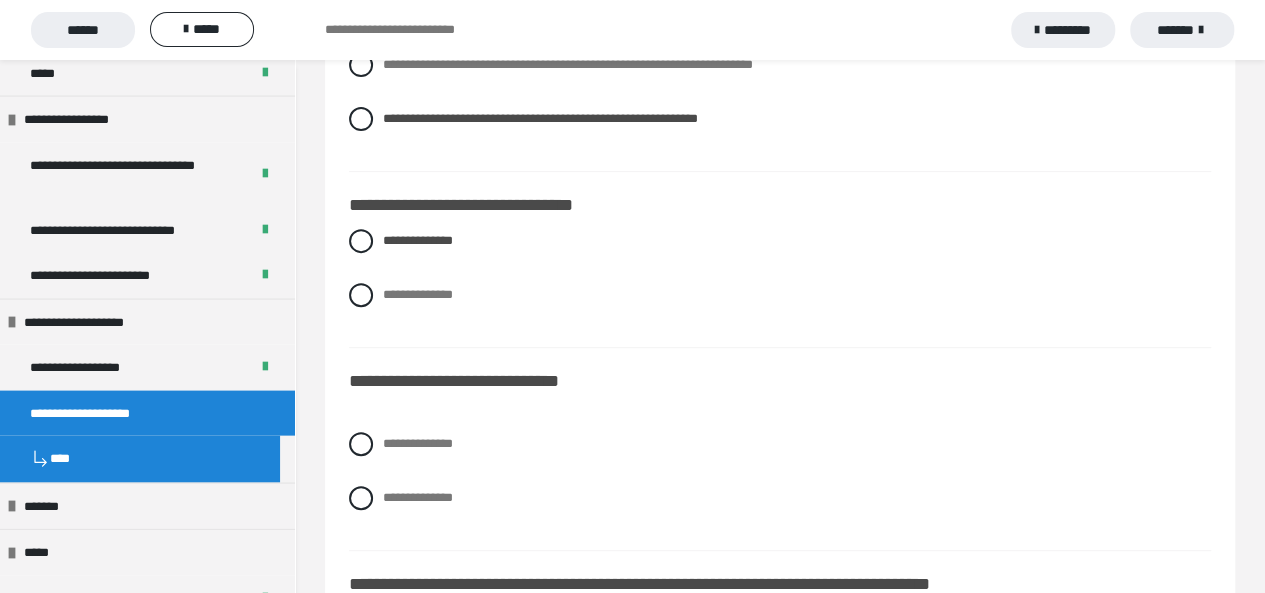 scroll, scrollTop: 4092, scrollLeft: 0, axis: vertical 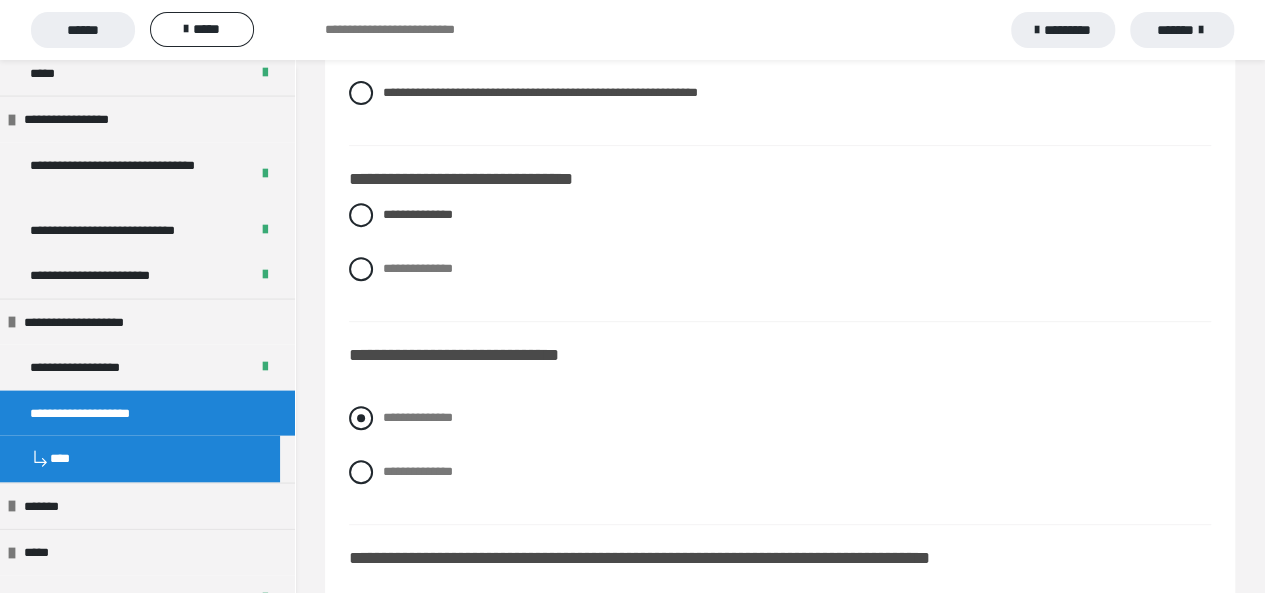 click at bounding box center [361, 418] 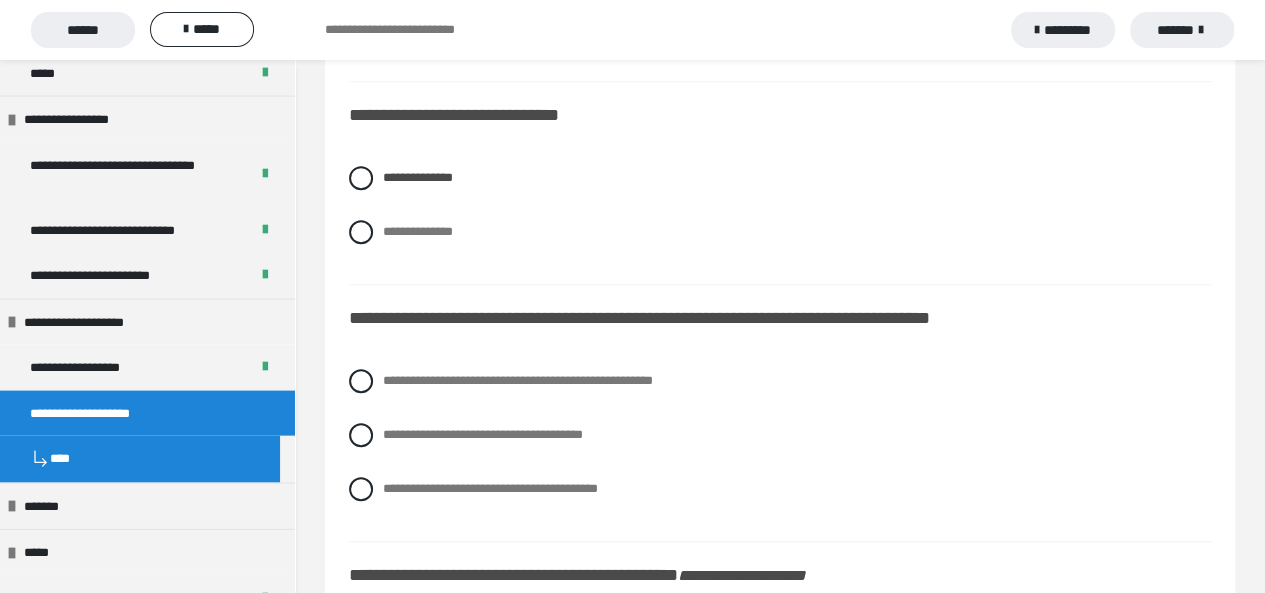 scroll, scrollTop: 4372, scrollLeft: 0, axis: vertical 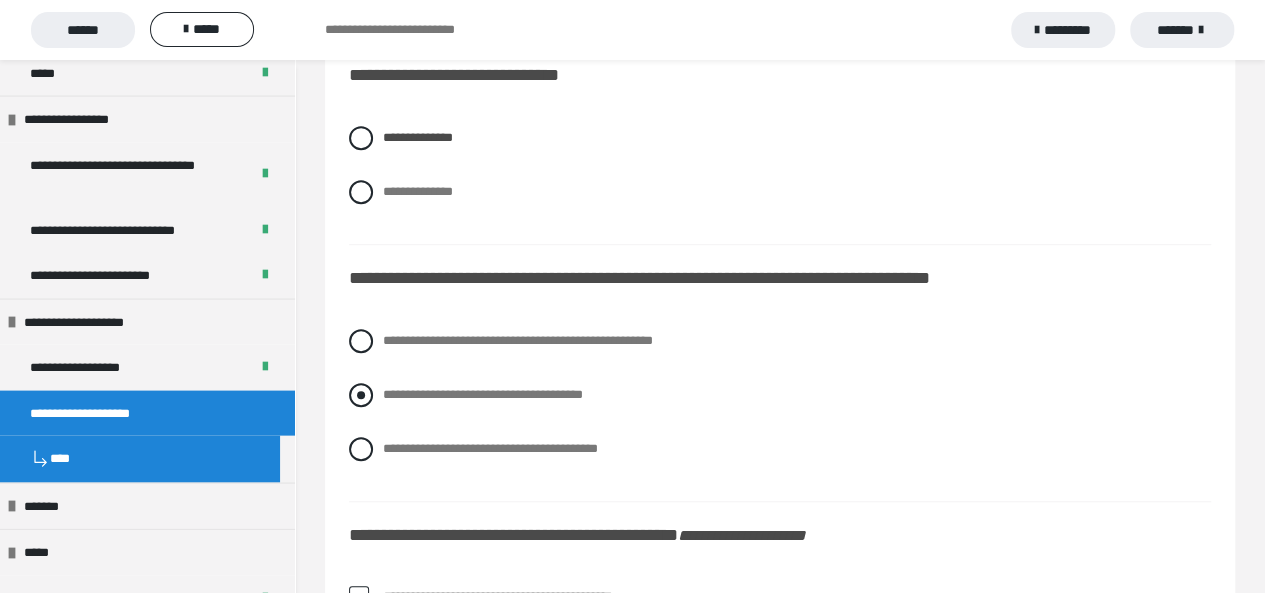 click at bounding box center [361, 395] 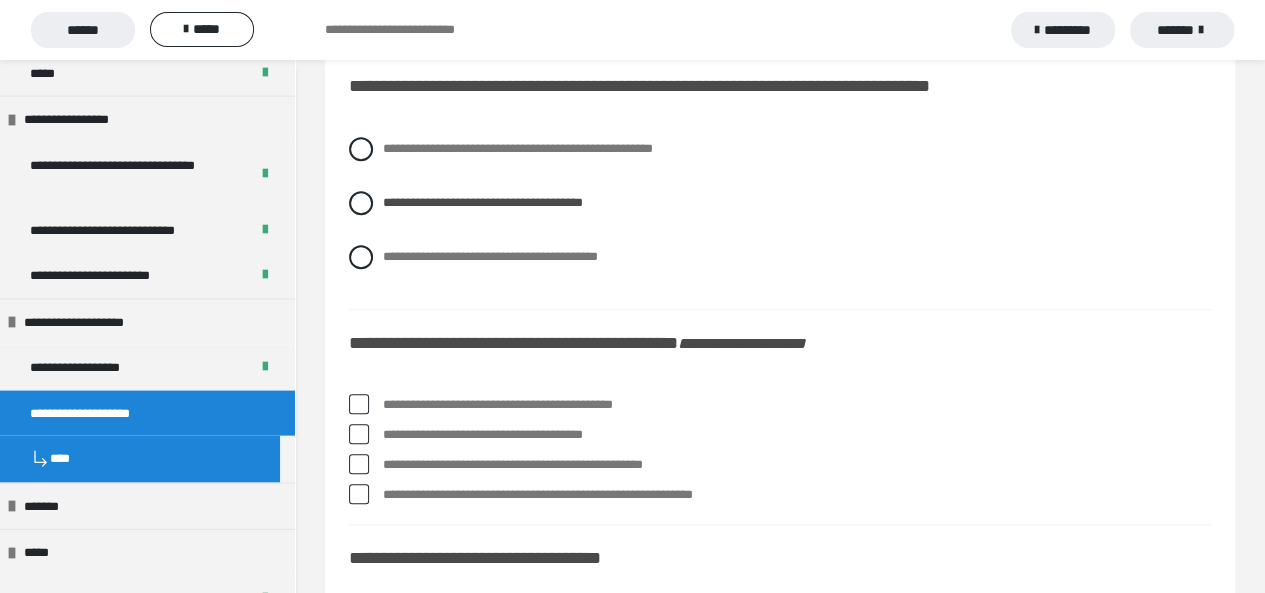 scroll, scrollTop: 4573, scrollLeft: 0, axis: vertical 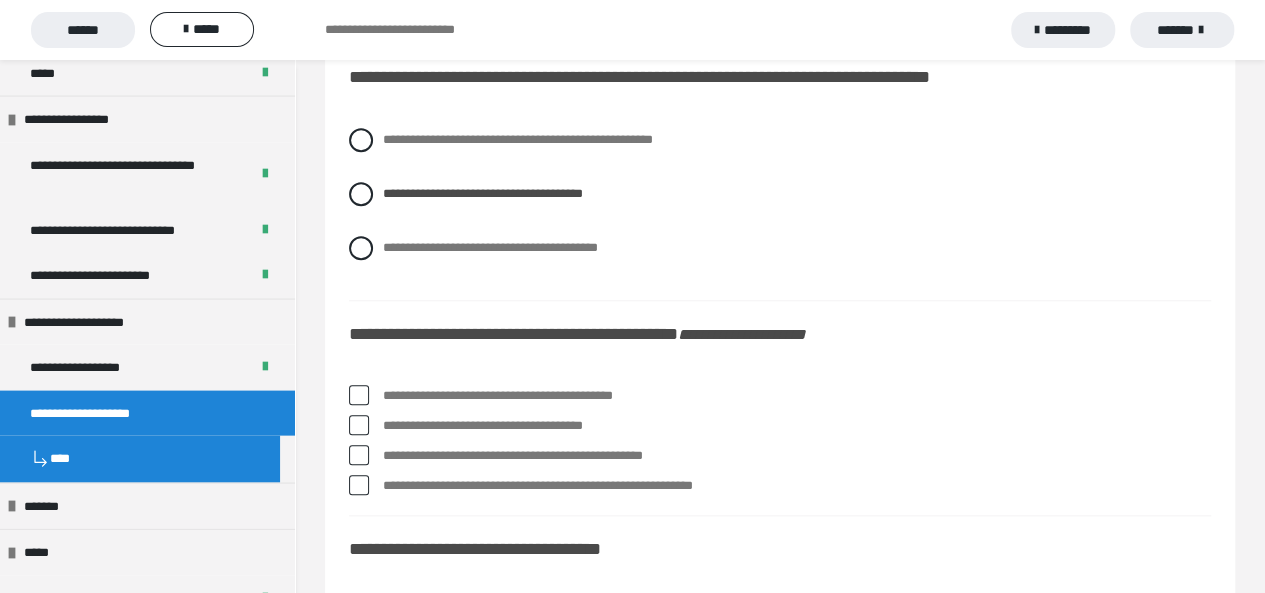 click at bounding box center (359, 425) 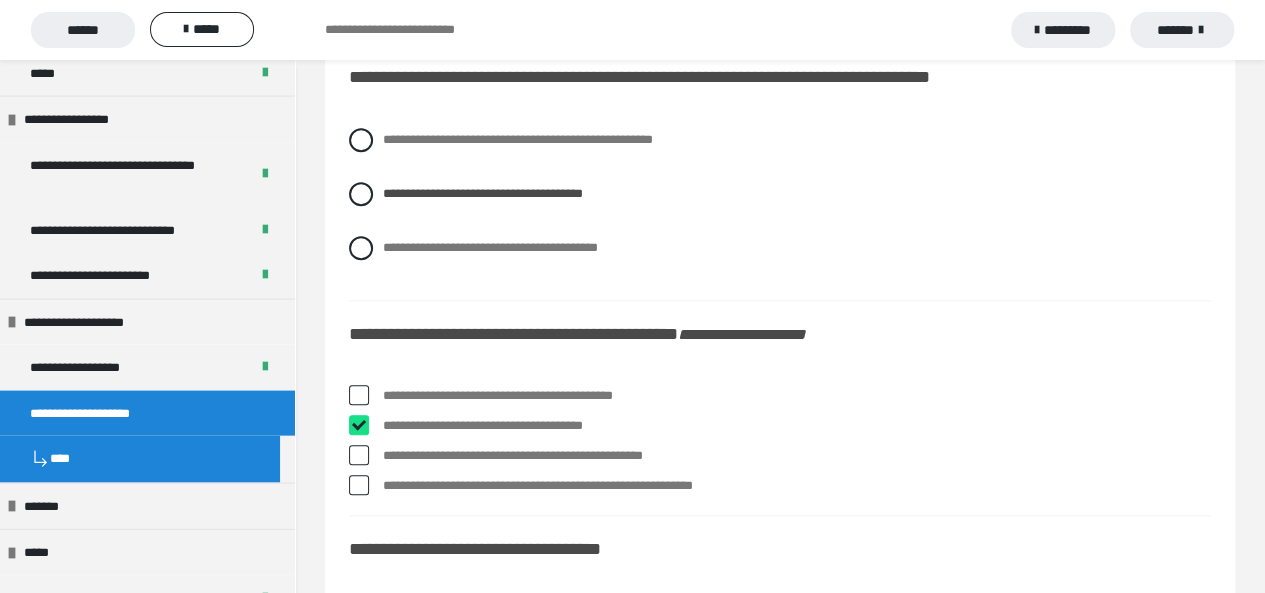 checkbox on "****" 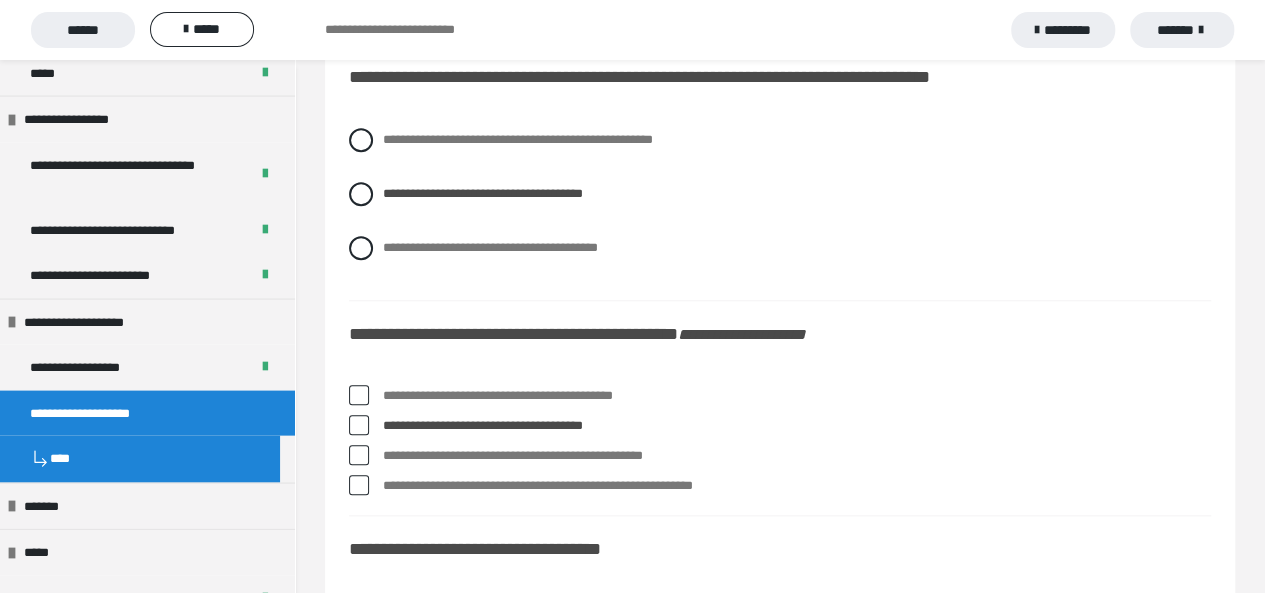 click at bounding box center [359, 455] 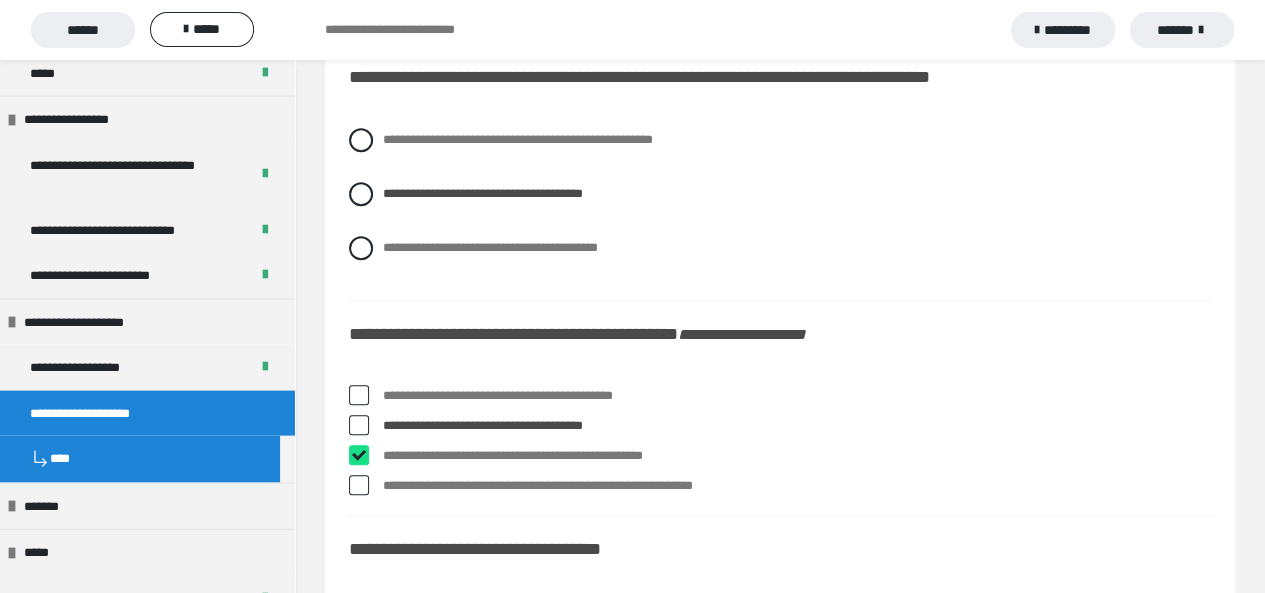 checkbox on "****" 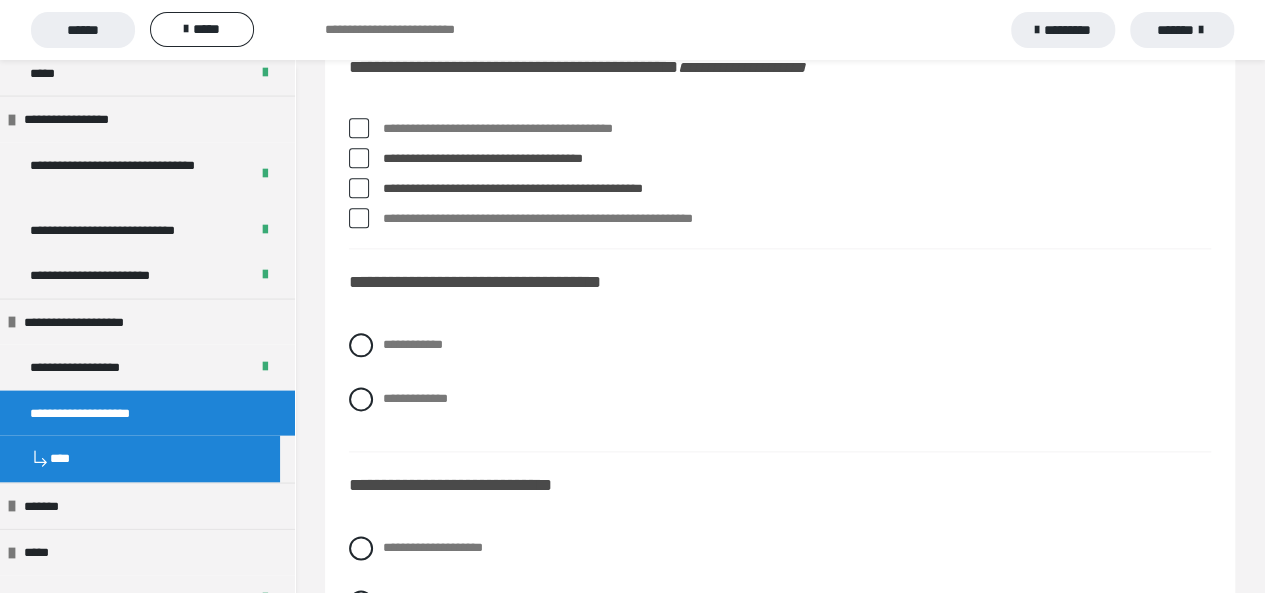 scroll, scrollTop: 4852, scrollLeft: 0, axis: vertical 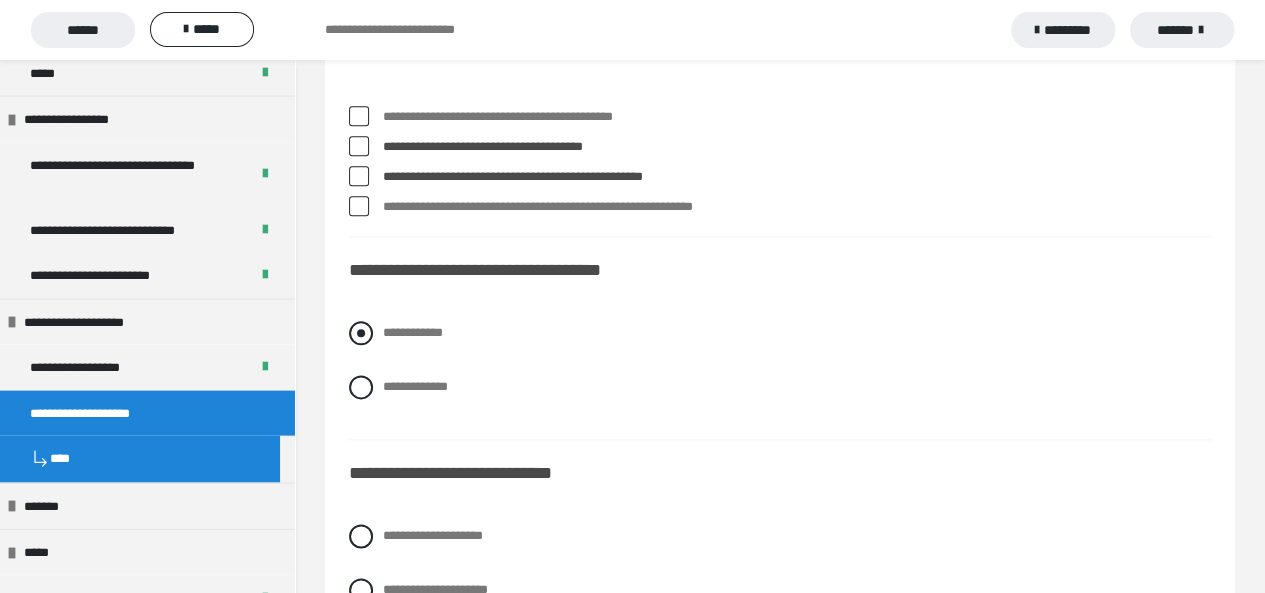 click at bounding box center [361, 333] 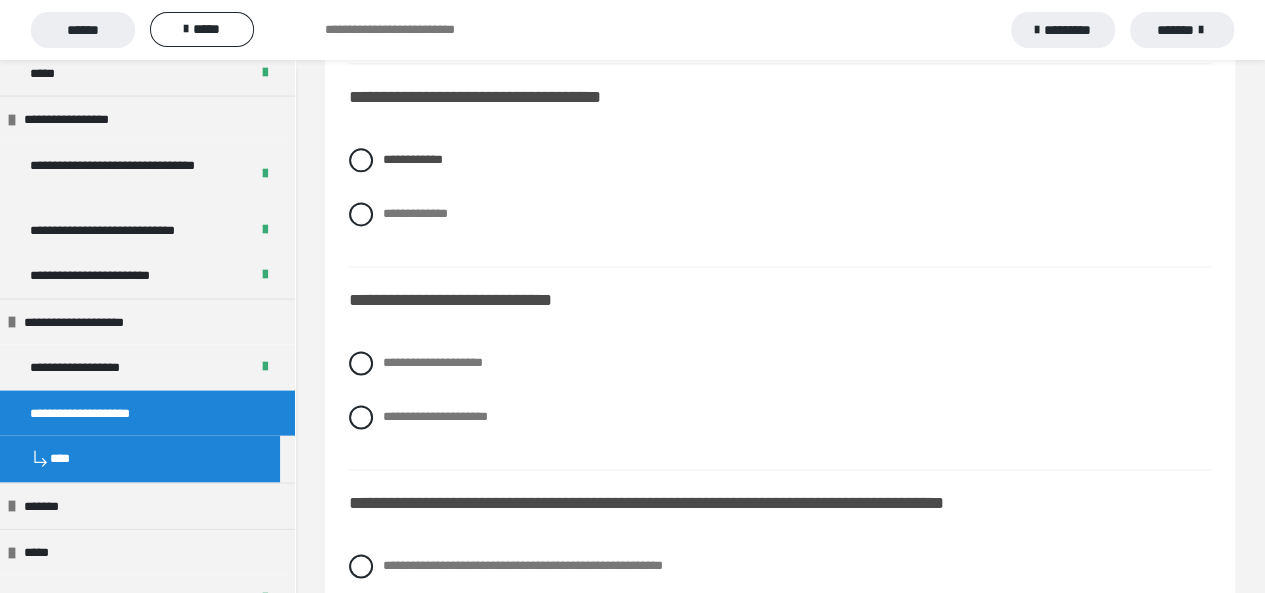 scroll, scrollTop: 5052, scrollLeft: 0, axis: vertical 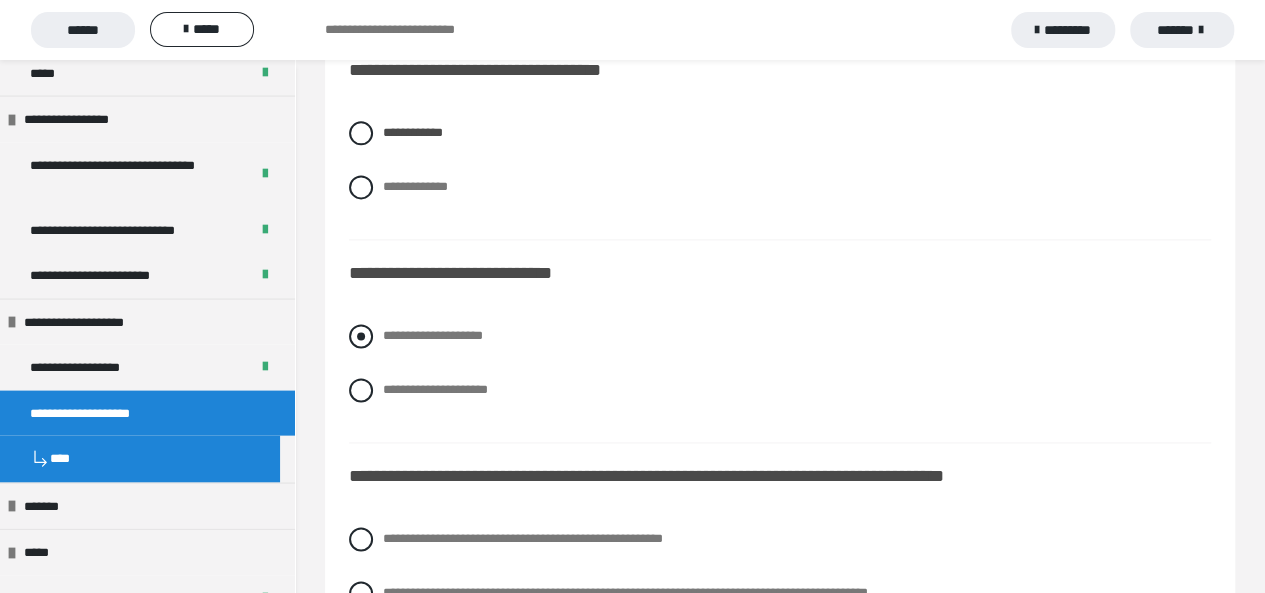 click at bounding box center (361, 336) 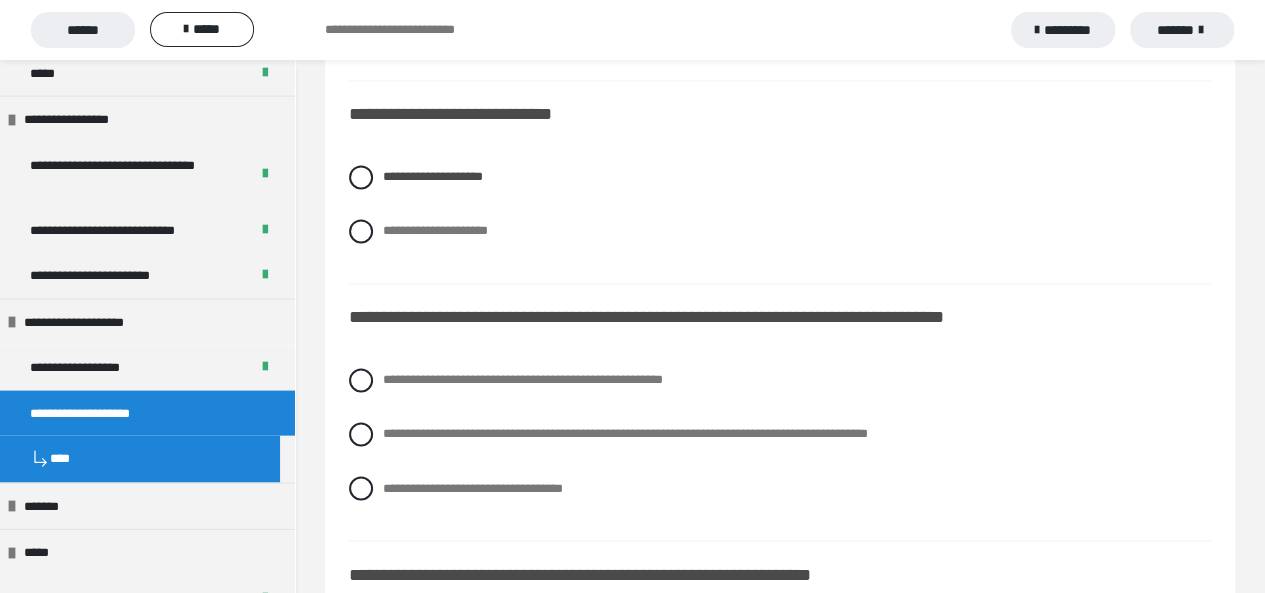 scroll, scrollTop: 5212, scrollLeft: 0, axis: vertical 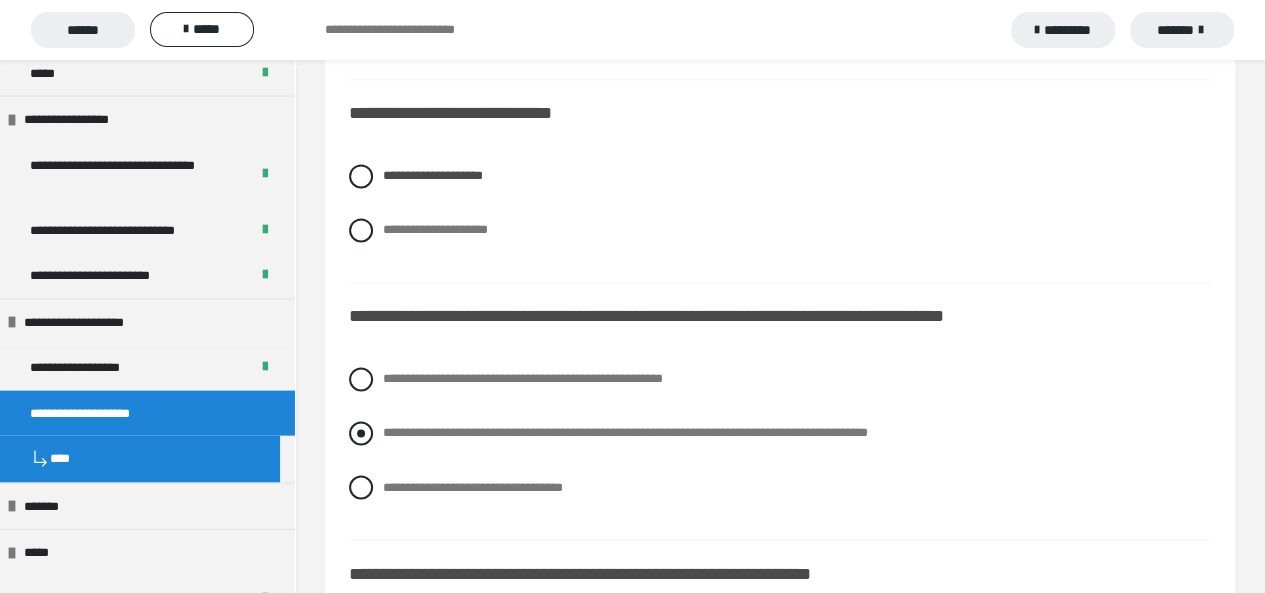 click at bounding box center [361, 433] 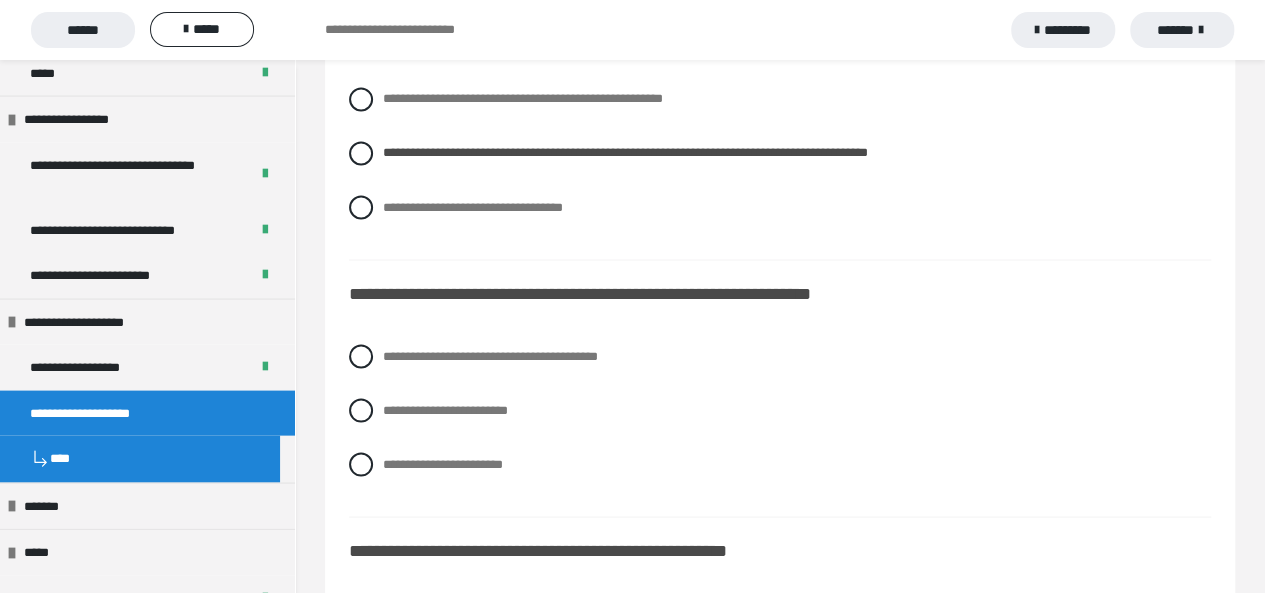scroll, scrollTop: 5532, scrollLeft: 0, axis: vertical 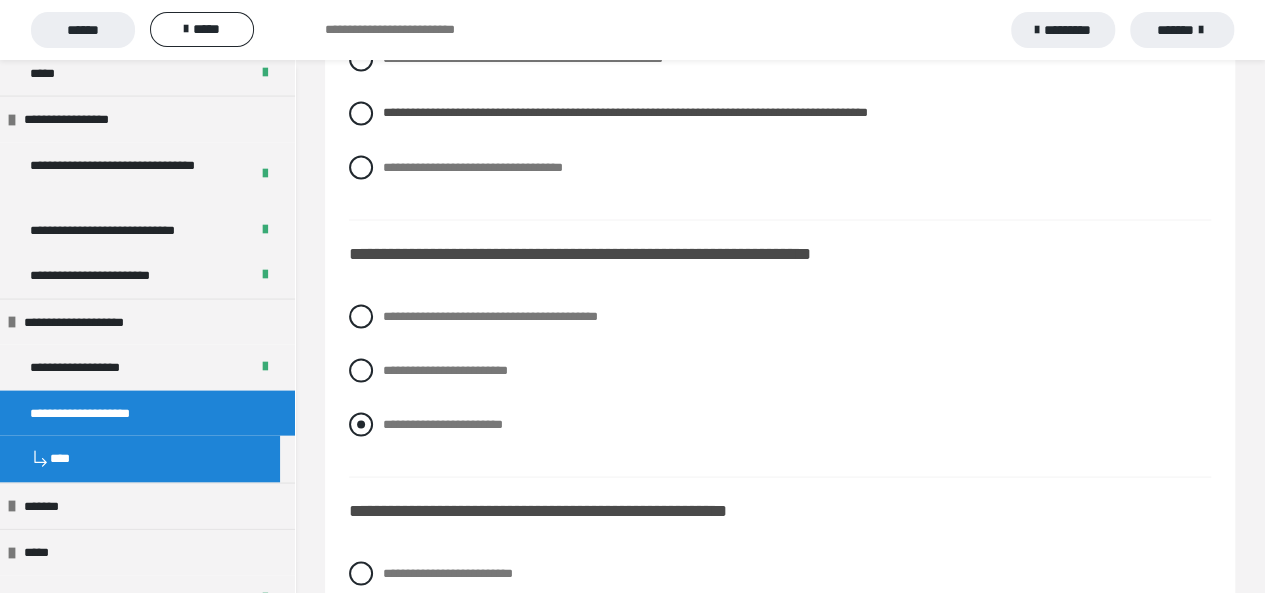 click at bounding box center (361, 424) 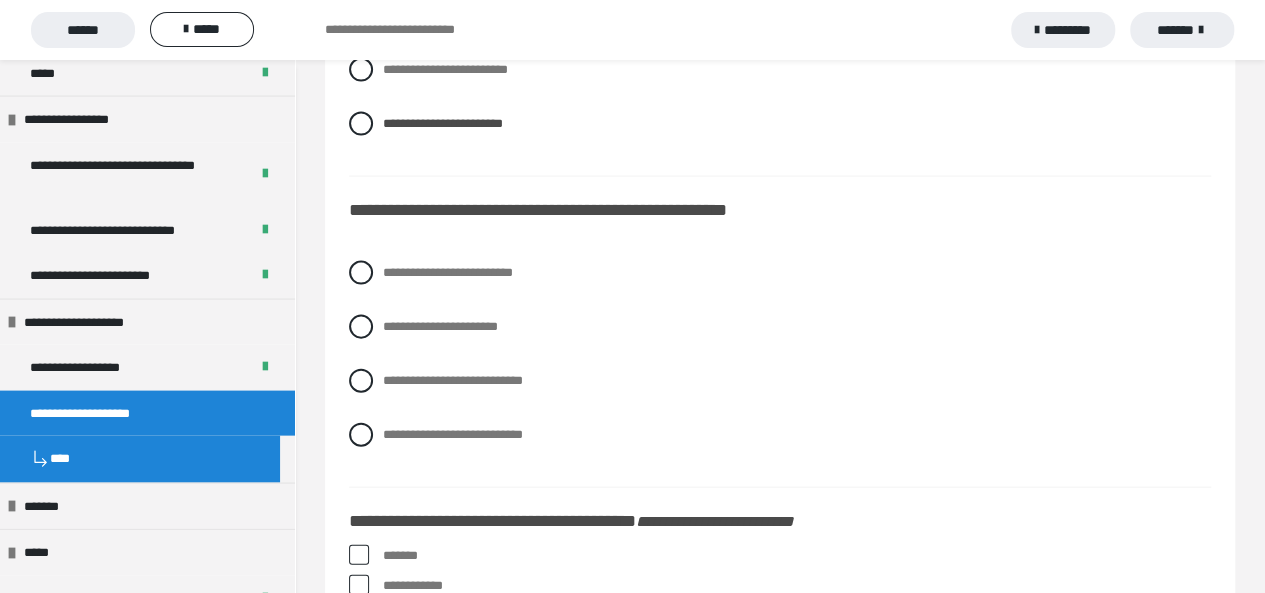 scroll, scrollTop: 5839, scrollLeft: 0, axis: vertical 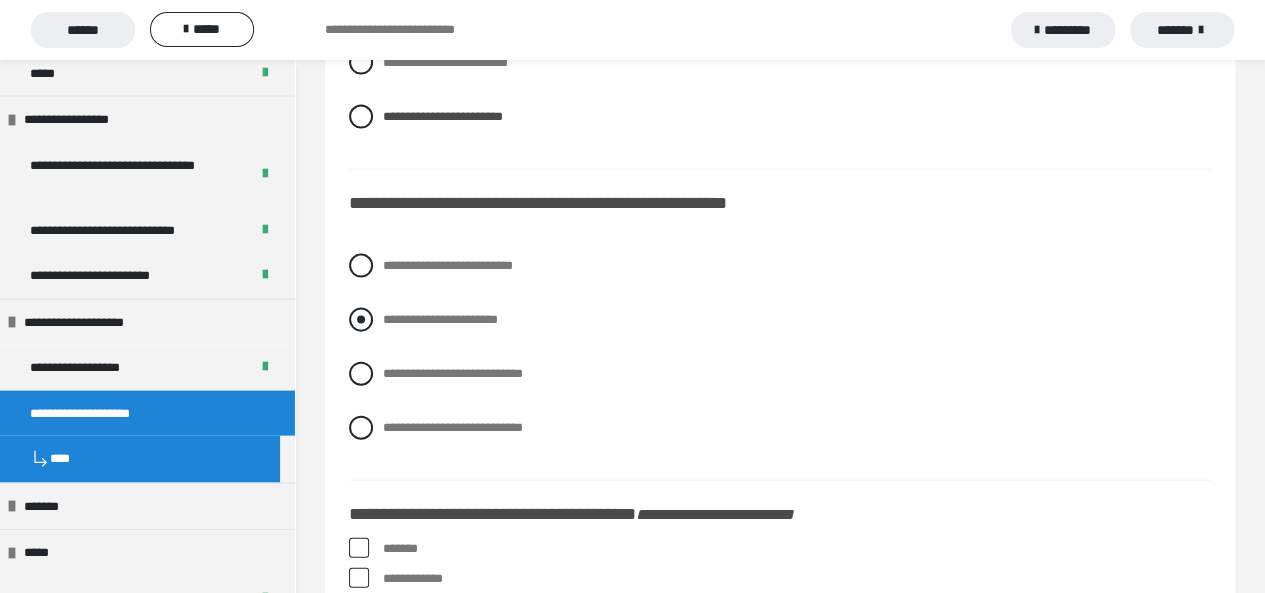 click at bounding box center (361, 320) 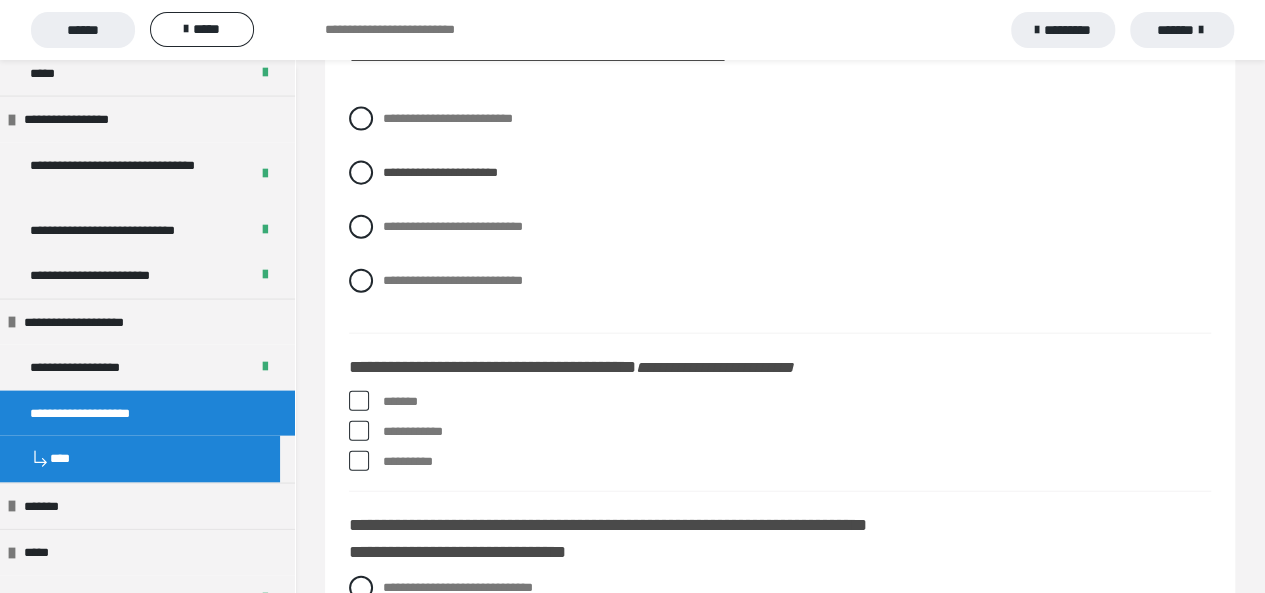 scroll, scrollTop: 5999, scrollLeft: 0, axis: vertical 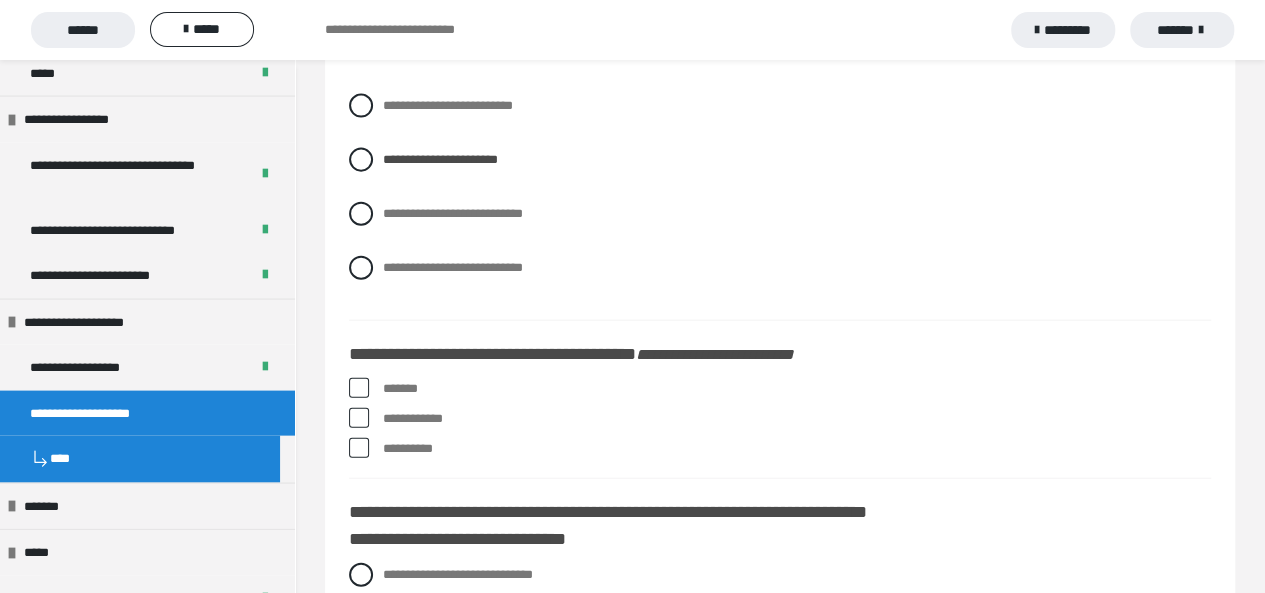 click at bounding box center (359, 388) 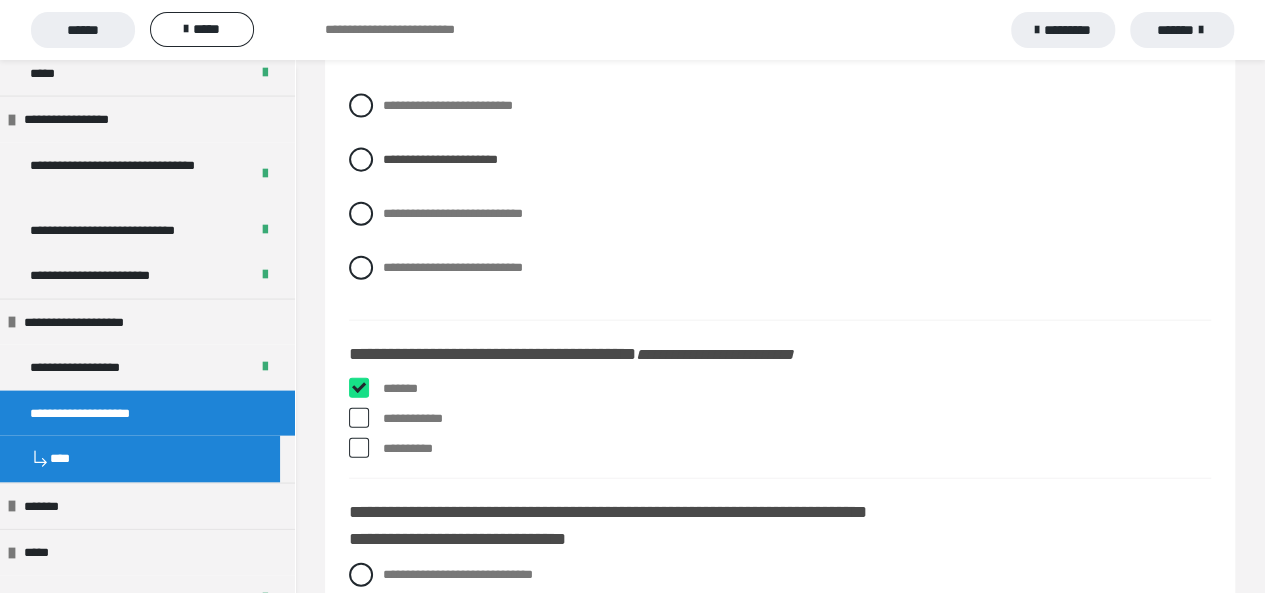 checkbox on "****" 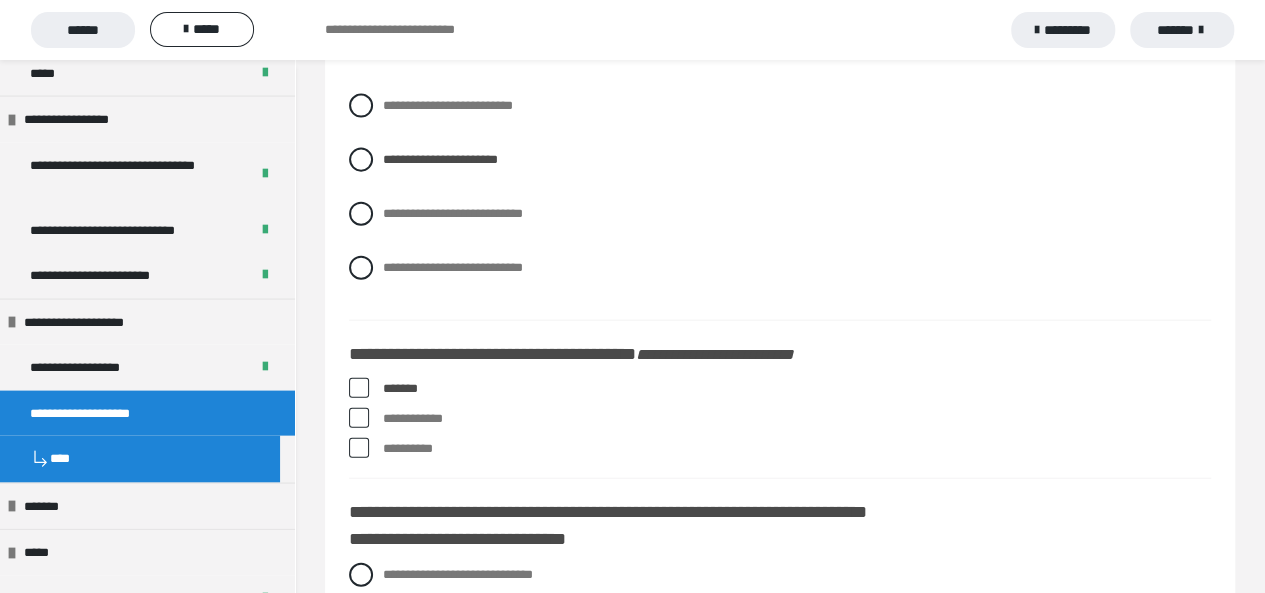 click at bounding box center [359, 448] 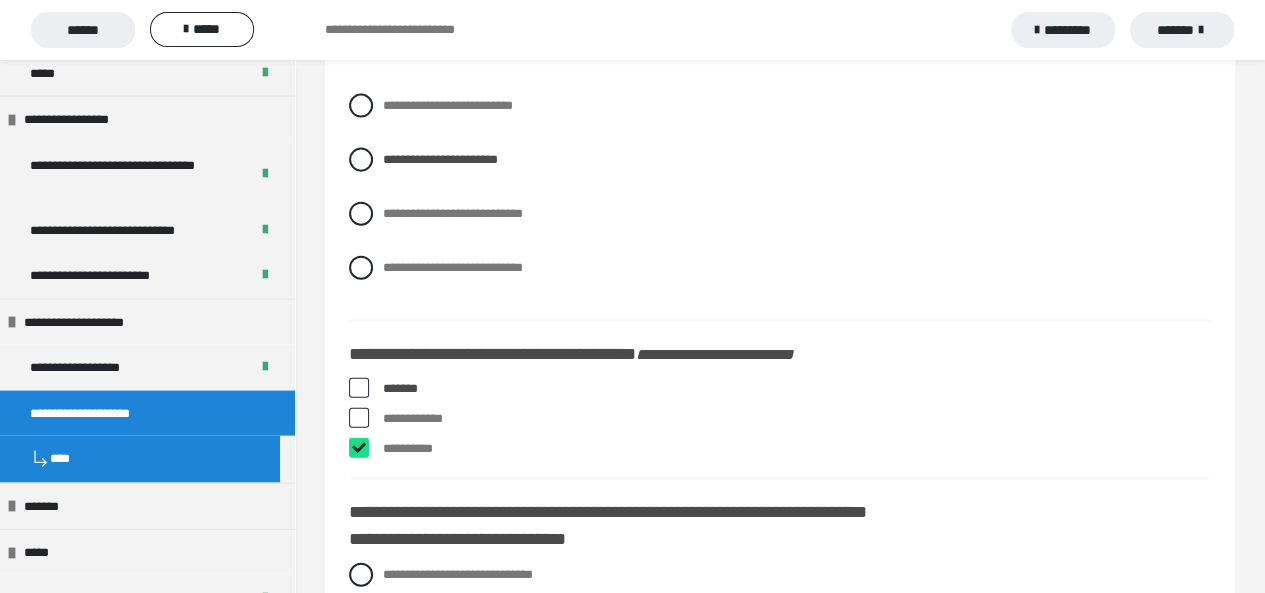 checkbox on "****" 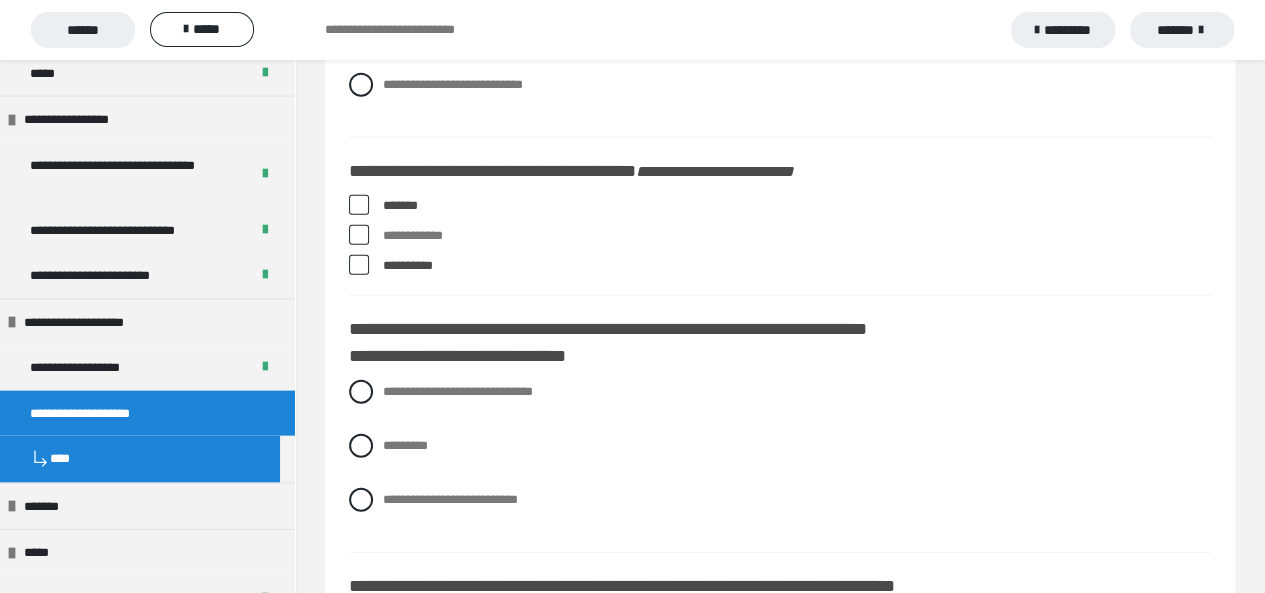 scroll, scrollTop: 6199, scrollLeft: 0, axis: vertical 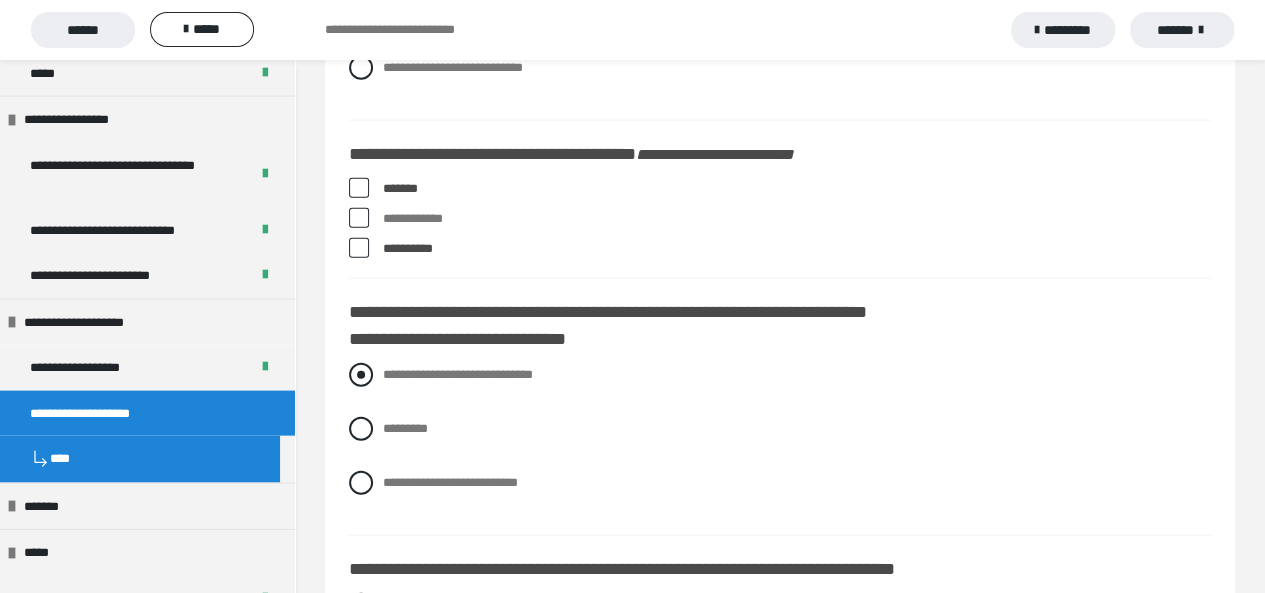 click at bounding box center (361, 375) 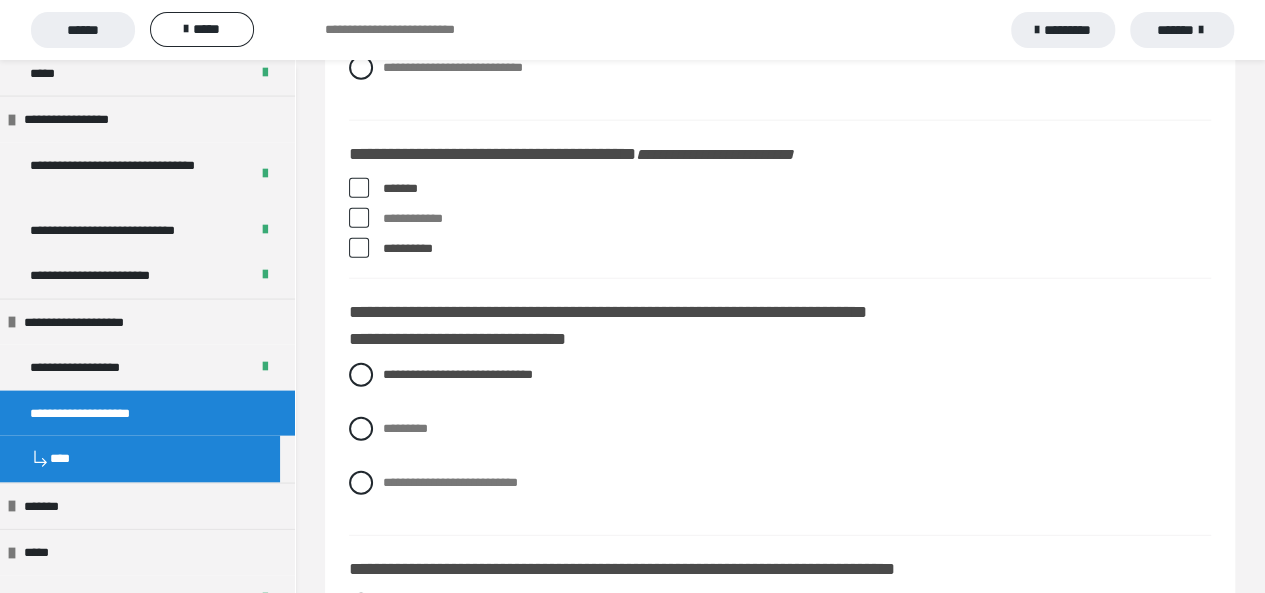 scroll, scrollTop: 6239, scrollLeft: 0, axis: vertical 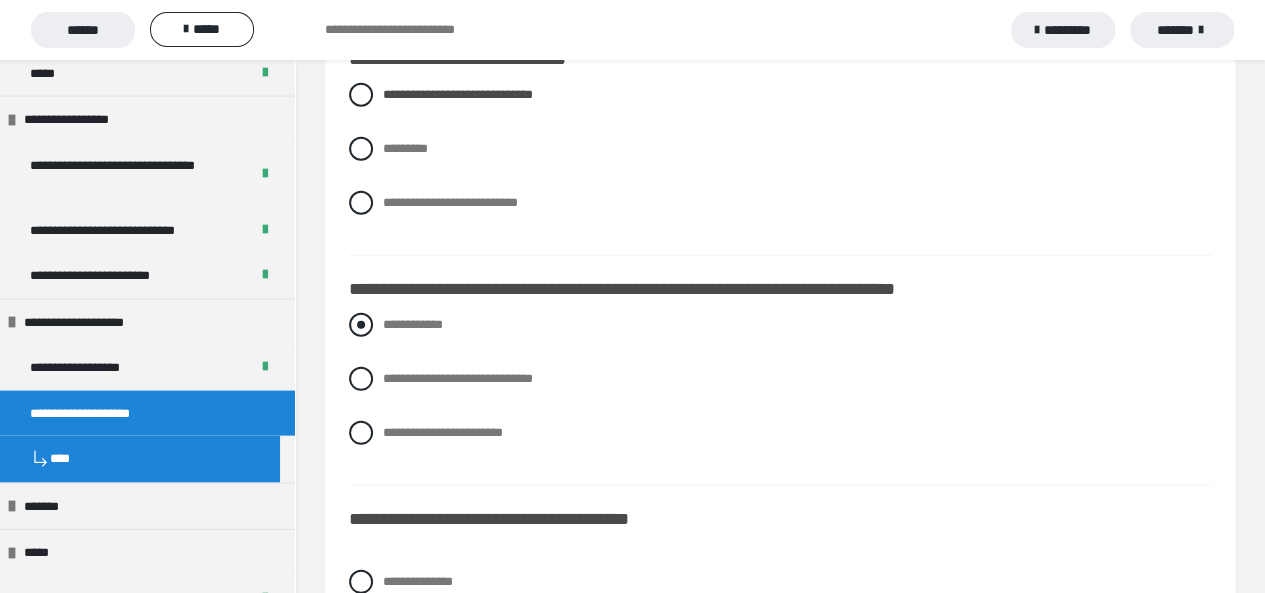 click at bounding box center (361, 325) 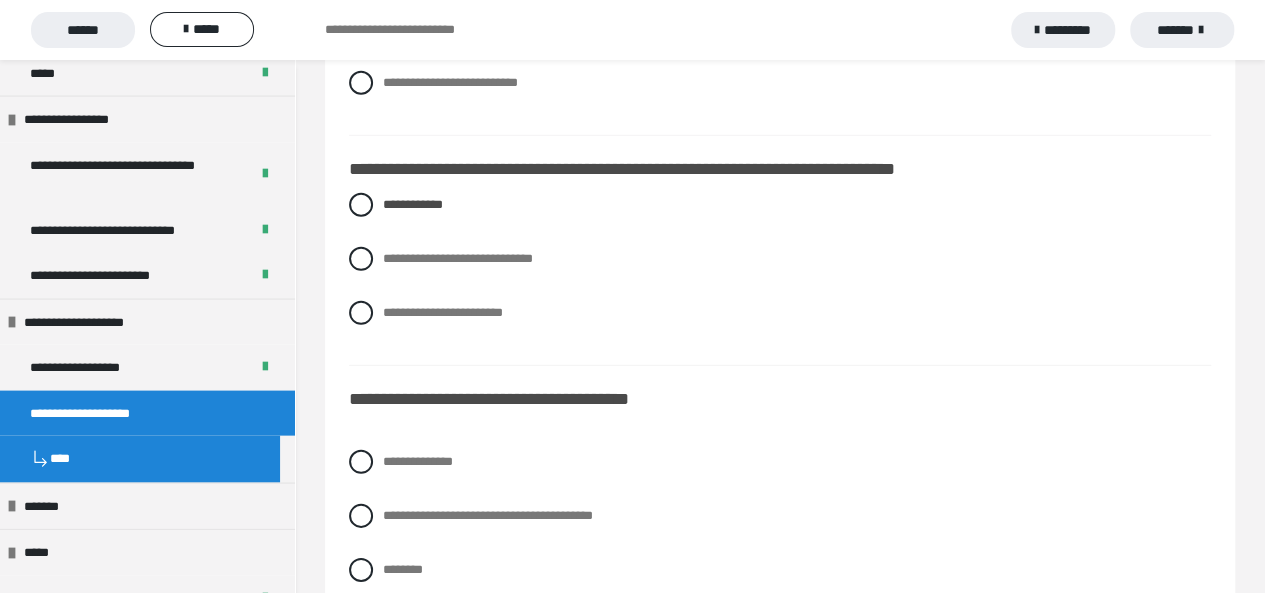 scroll, scrollTop: 6639, scrollLeft: 0, axis: vertical 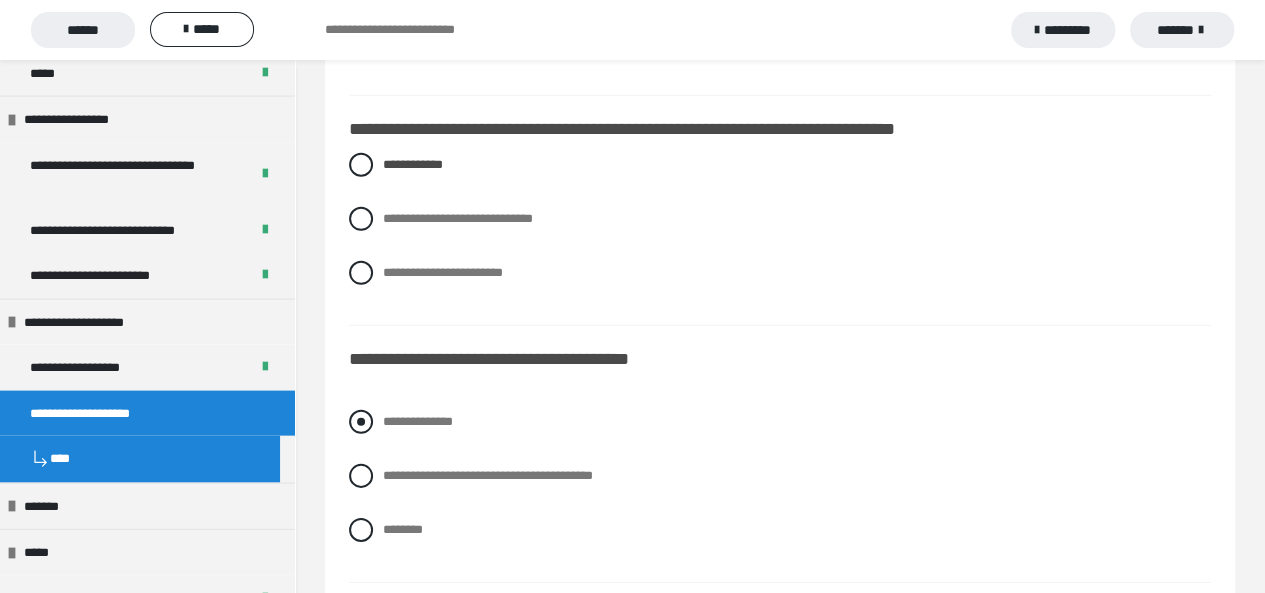 click at bounding box center [361, 422] 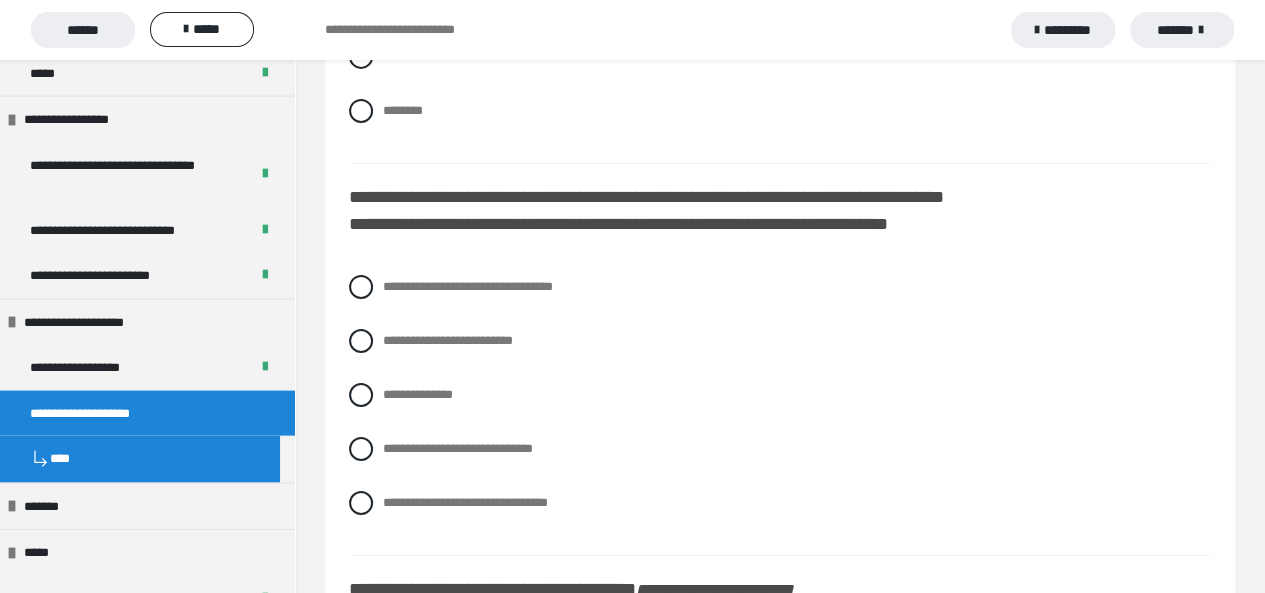 scroll, scrollTop: 7066, scrollLeft: 0, axis: vertical 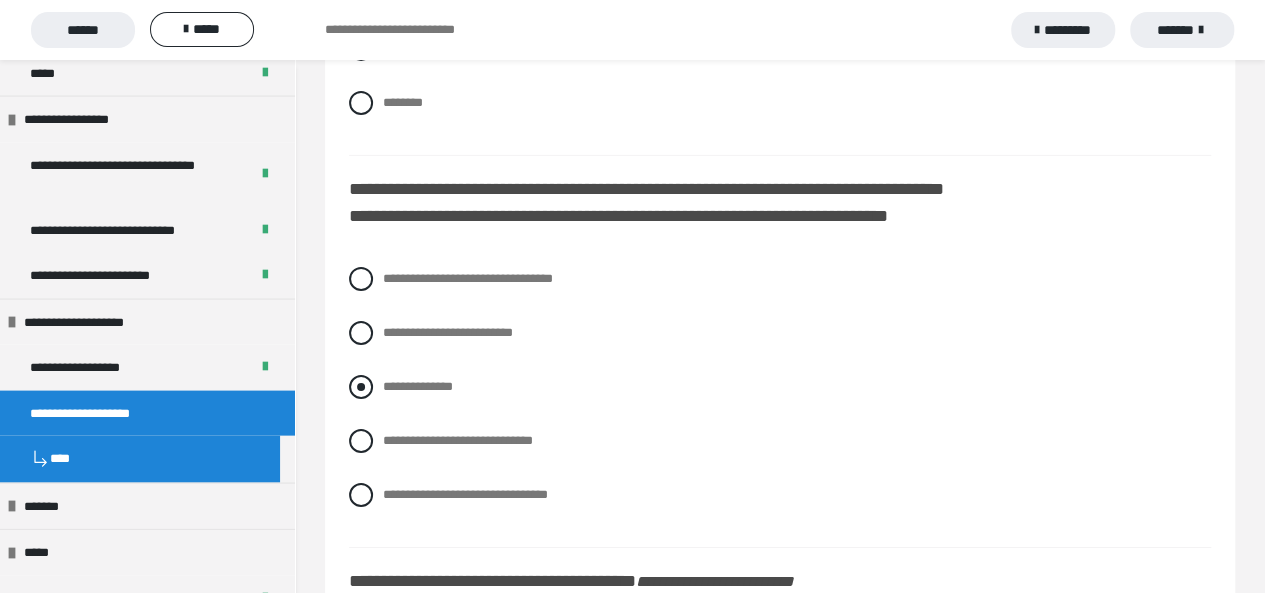 click at bounding box center [361, 387] 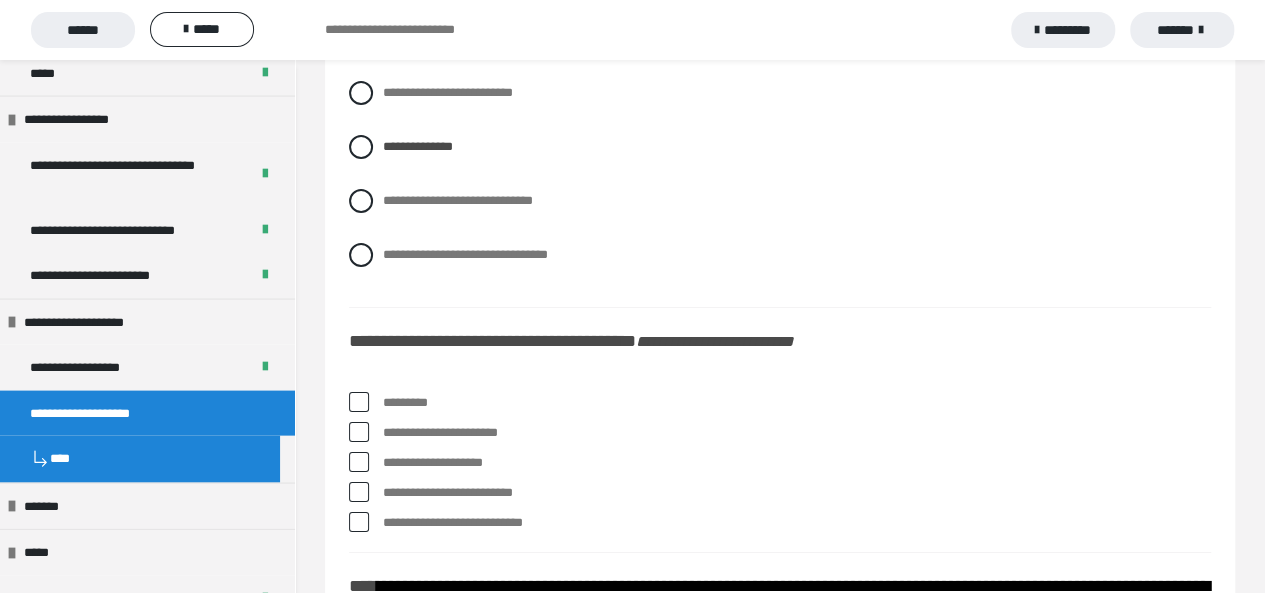 scroll, scrollTop: 7346, scrollLeft: 0, axis: vertical 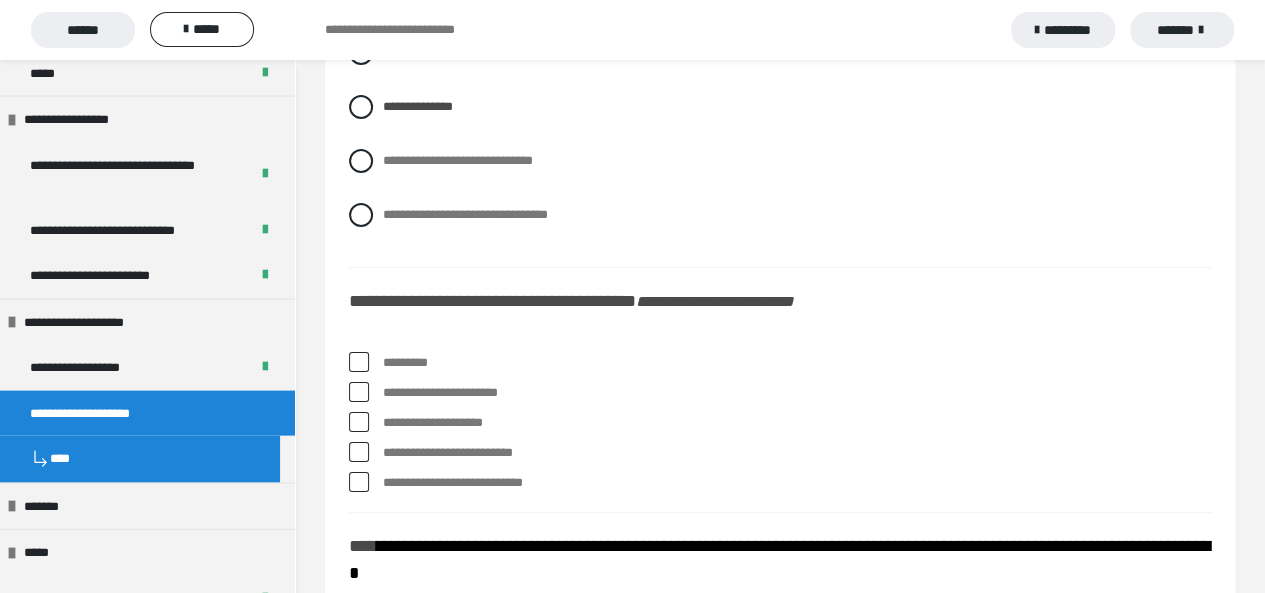 click at bounding box center [359, 362] 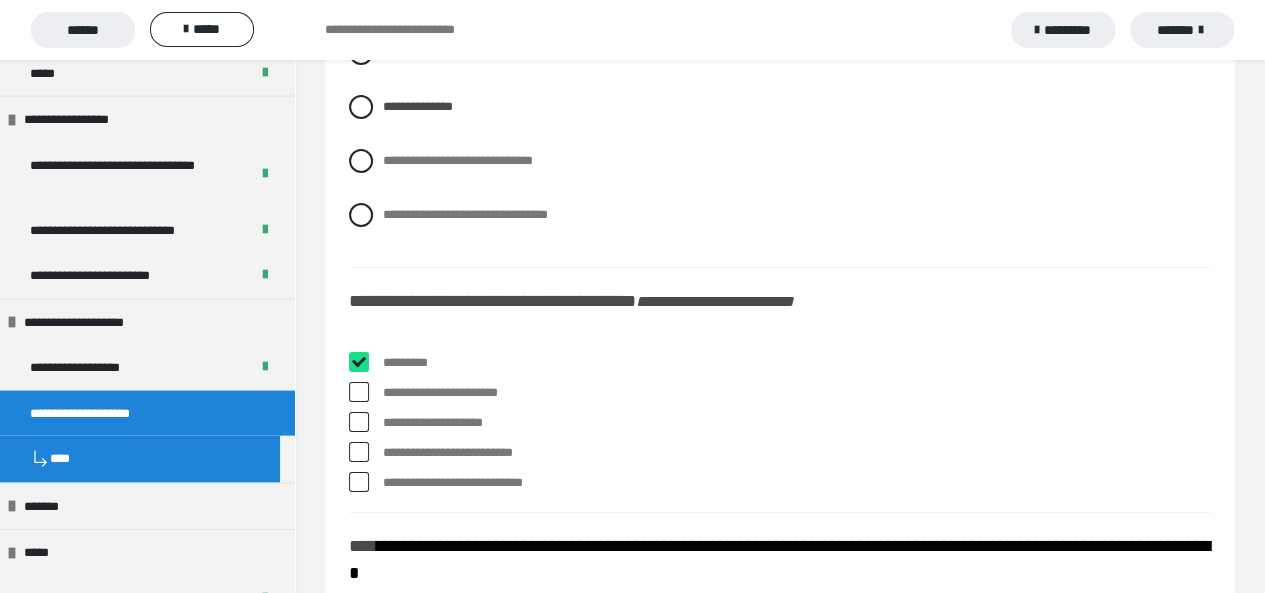 checkbox on "****" 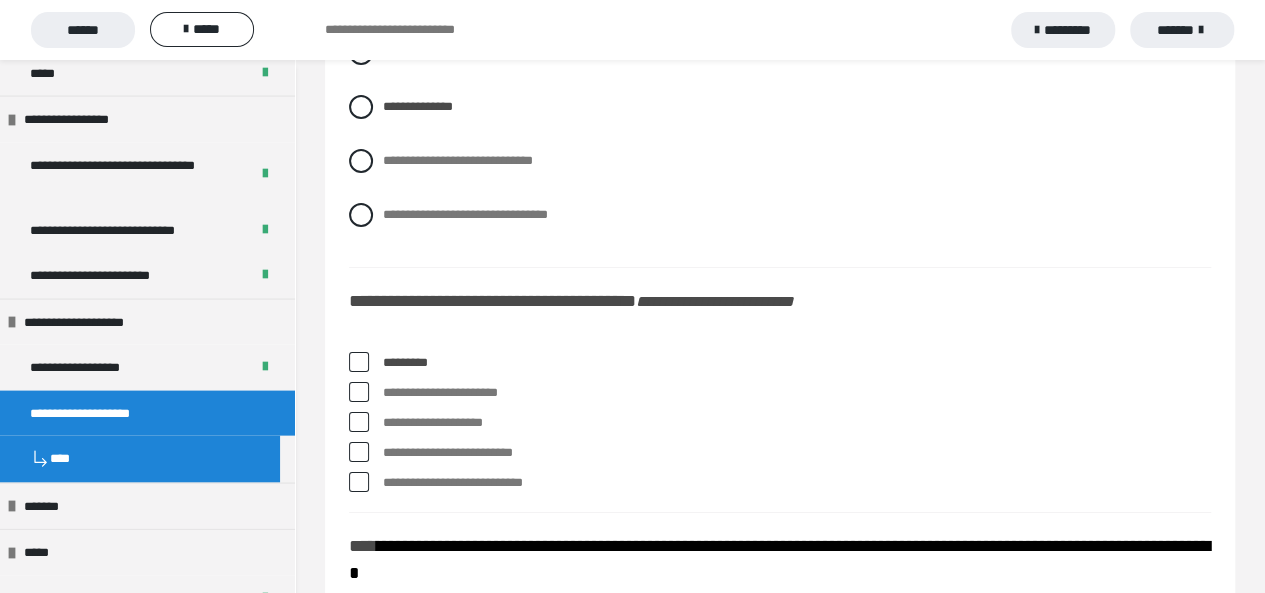 click at bounding box center (359, 392) 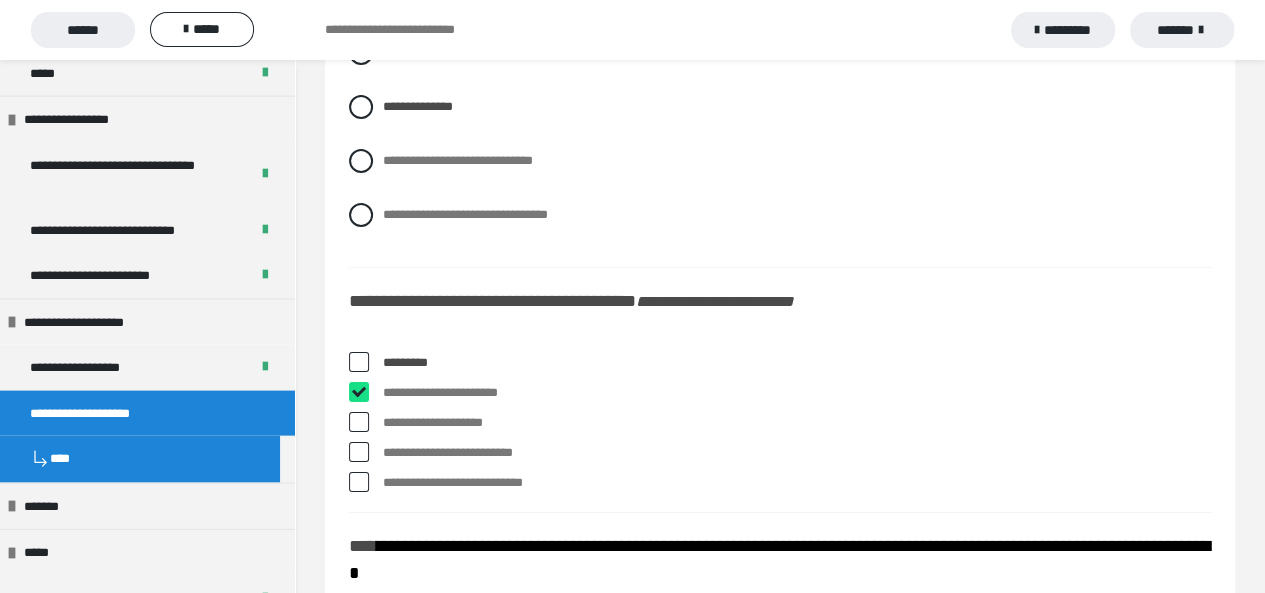 checkbox on "****" 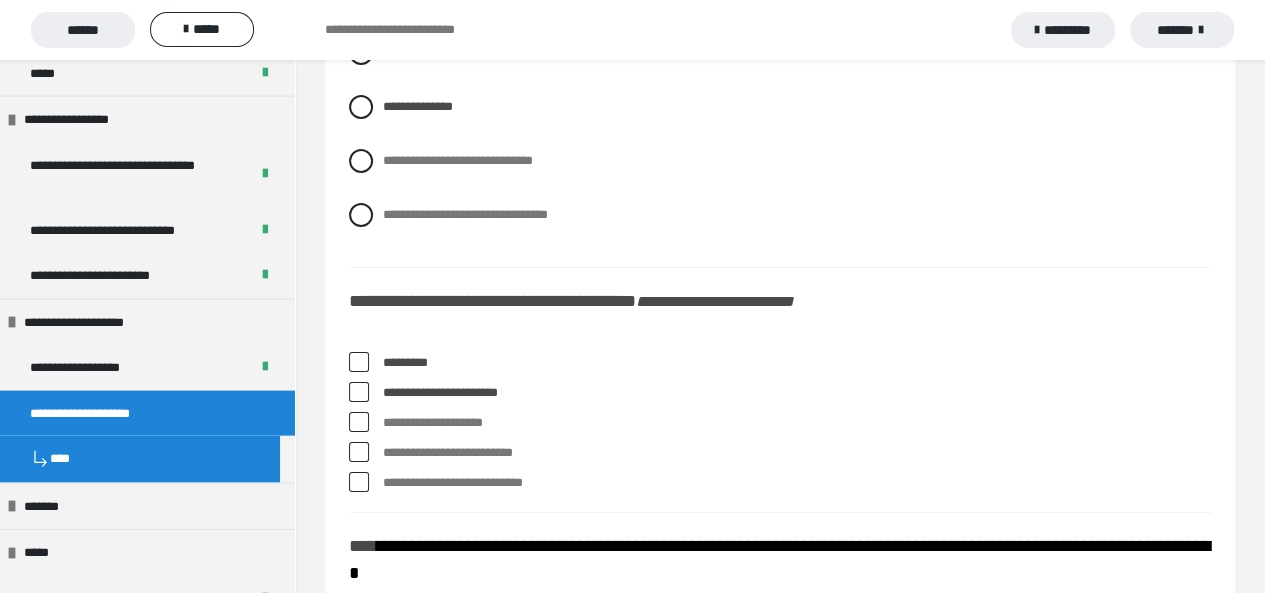 click on "**********" at bounding box center (780, 453) 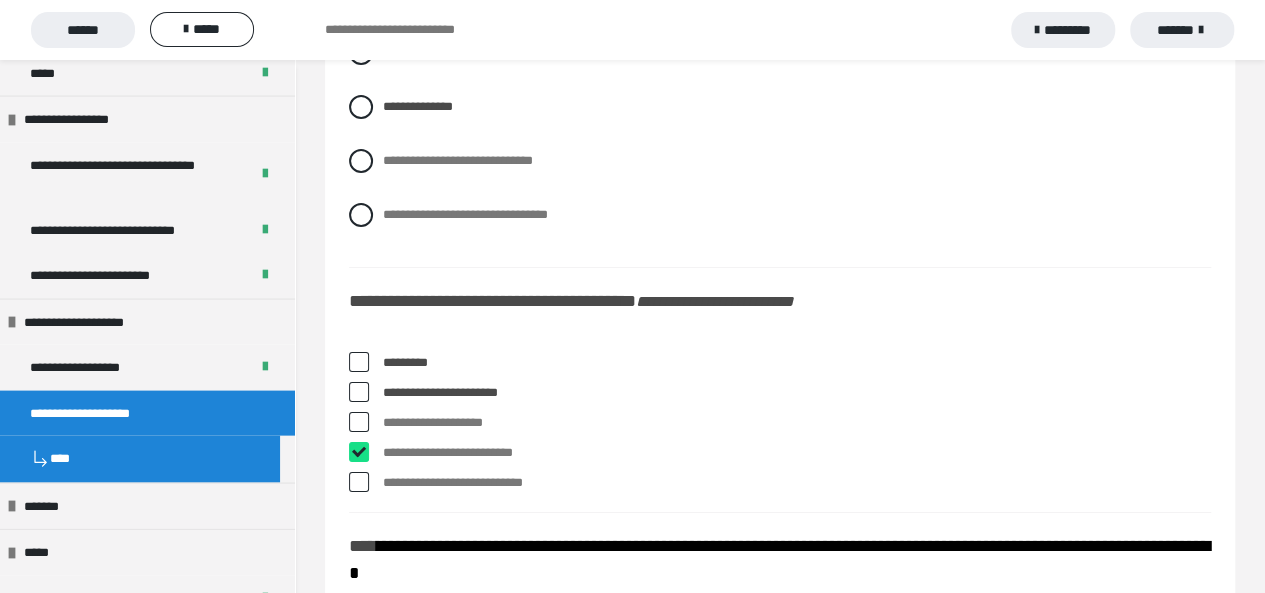 checkbox on "****" 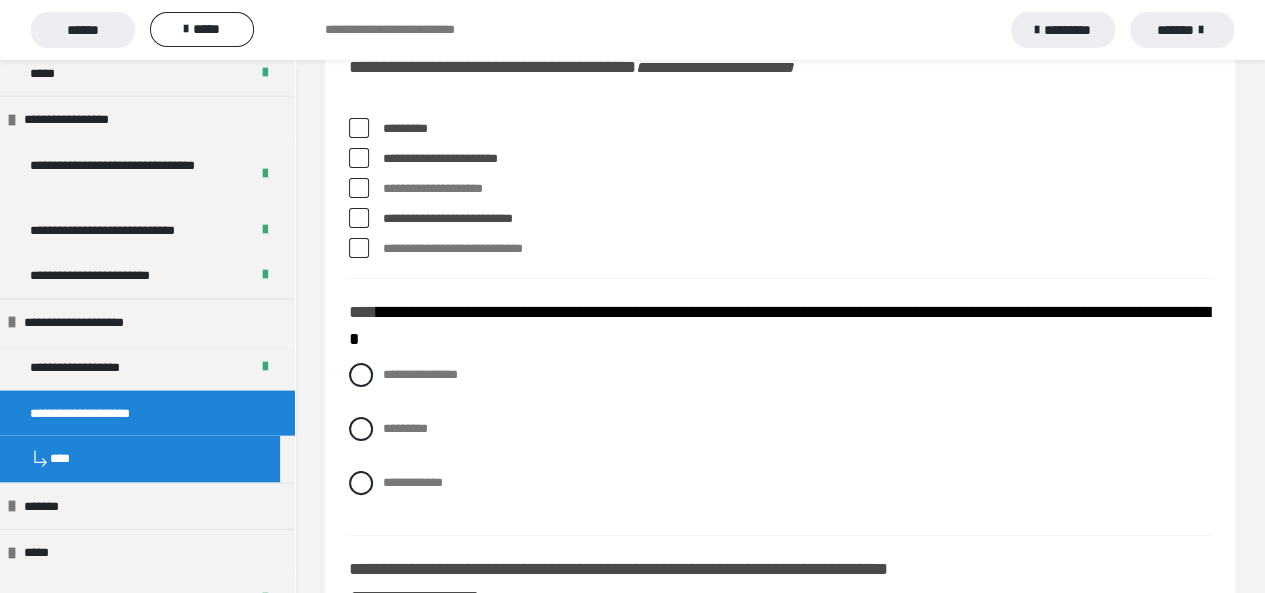 scroll, scrollTop: 7586, scrollLeft: 0, axis: vertical 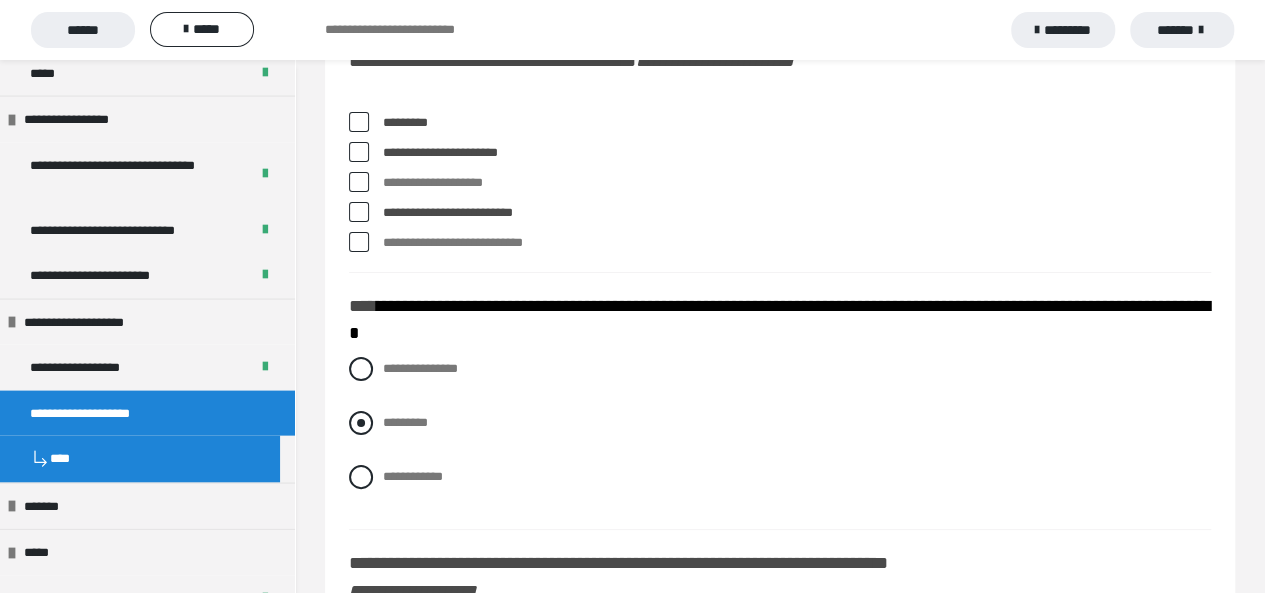click at bounding box center [361, 423] 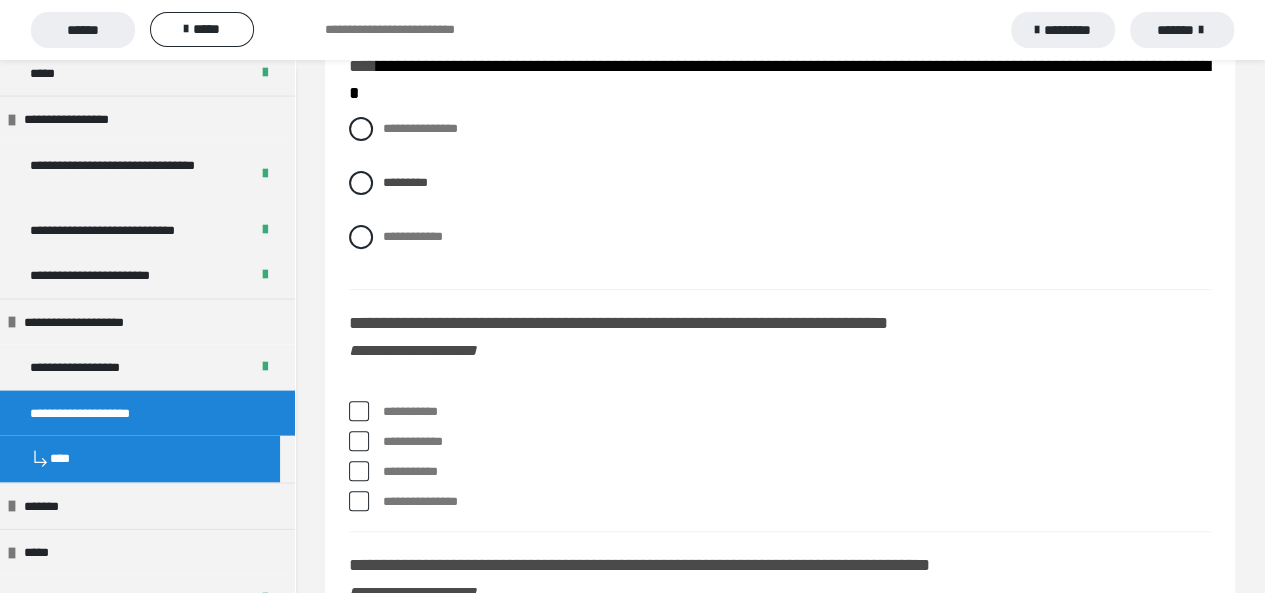 scroll, scrollTop: 7866, scrollLeft: 0, axis: vertical 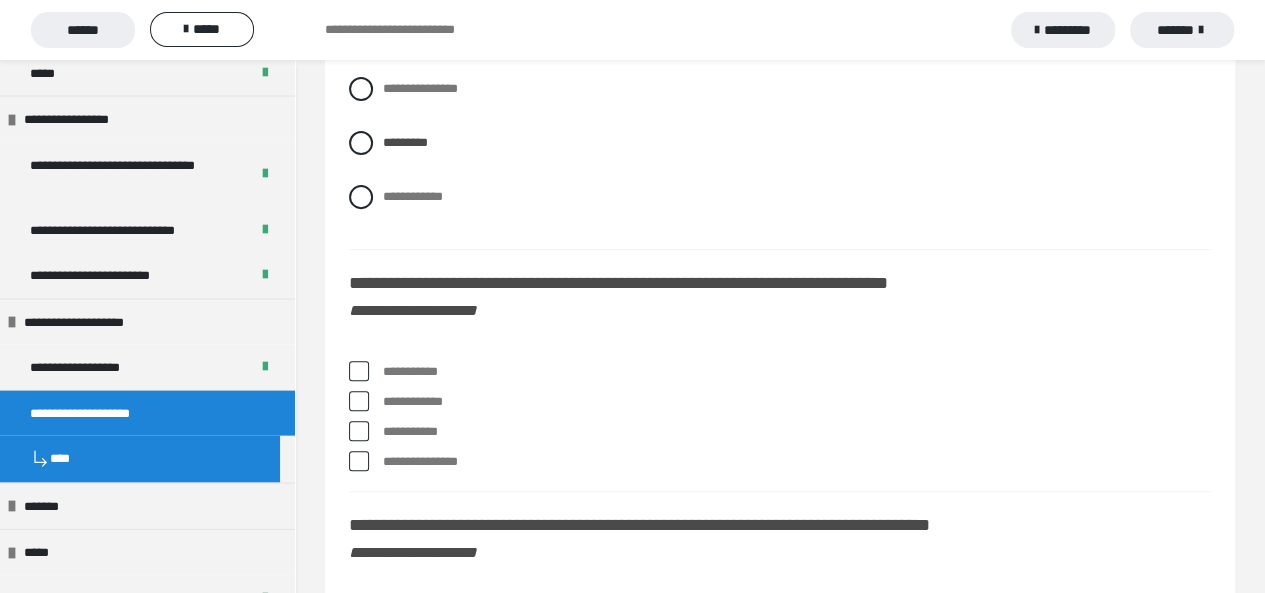 click at bounding box center [359, 371] 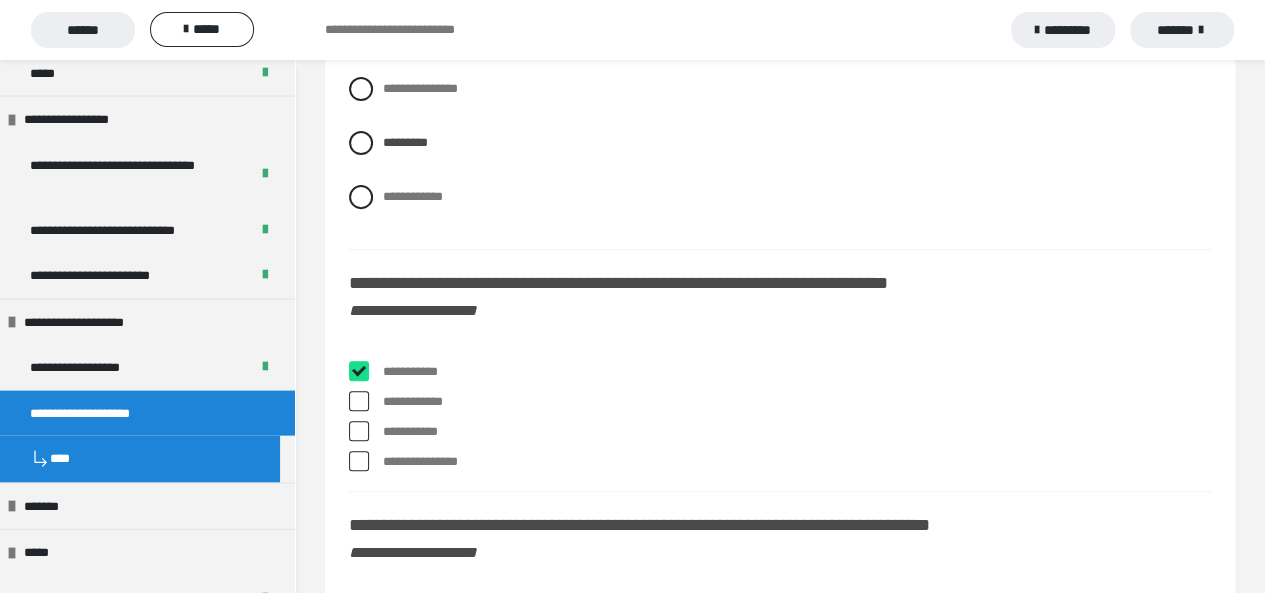 checkbox on "****" 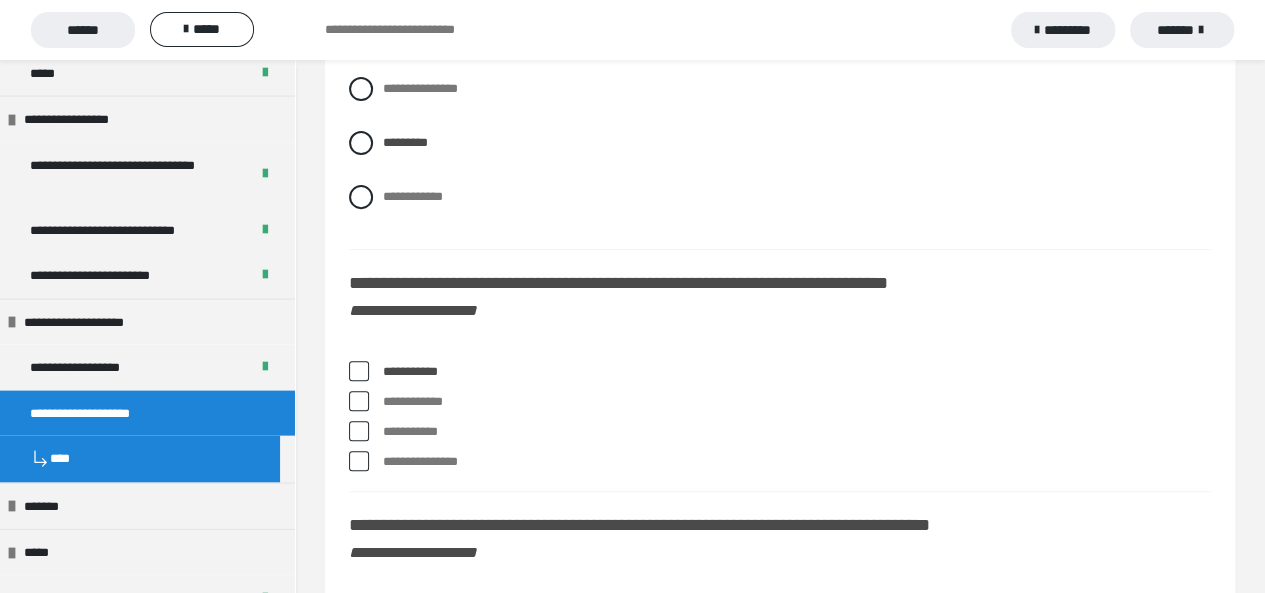 click at bounding box center (359, 431) 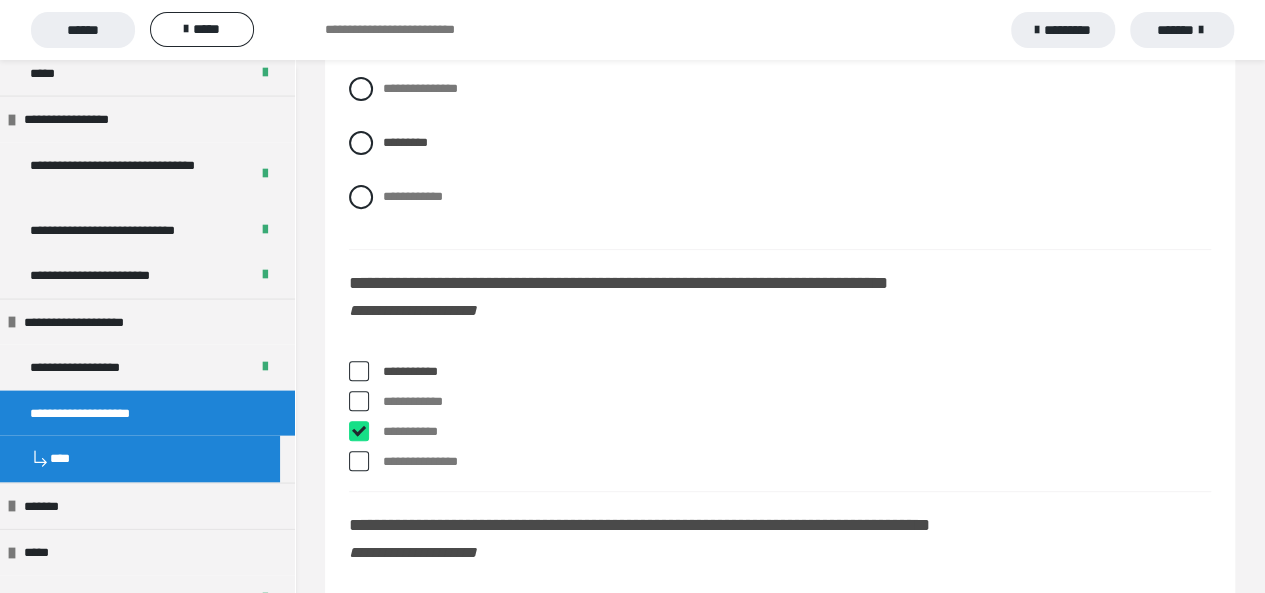 checkbox on "****" 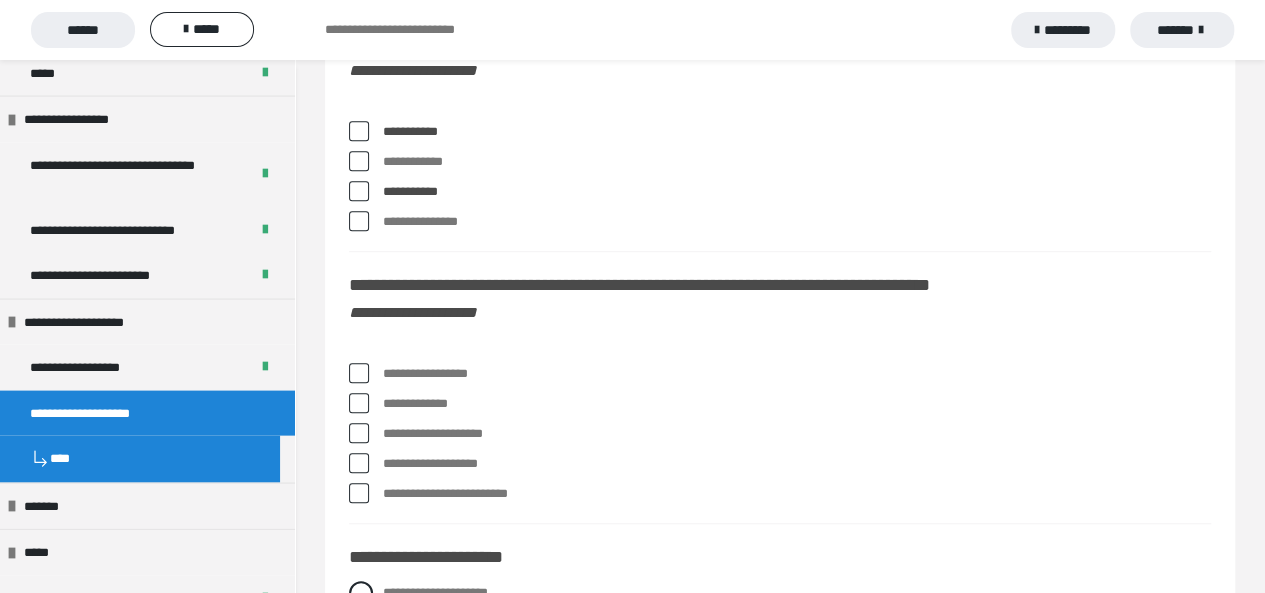 scroll, scrollTop: 8226, scrollLeft: 0, axis: vertical 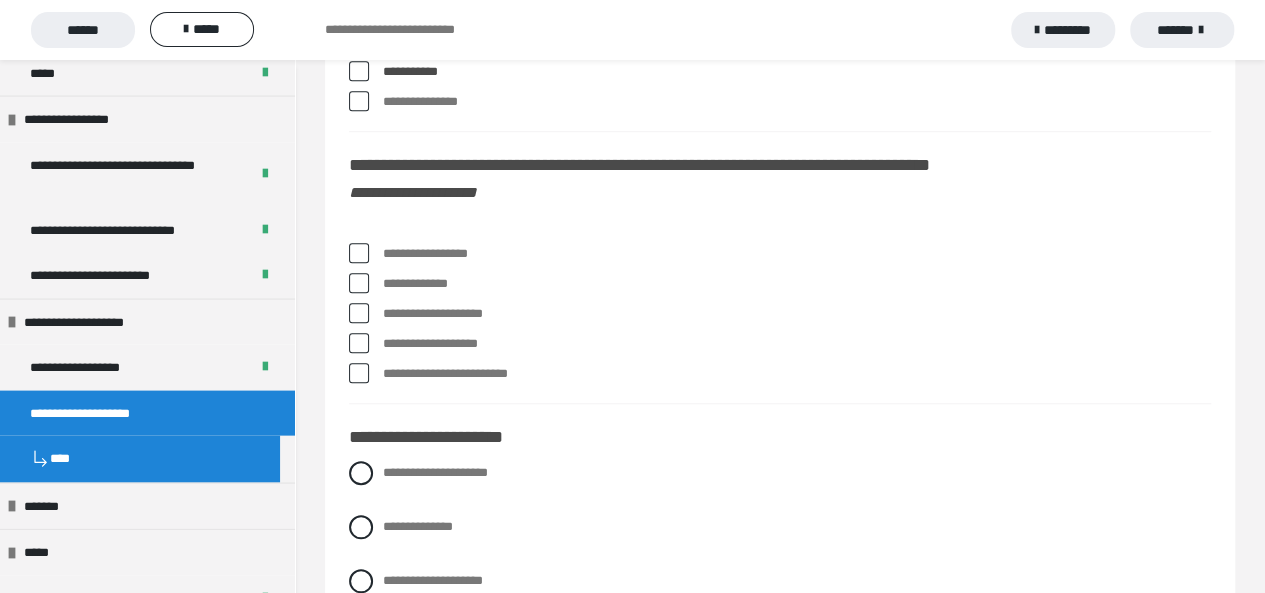 click at bounding box center [359, 253] 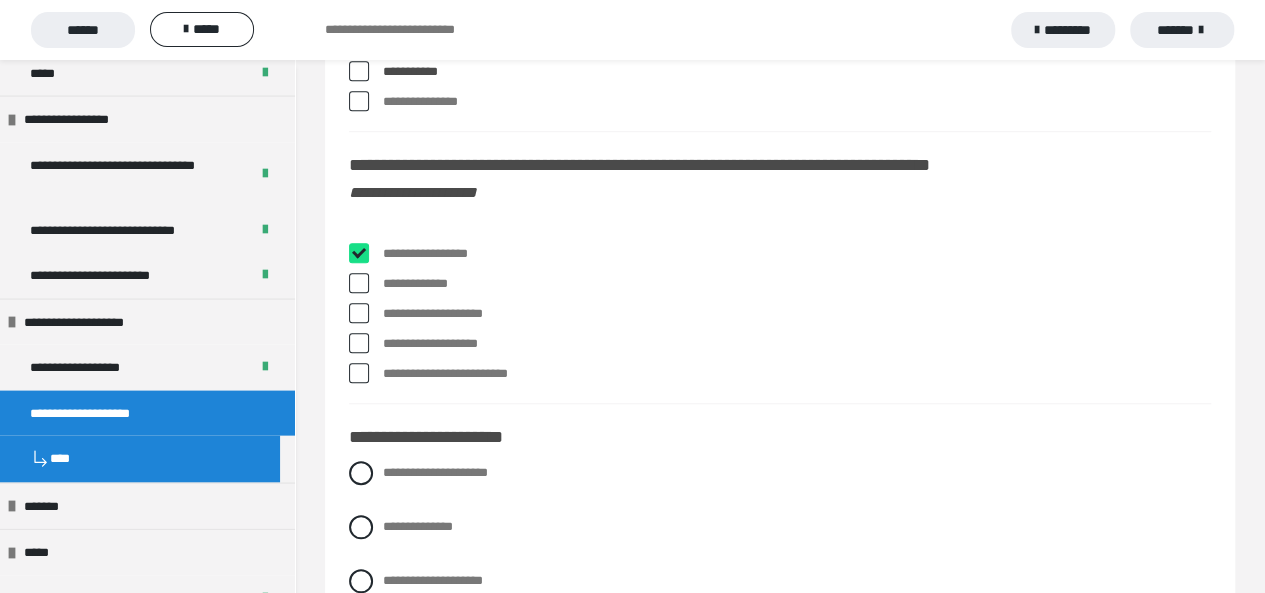 checkbox on "****" 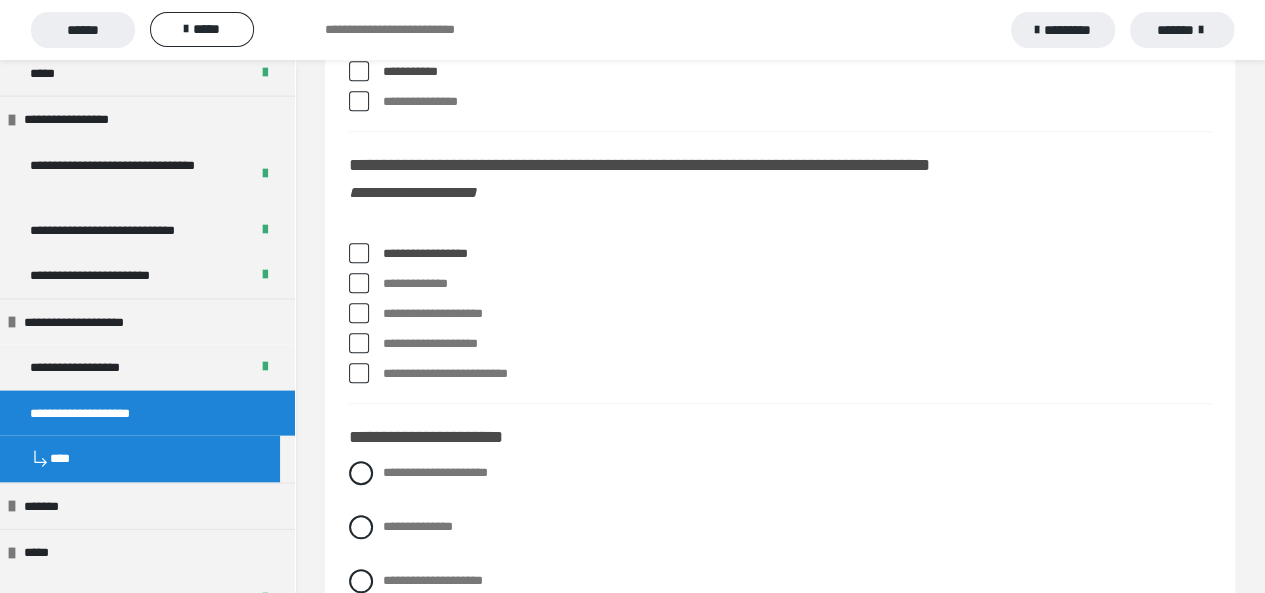 click at bounding box center (359, 313) 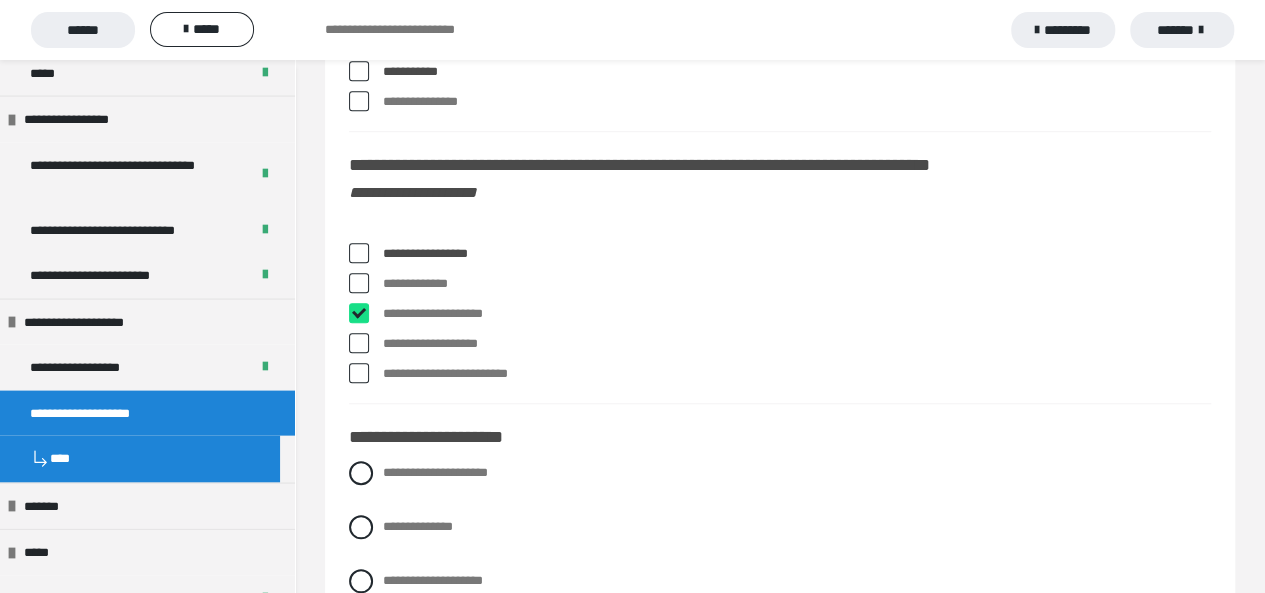 checkbox on "****" 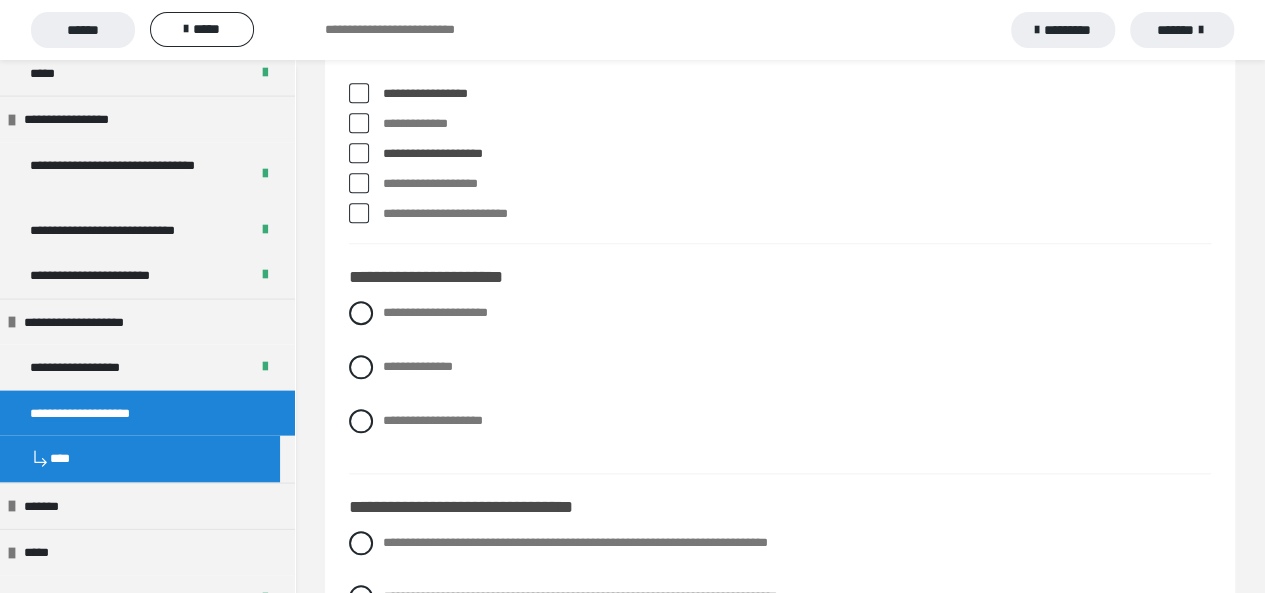 scroll, scrollTop: 8426, scrollLeft: 0, axis: vertical 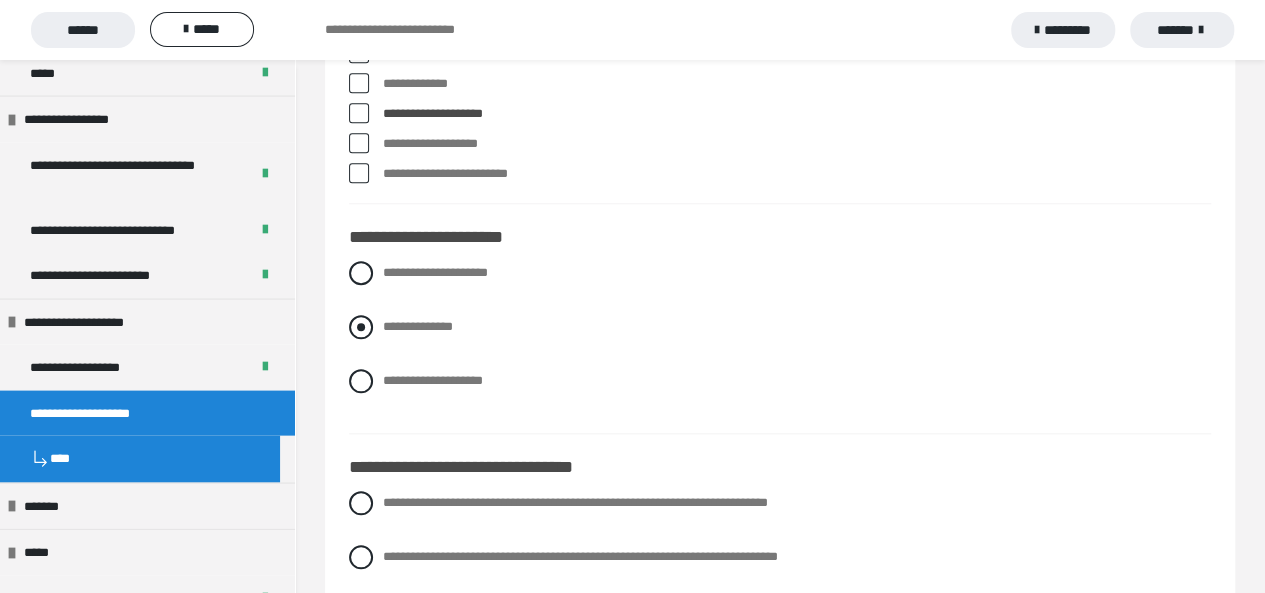click at bounding box center [361, 327] 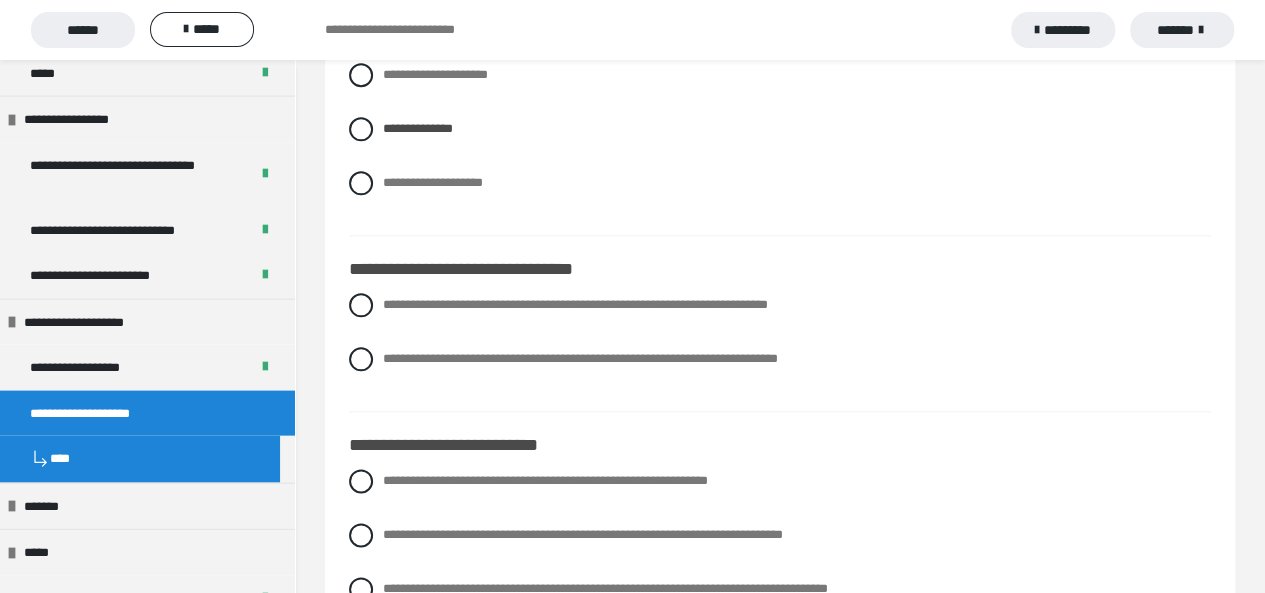 scroll, scrollTop: 8626, scrollLeft: 0, axis: vertical 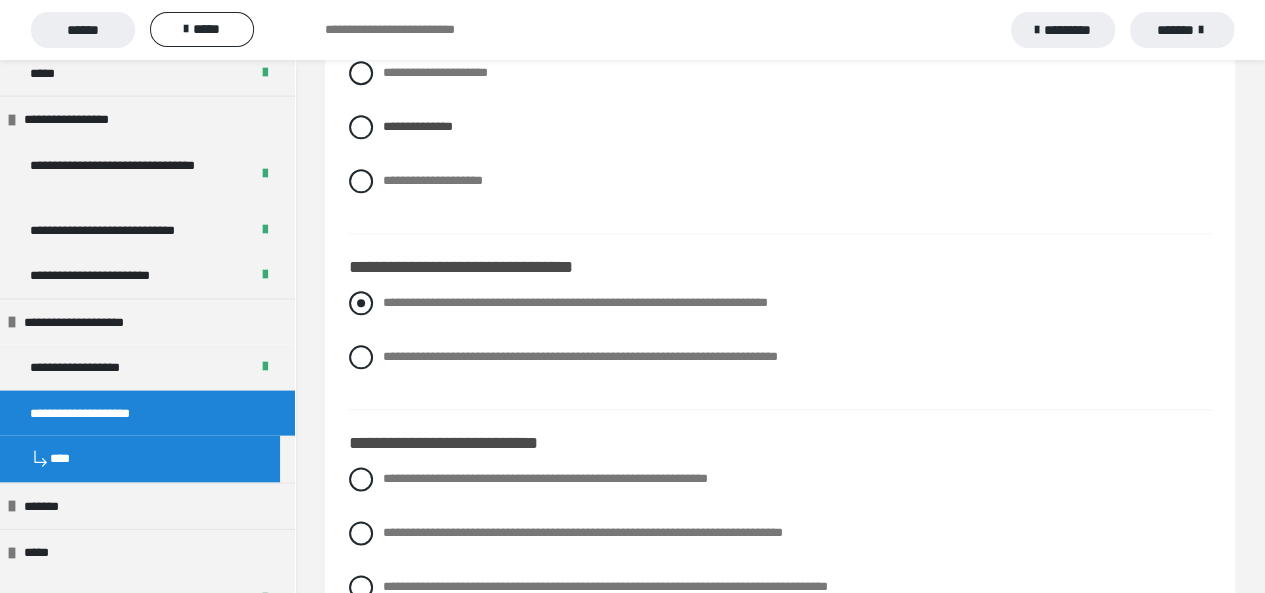 click at bounding box center [361, 303] 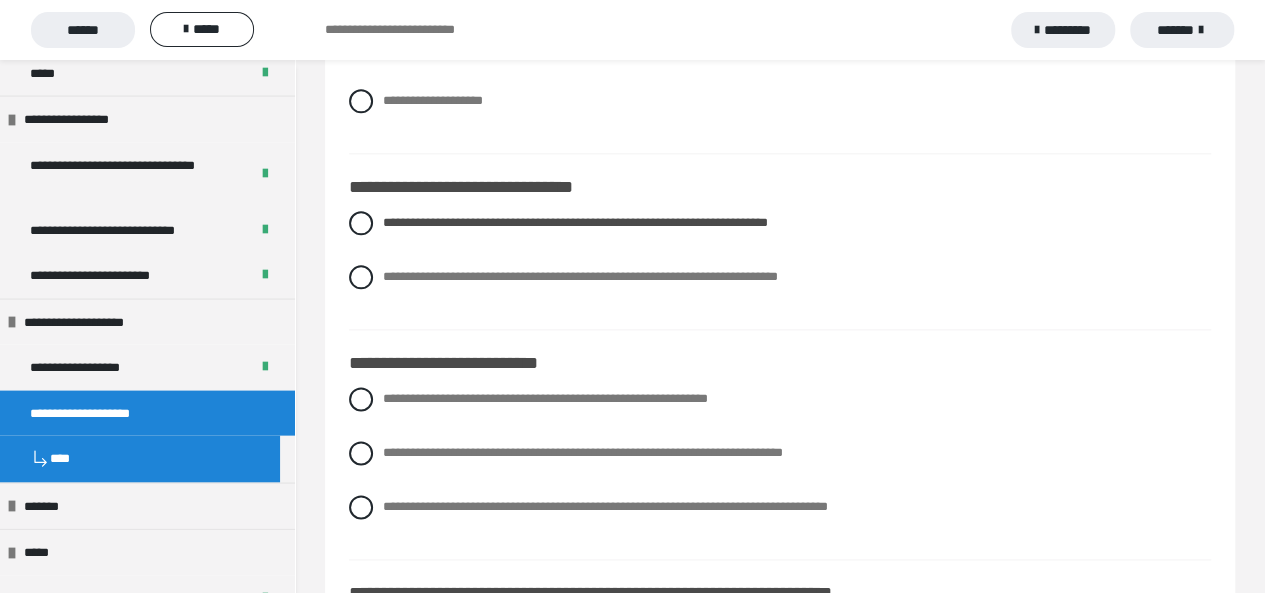 scroll, scrollTop: 8746, scrollLeft: 0, axis: vertical 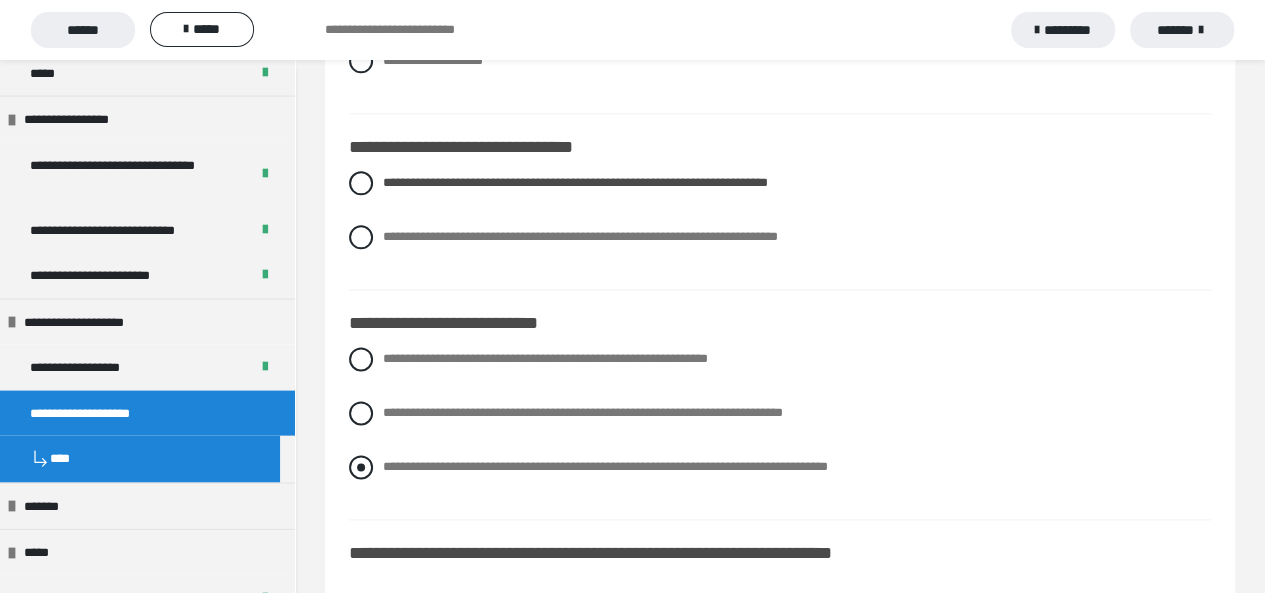 click at bounding box center (361, 467) 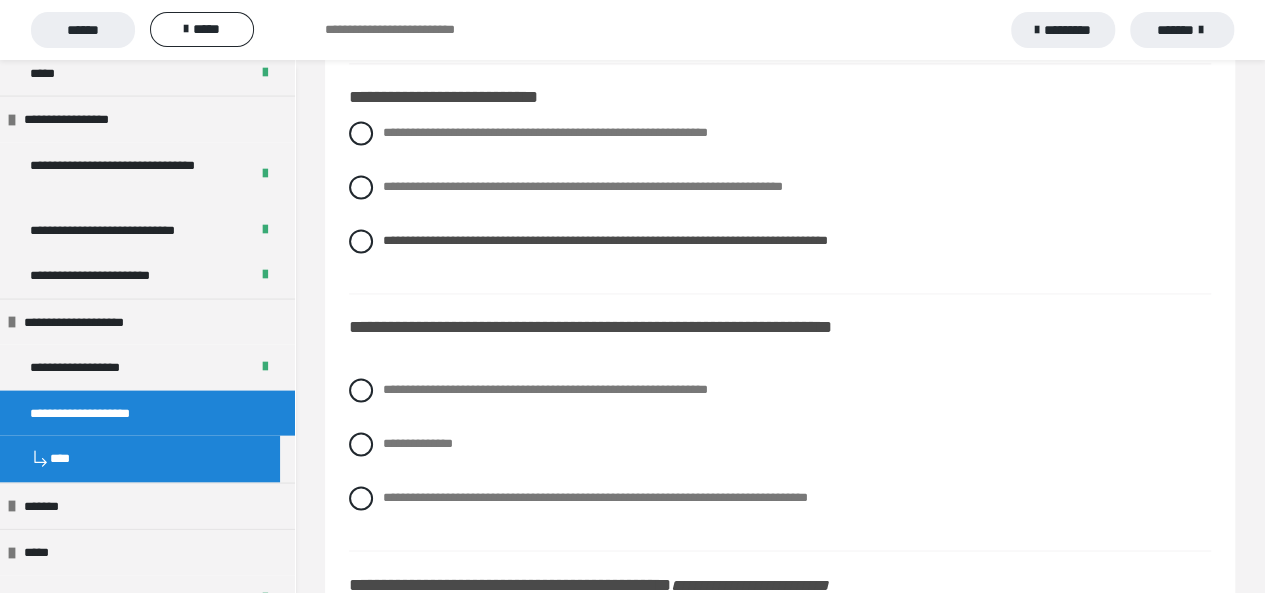 scroll, scrollTop: 9012, scrollLeft: 0, axis: vertical 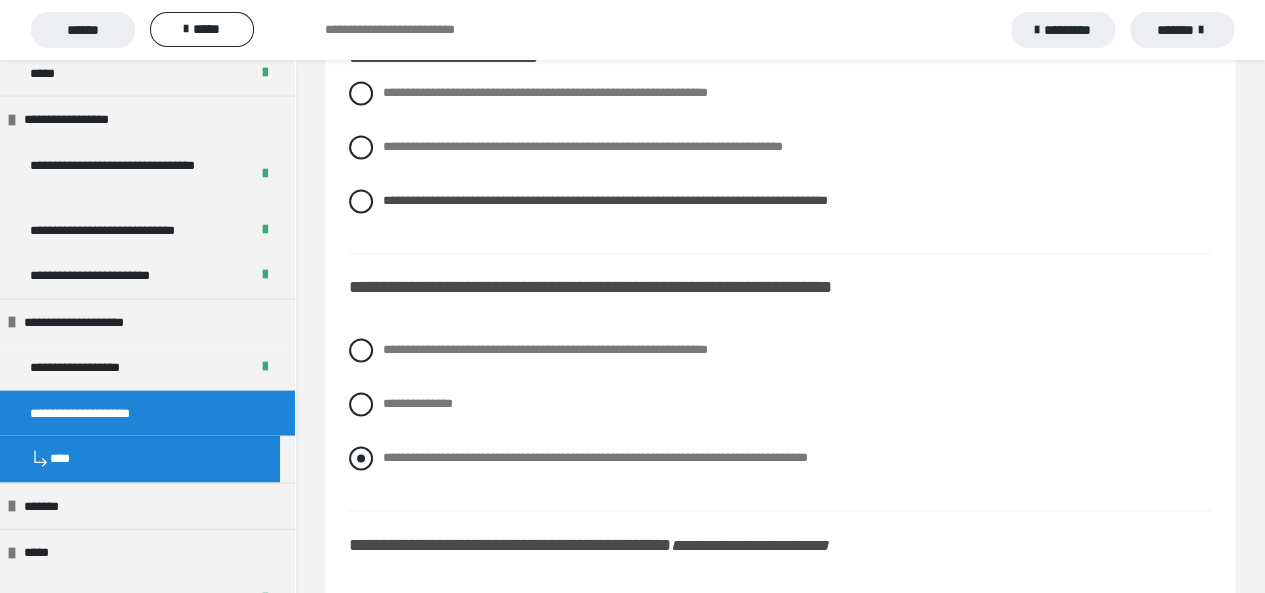 click at bounding box center (361, 458) 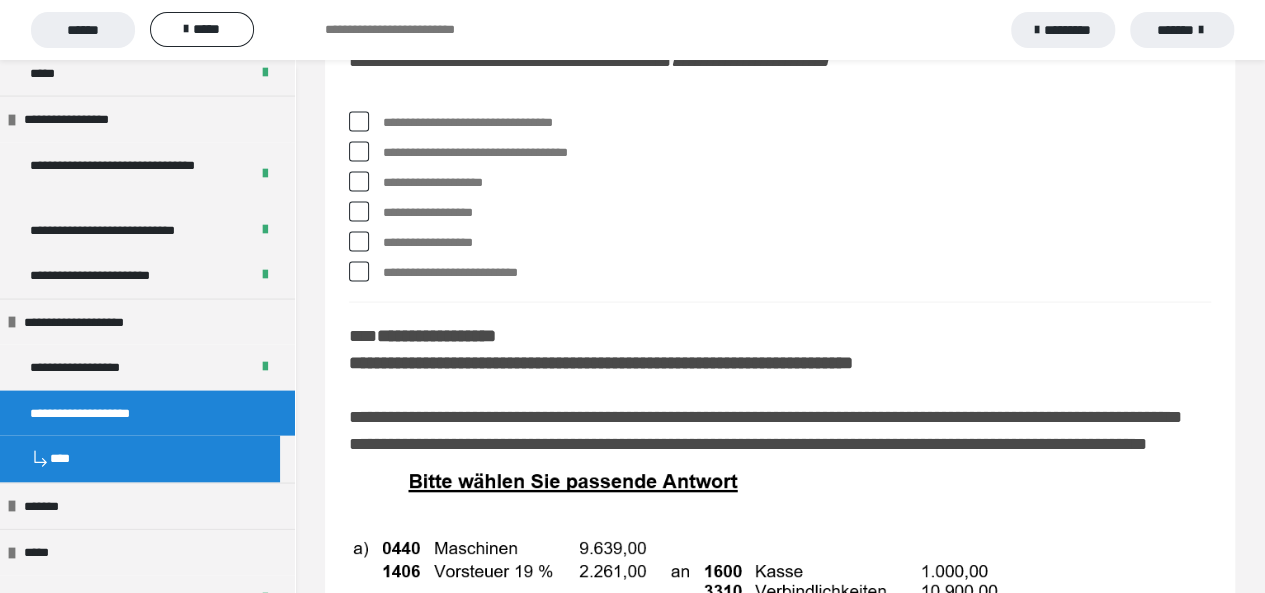 scroll, scrollTop: 9506, scrollLeft: 0, axis: vertical 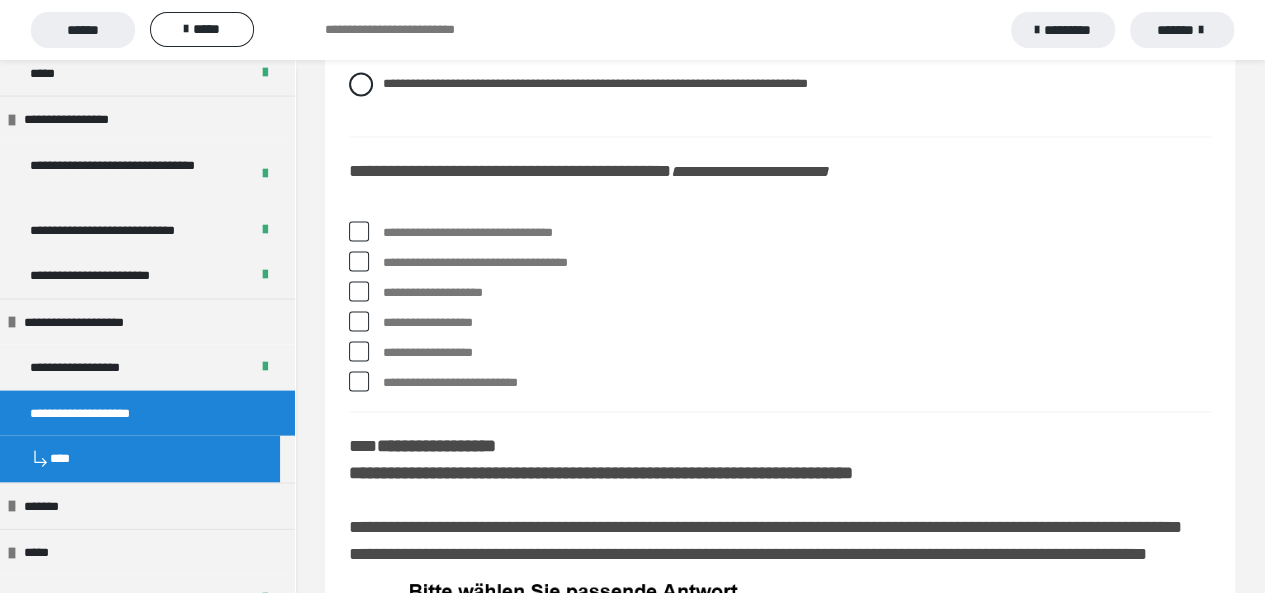 click at bounding box center [359, 231] 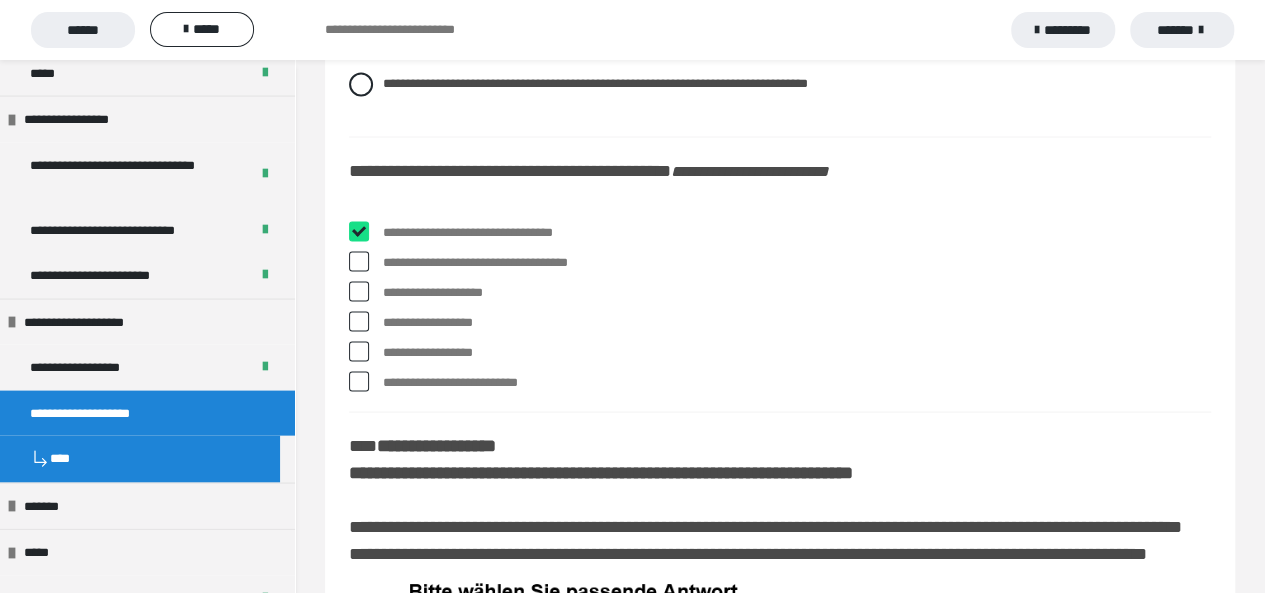 checkbox on "****" 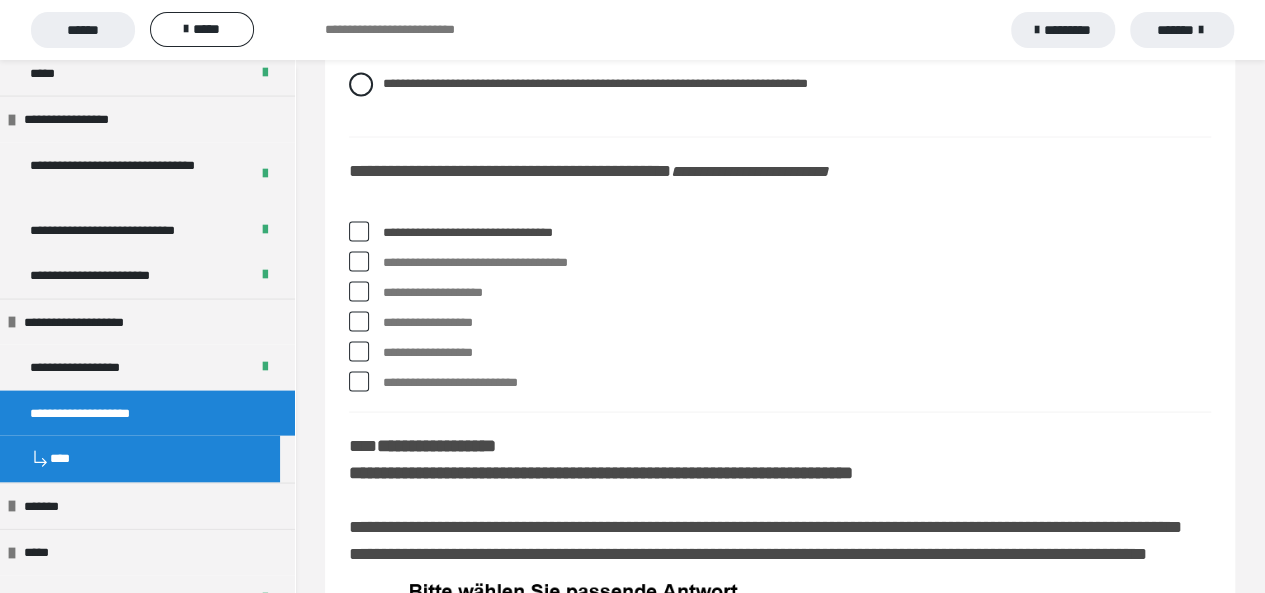 click at bounding box center [359, 261] 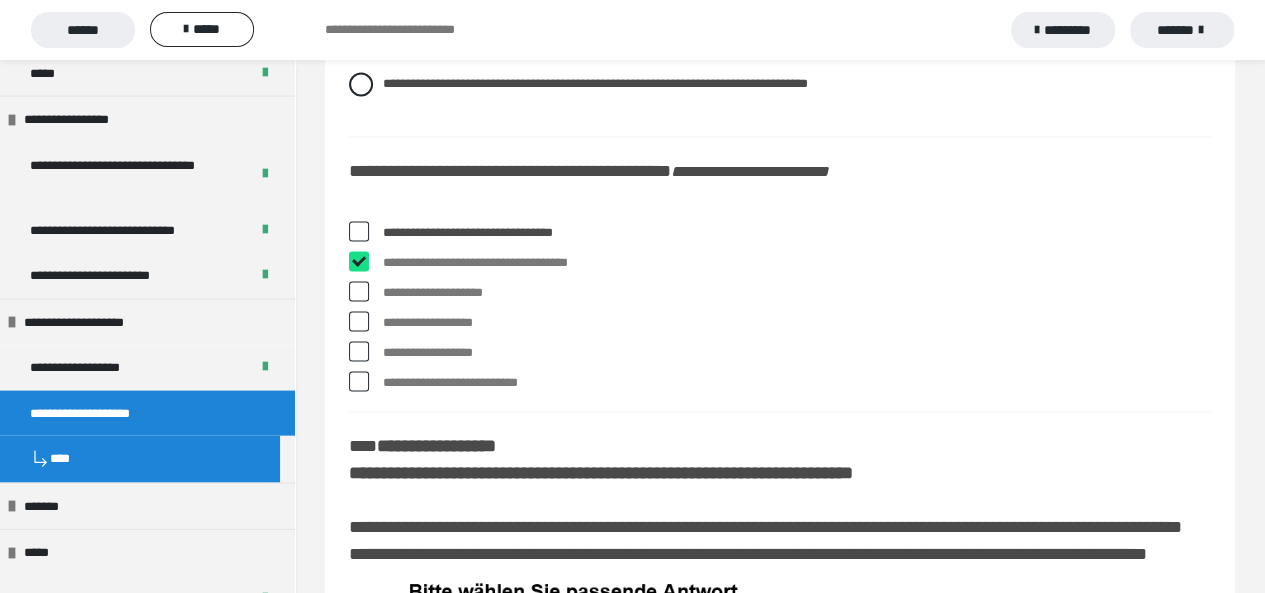 checkbox on "****" 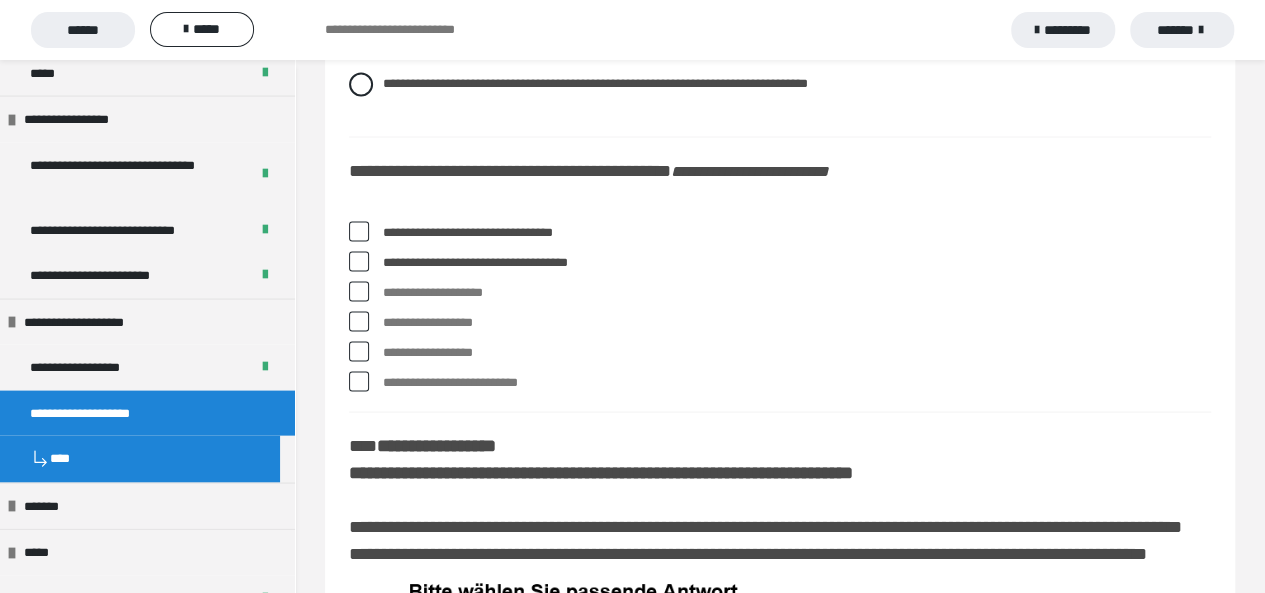 click at bounding box center (359, 351) 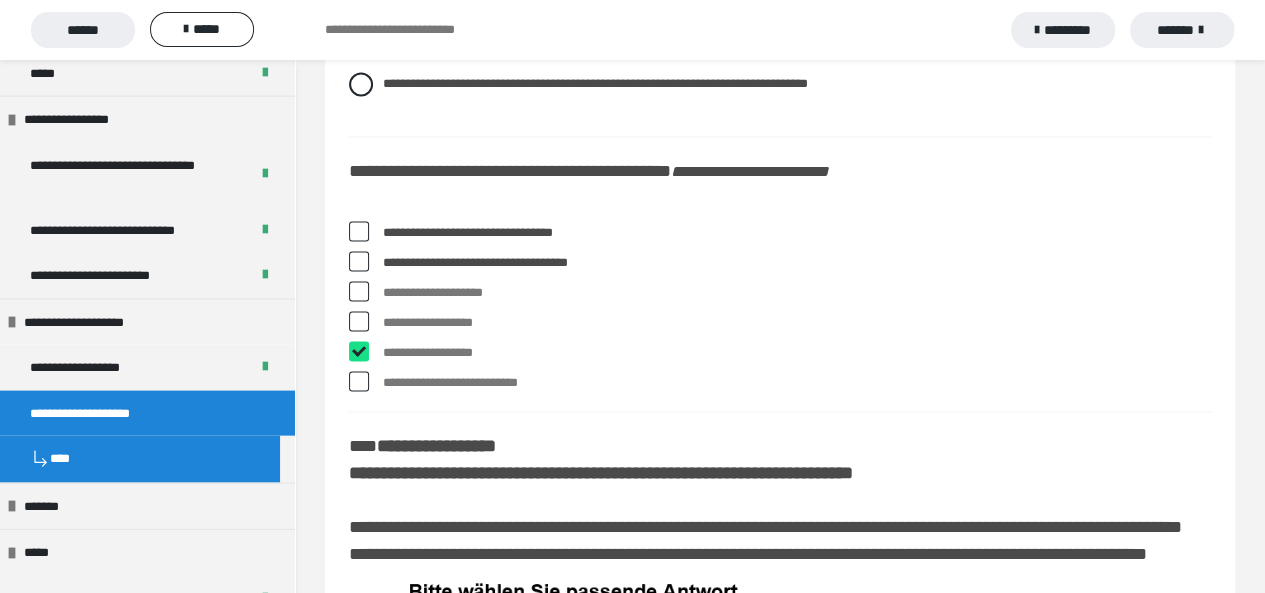 checkbox on "****" 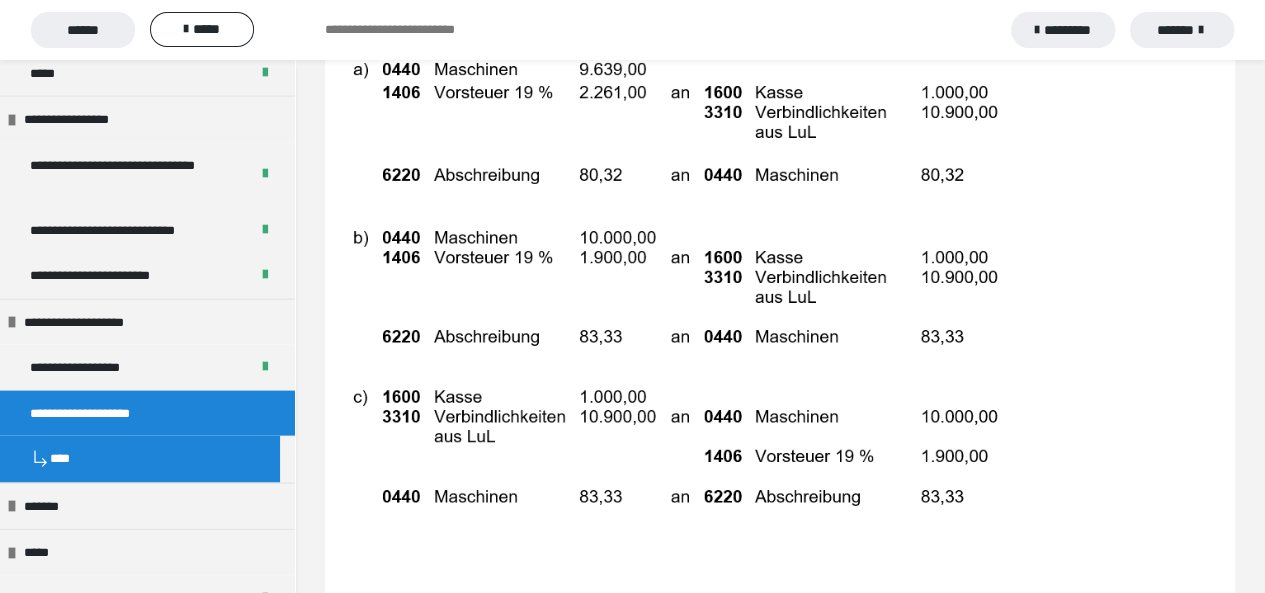 scroll, scrollTop: 9986, scrollLeft: 0, axis: vertical 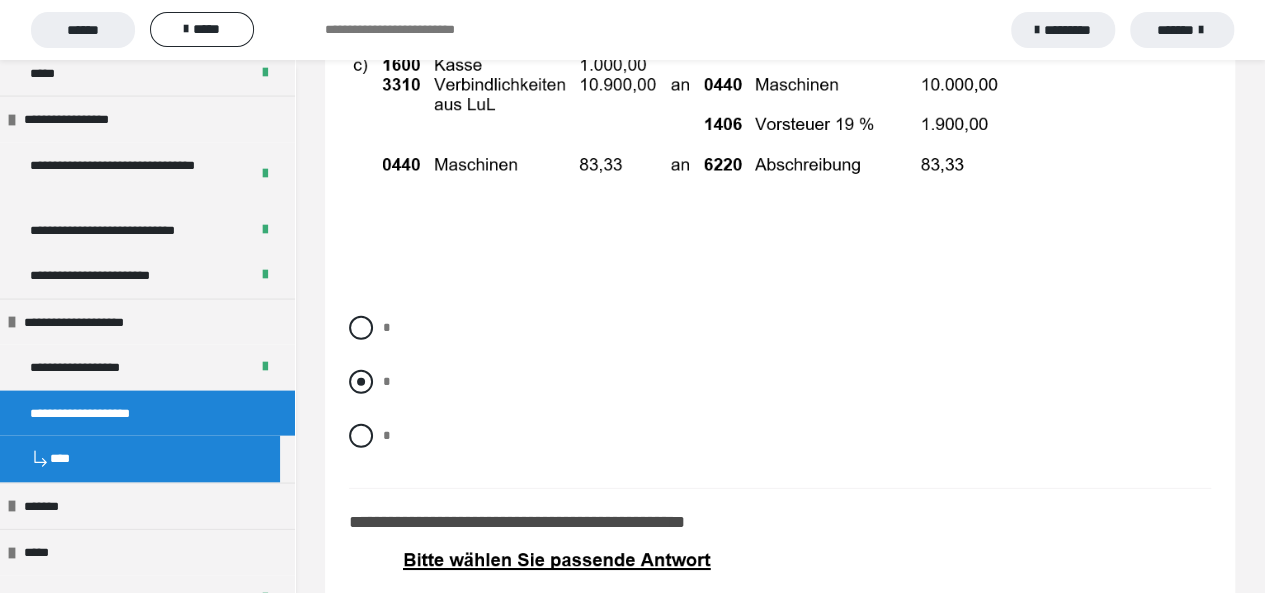 click at bounding box center [361, 382] 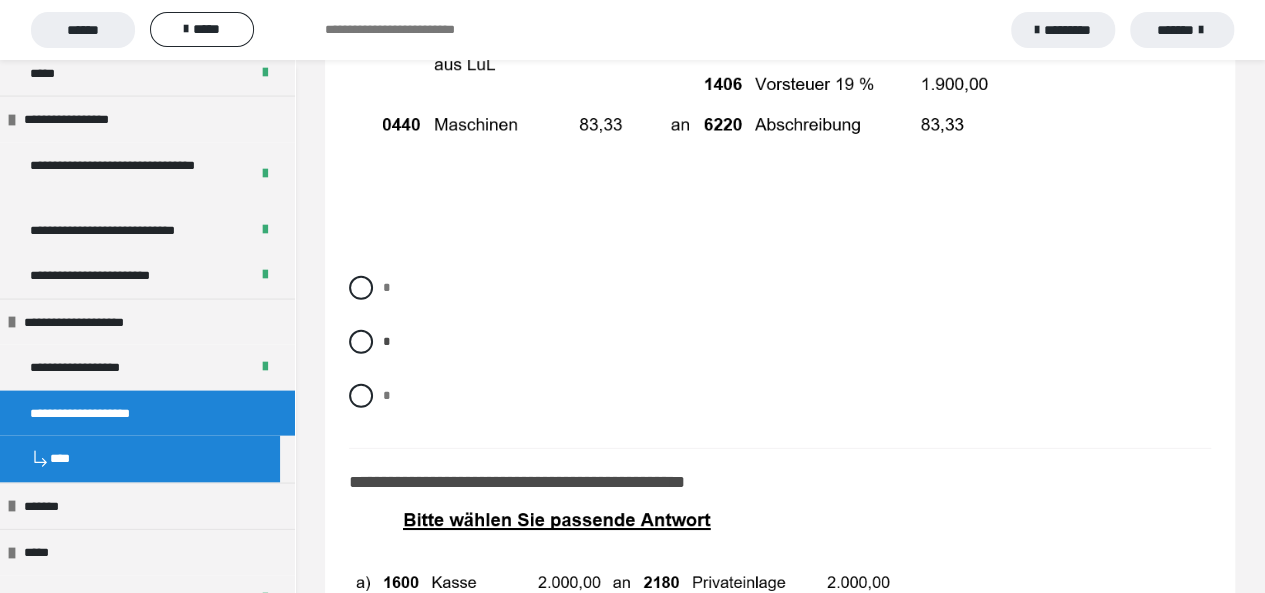 scroll, scrollTop: 10386, scrollLeft: 0, axis: vertical 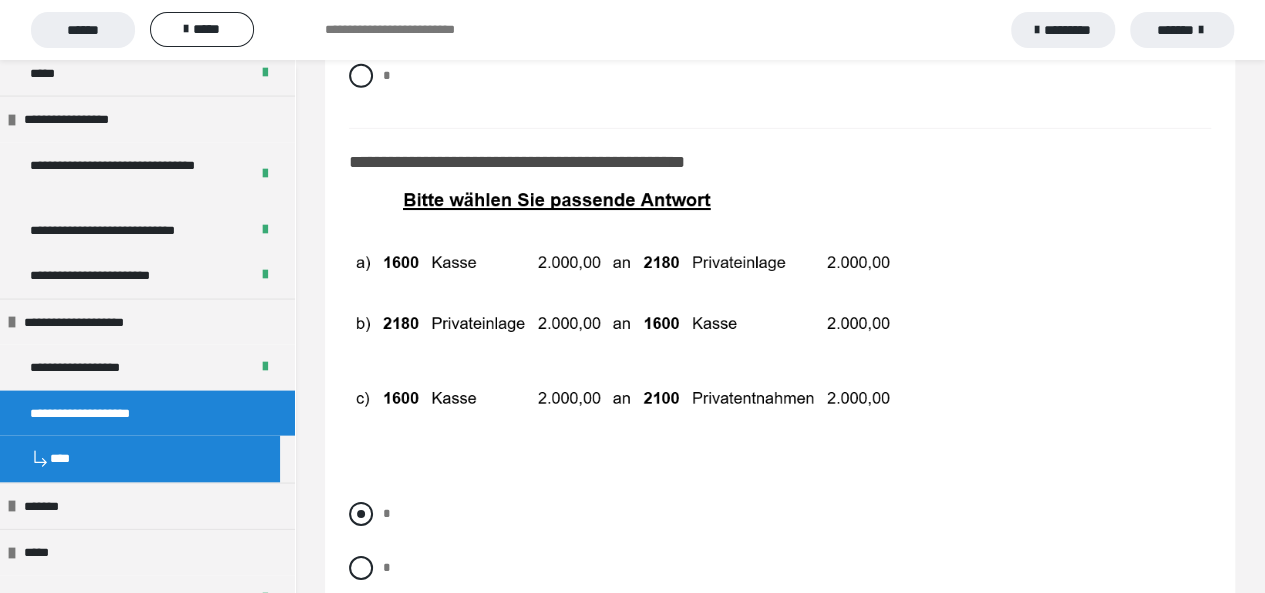 click at bounding box center (361, 514) 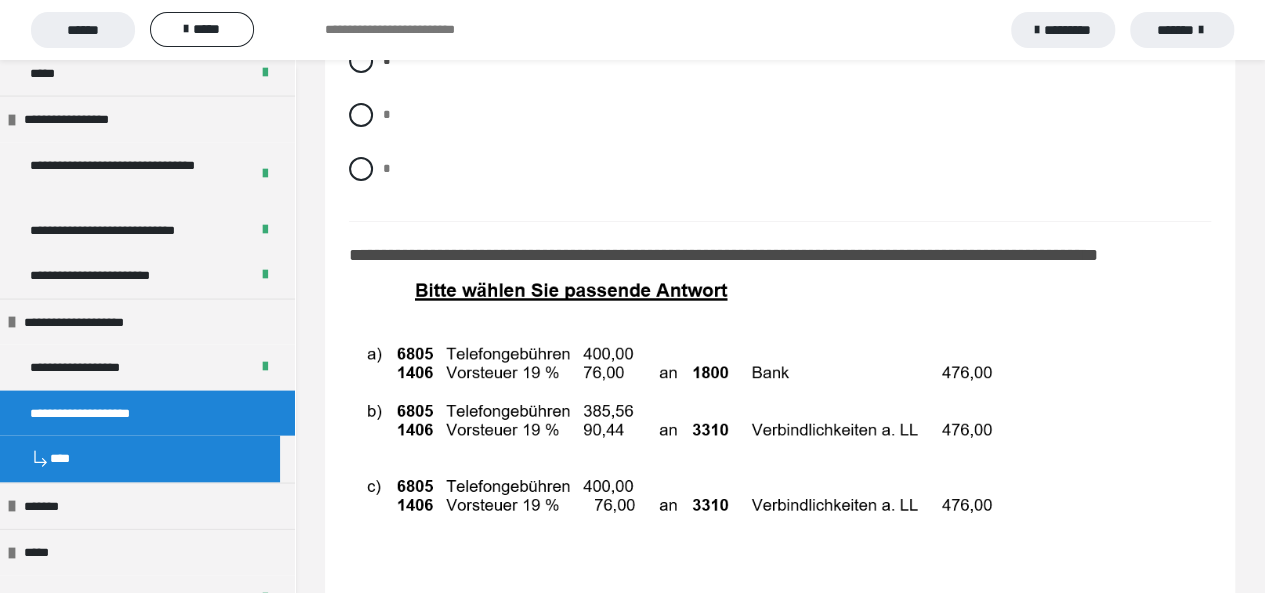 scroll, scrollTop: 11159, scrollLeft: 0, axis: vertical 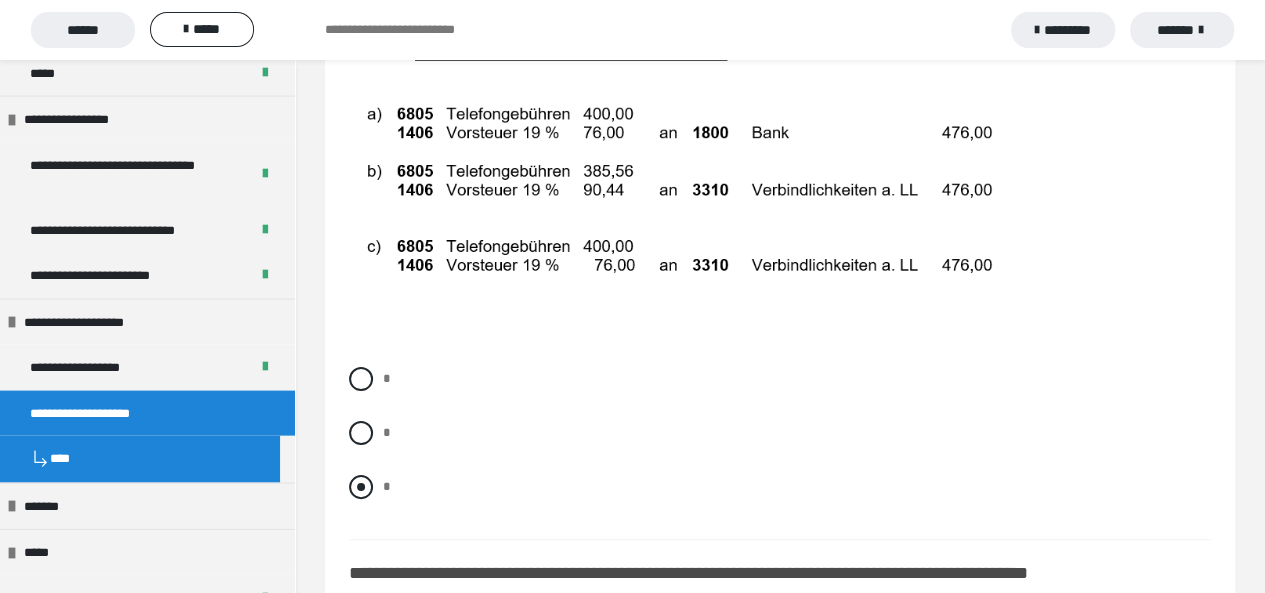 click at bounding box center (361, 487) 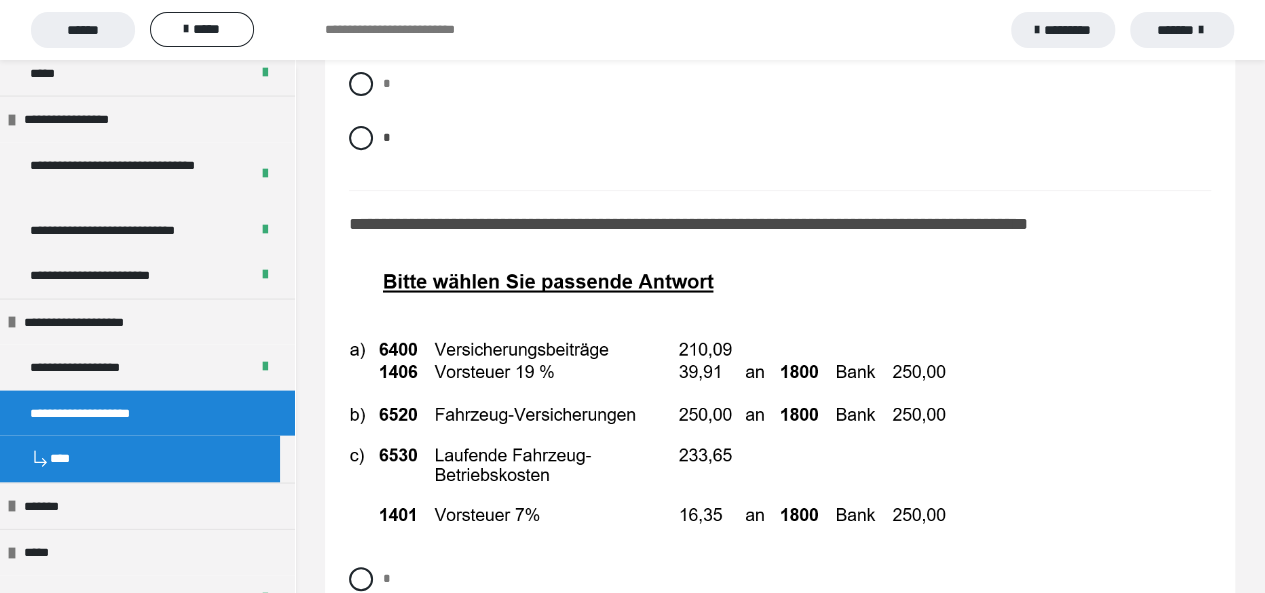 scroll, scrollTop: 11719, scrollLeft: 0, axis: vertical 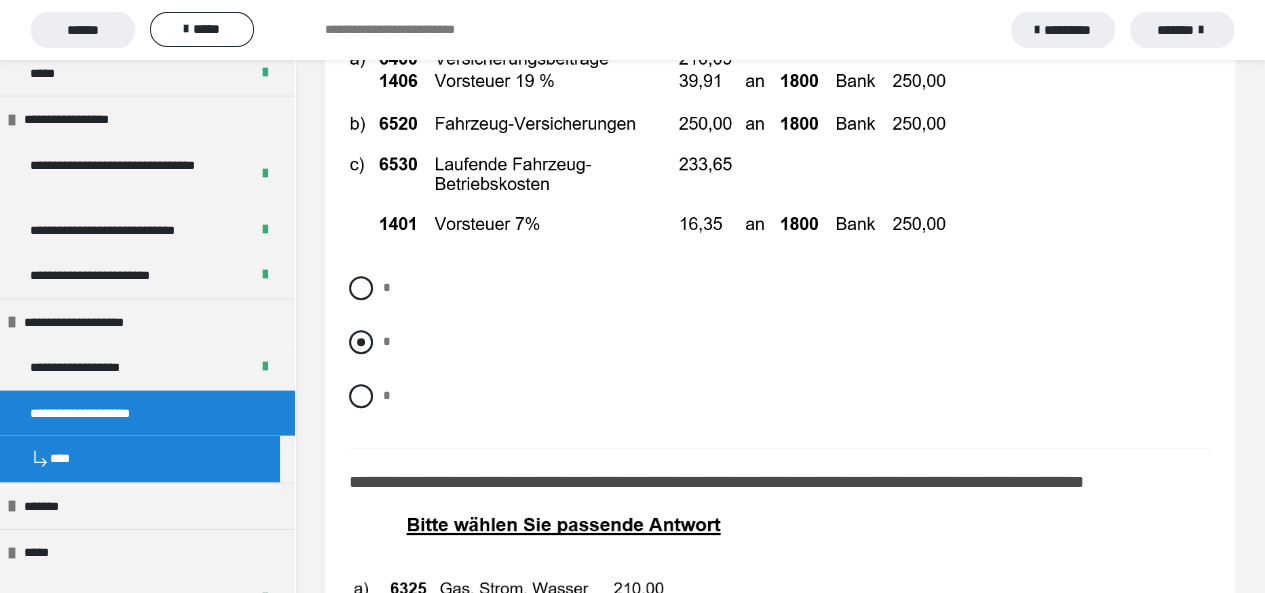 click at bounding box center (361, 342) 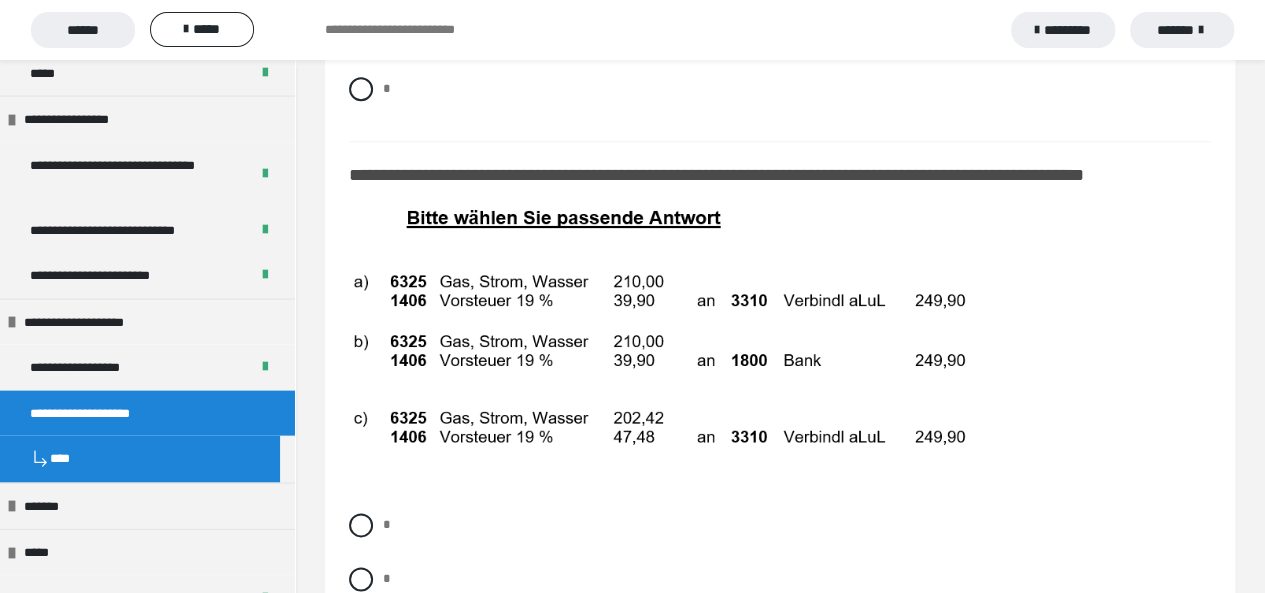 scroll, scrollTop: 12319, scrollLeft: 0, axis: vertical 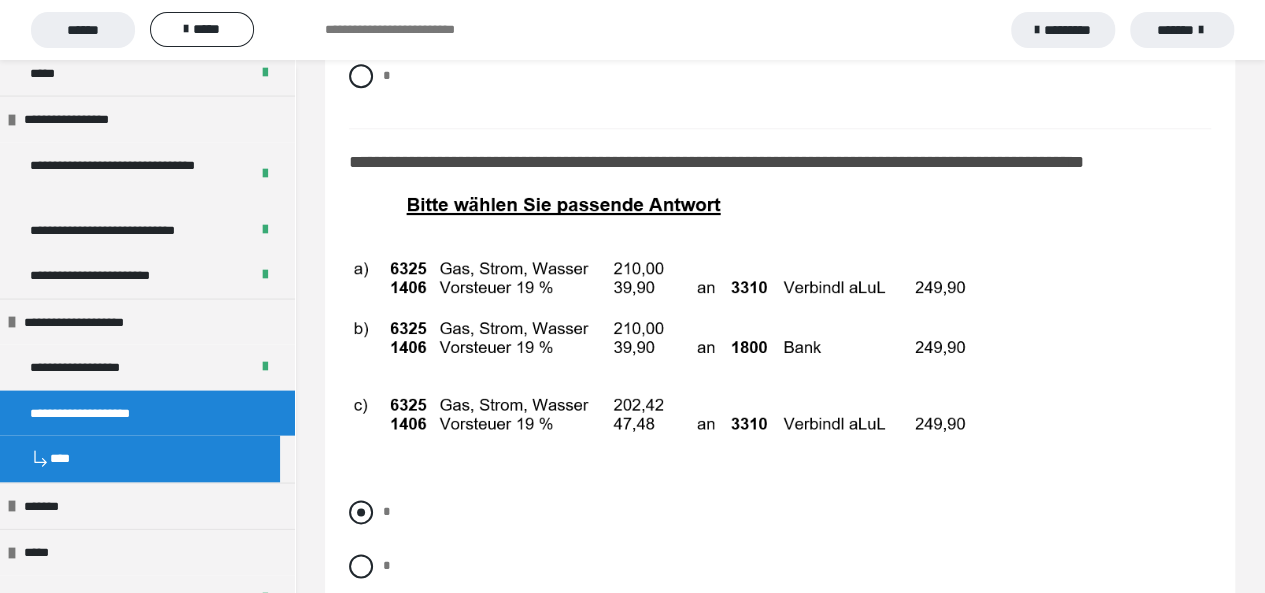 click at bounding box center (361, 512) 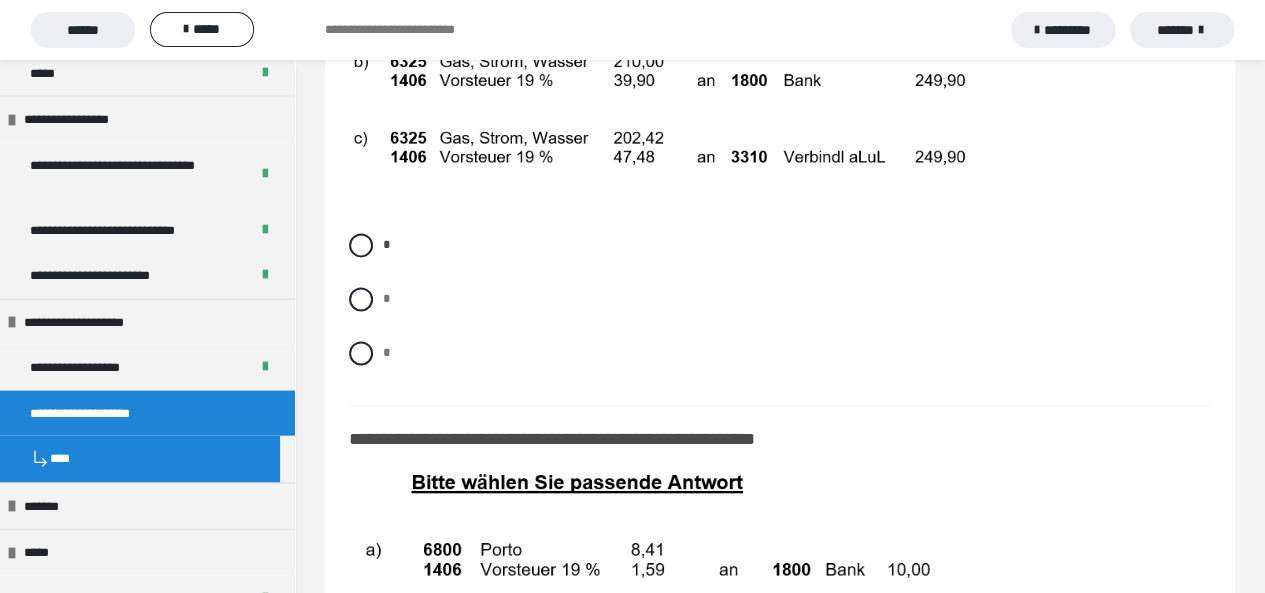 scroll, scrollTop: 12626, scrollLeft: 0, axis: vertical 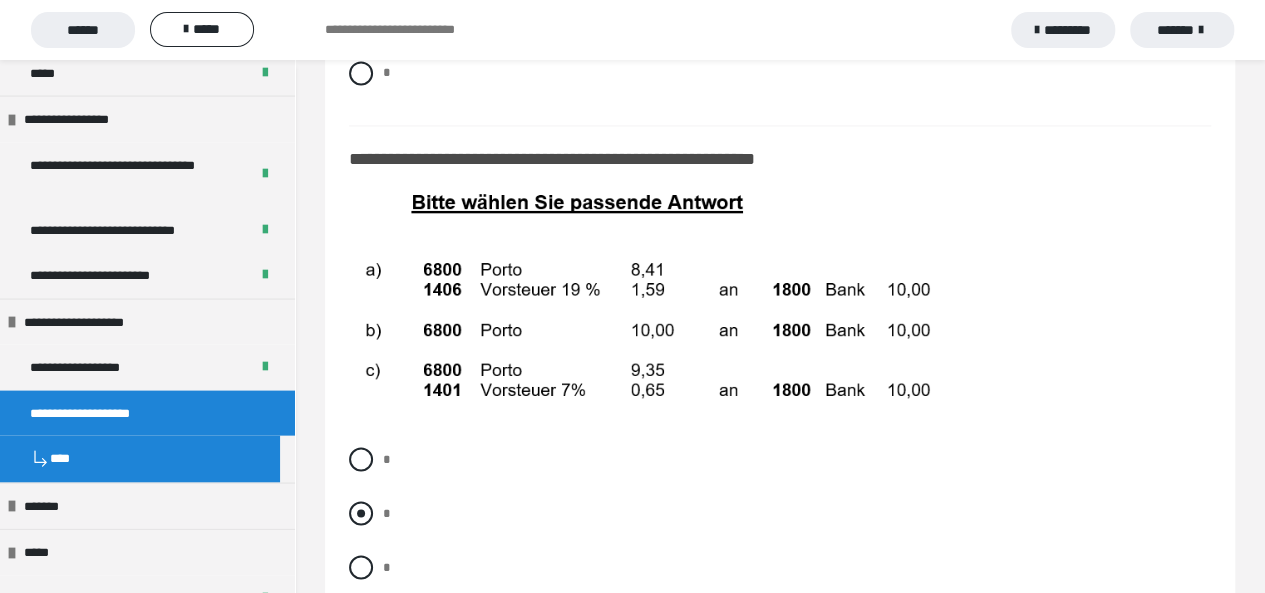 click at bounding box center [361, 513] 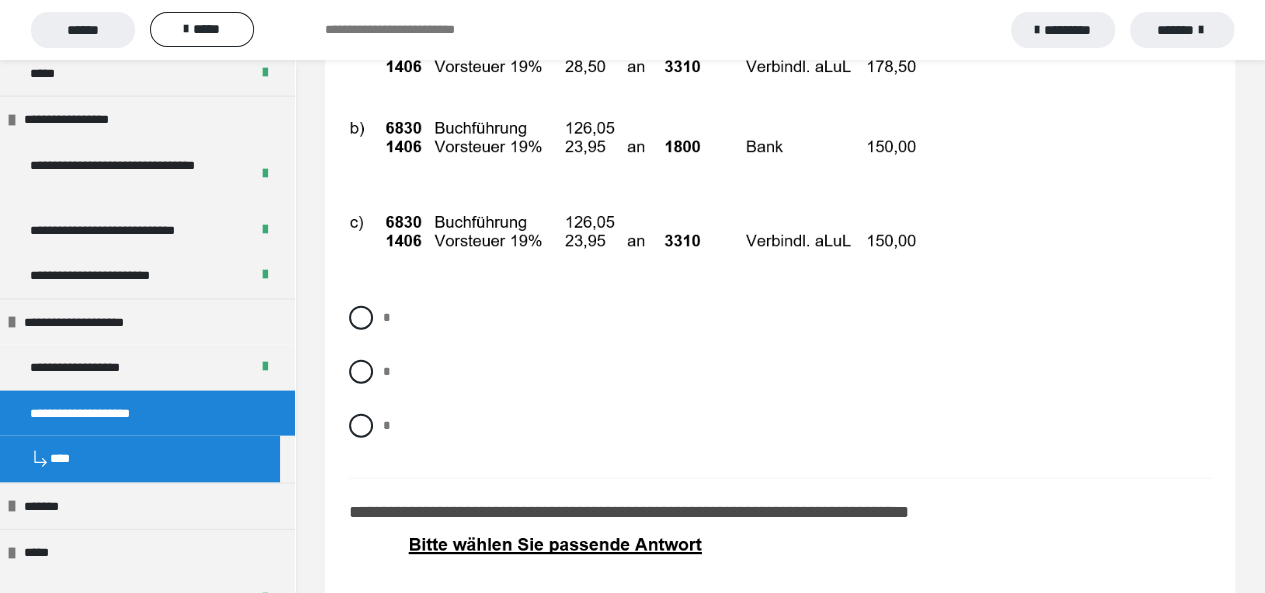 scroll, scrollTop: 13639, scrollLeft: 0, axis: vertical 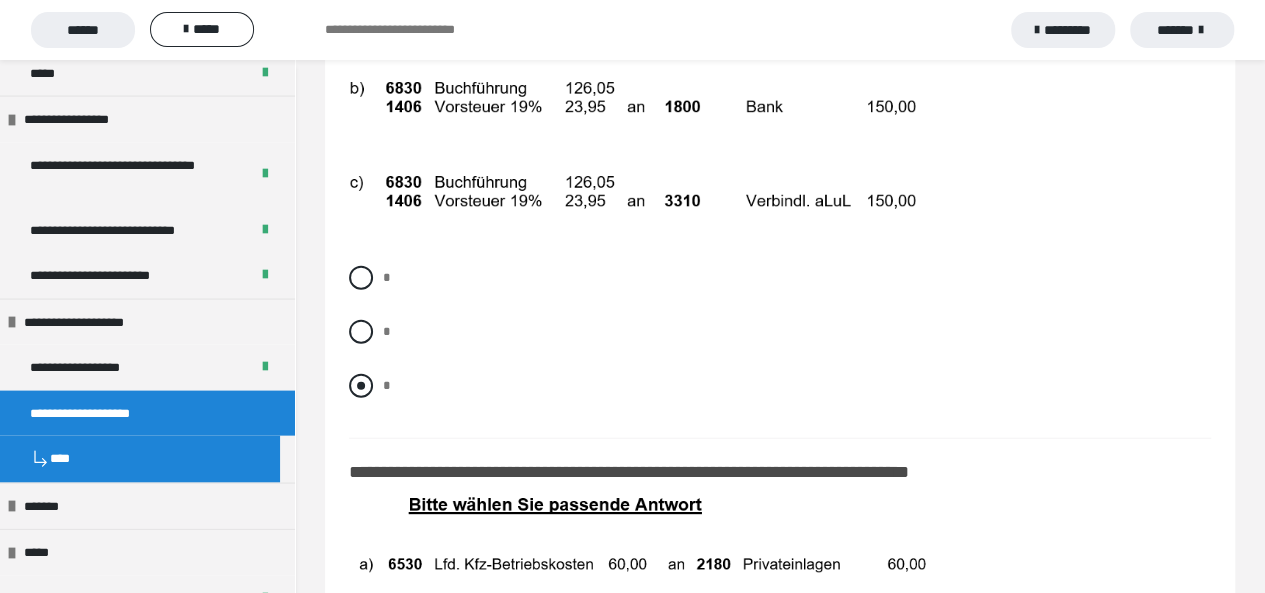 click at bounding box center [361, 386] 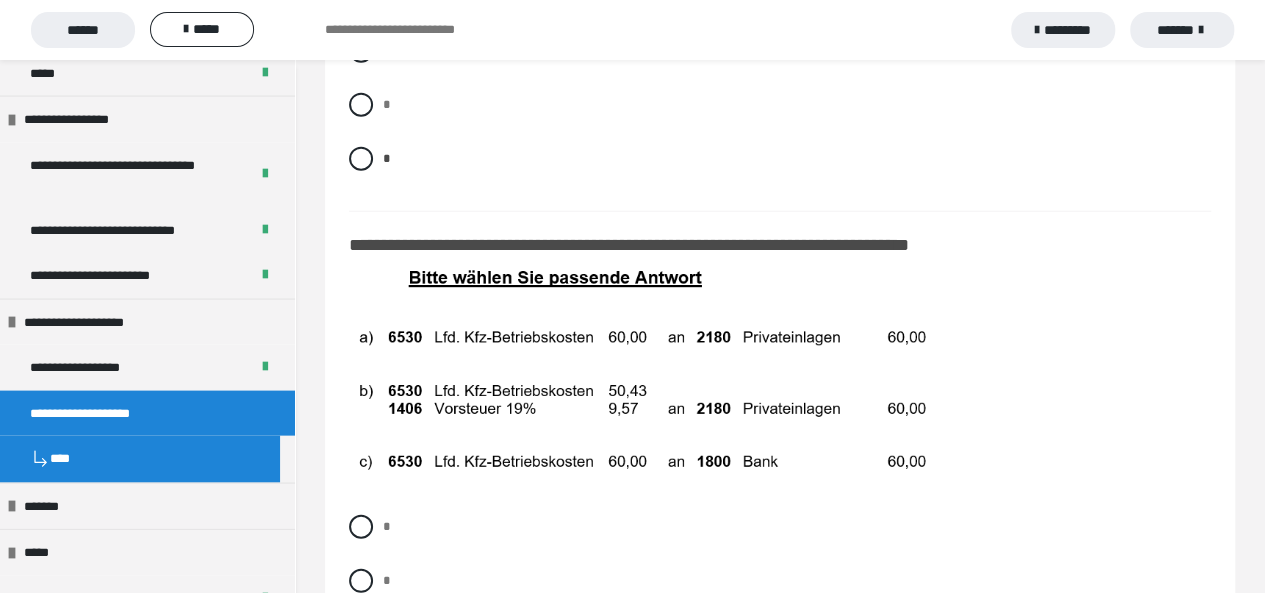 scroll, scrollTop: 13892, scrollLeft: 0, axis: vertical 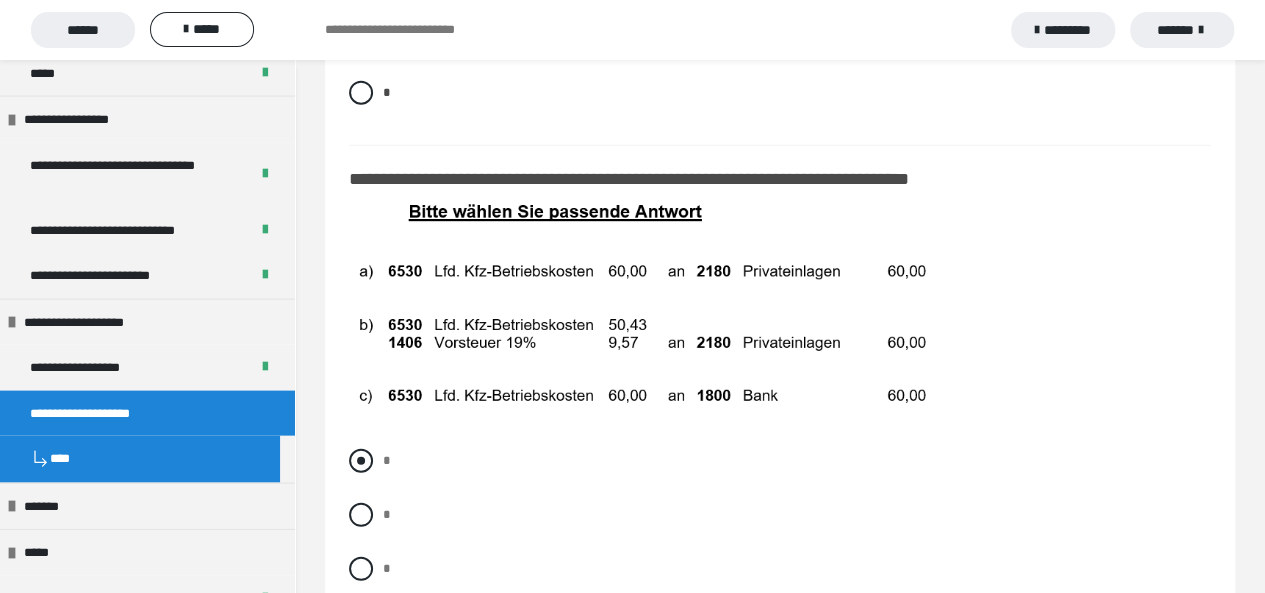 click at bounding box center (361, 461) 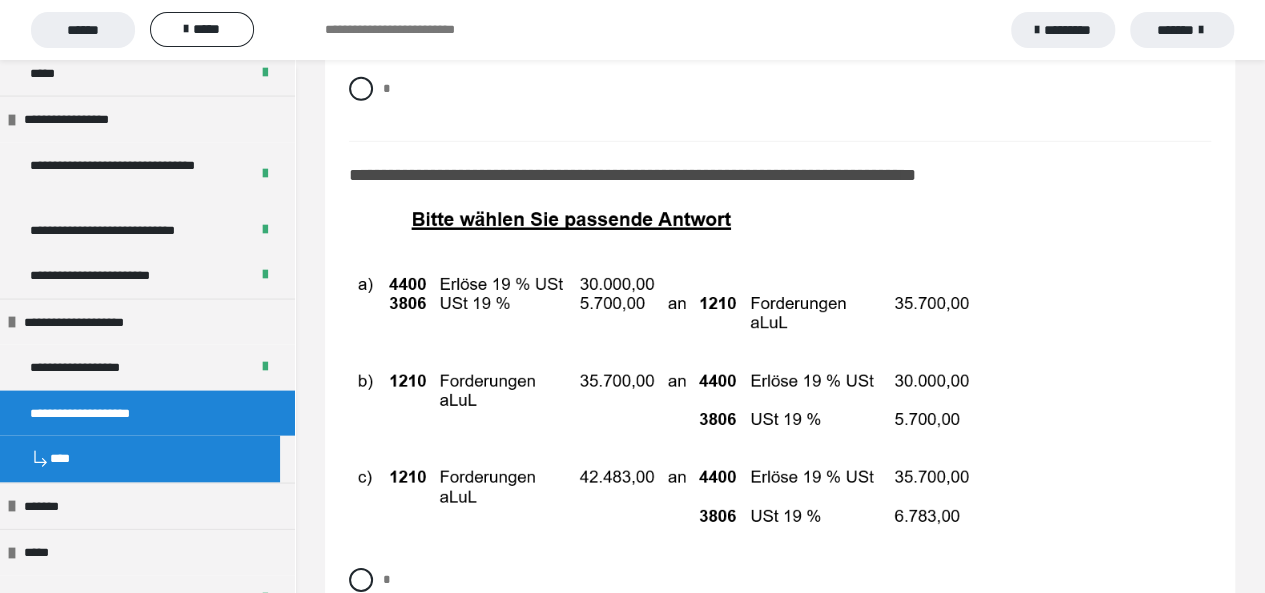 scroll, scrollTop: 14452, scrollLeft: 0, axis: vertical 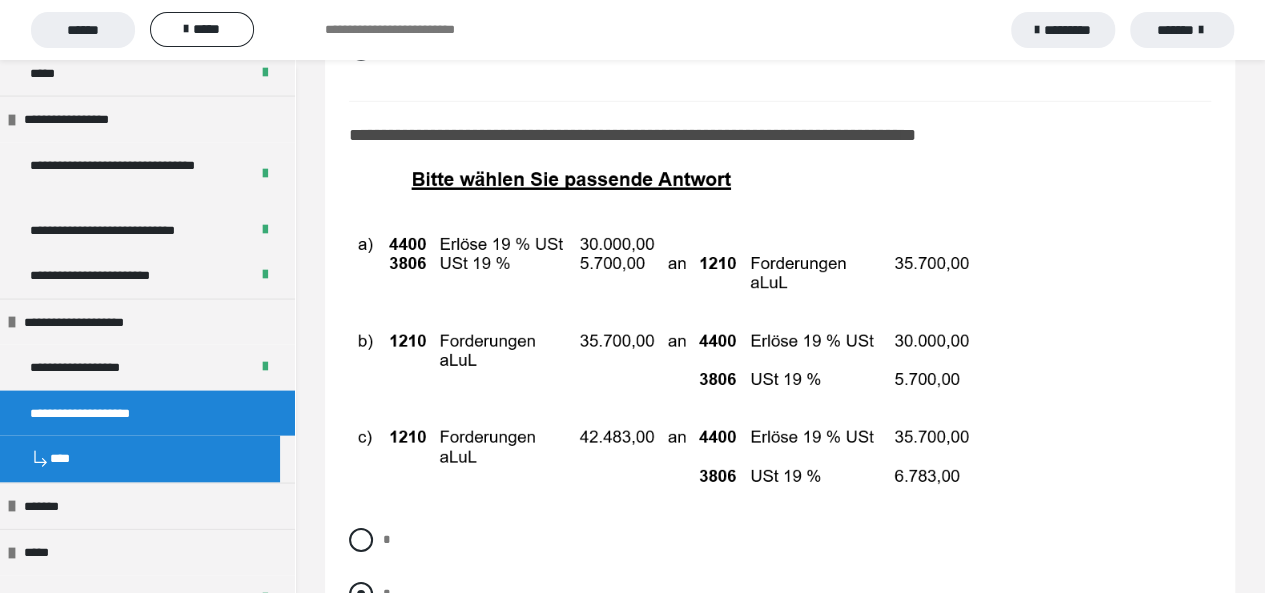 click at bounding box center [361, 594] 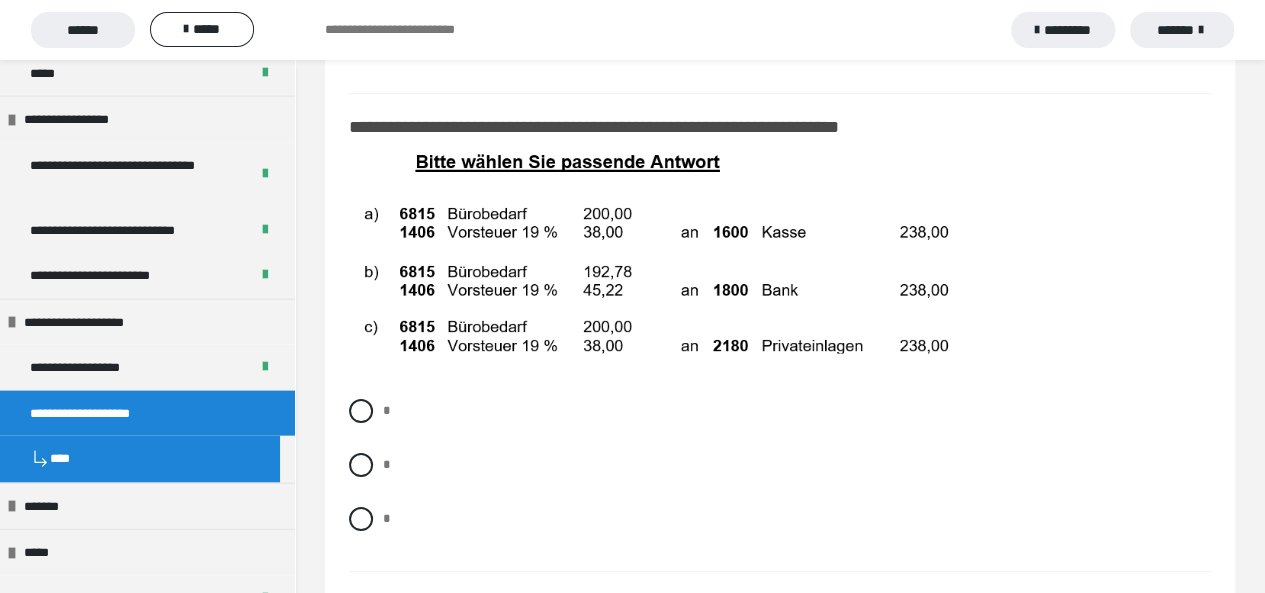 scroll, scrollTop: 15066, scrollLeft: 0, axis: vertical 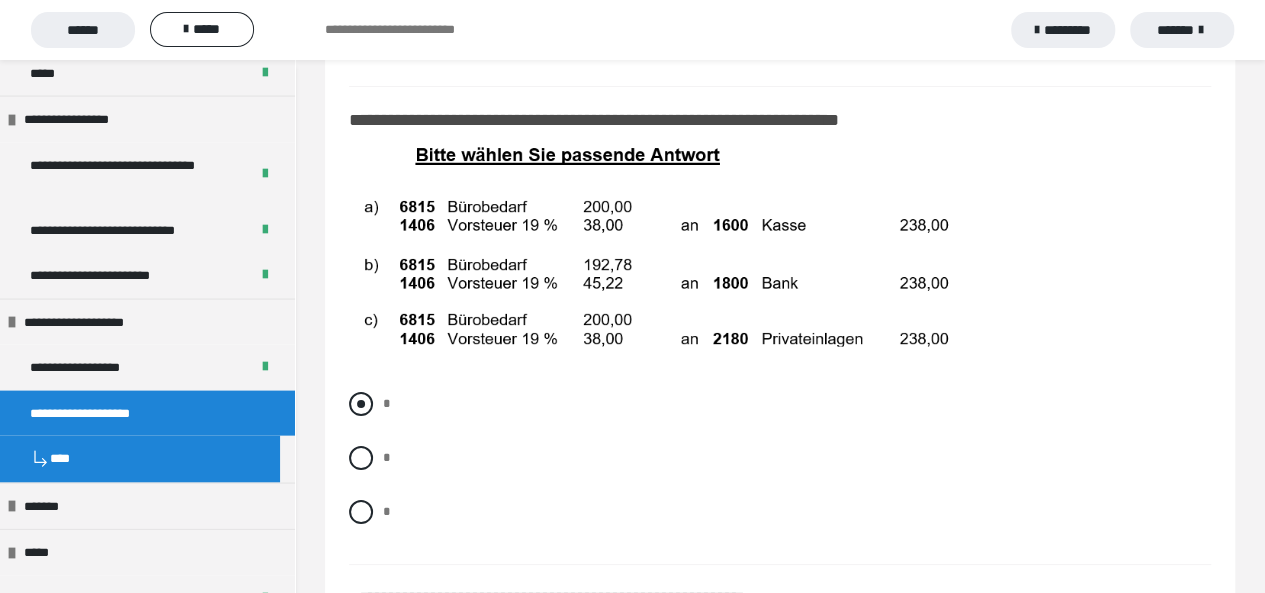 click on "*" at bounding box center (780, 404) 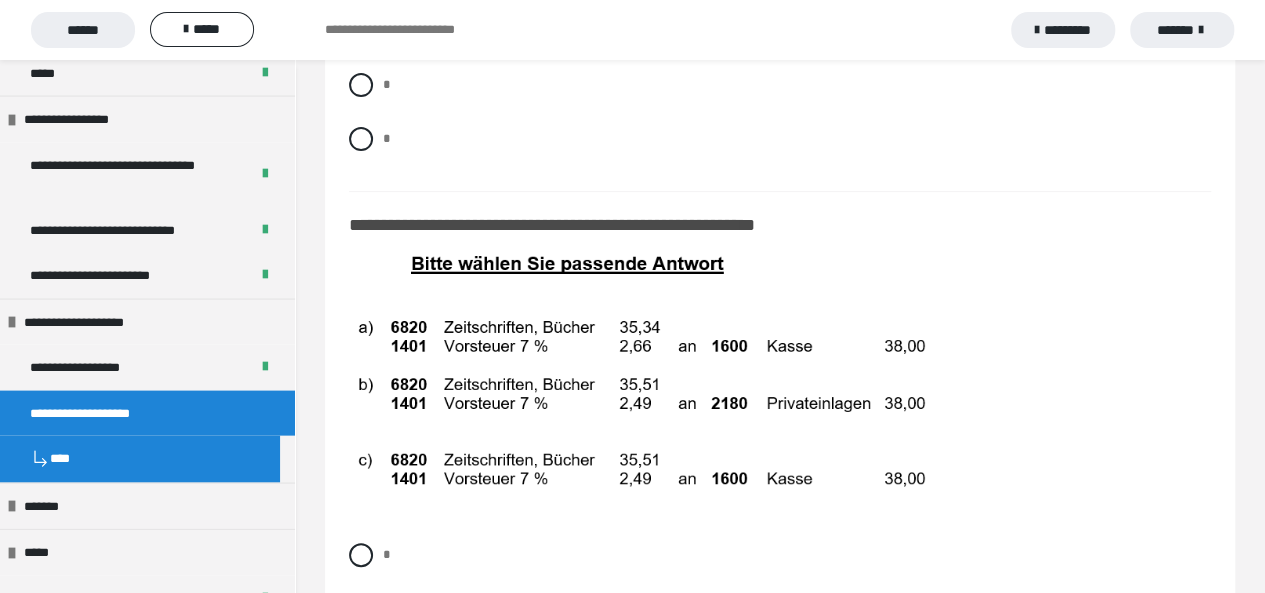 scroll, scrollTop: 15452, scrollLeft: 0, axis: vertical 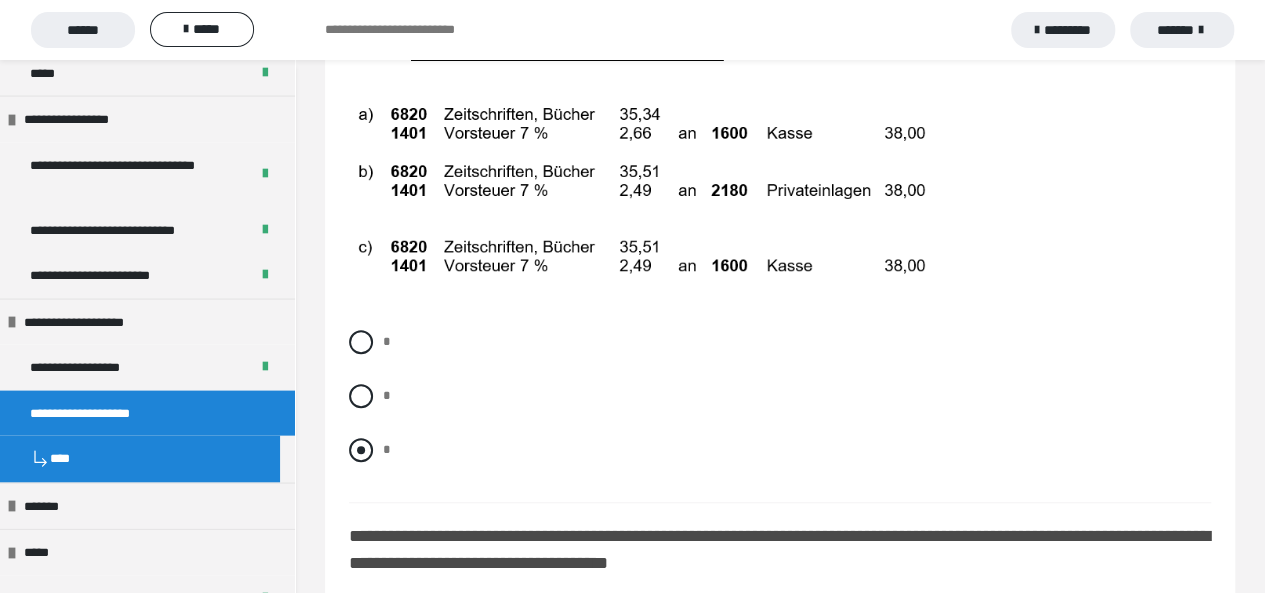 click on "*" at bounding box center (780, 450) 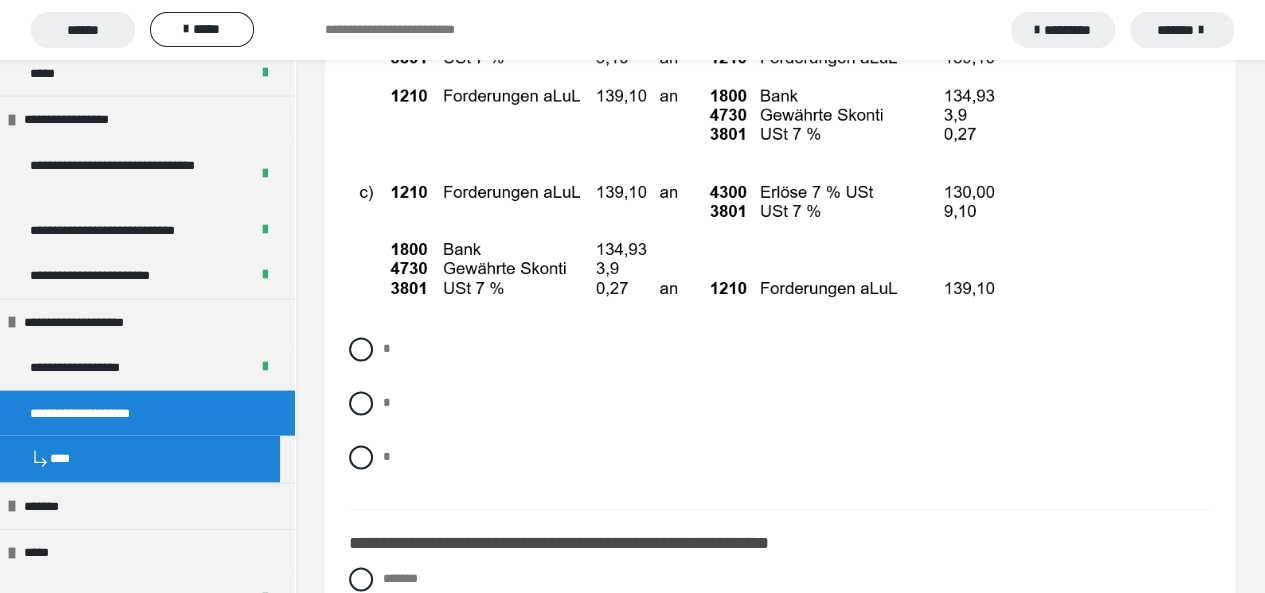 scroll, scrollTop: 16506, scrollLeft: 0, axis: vertical 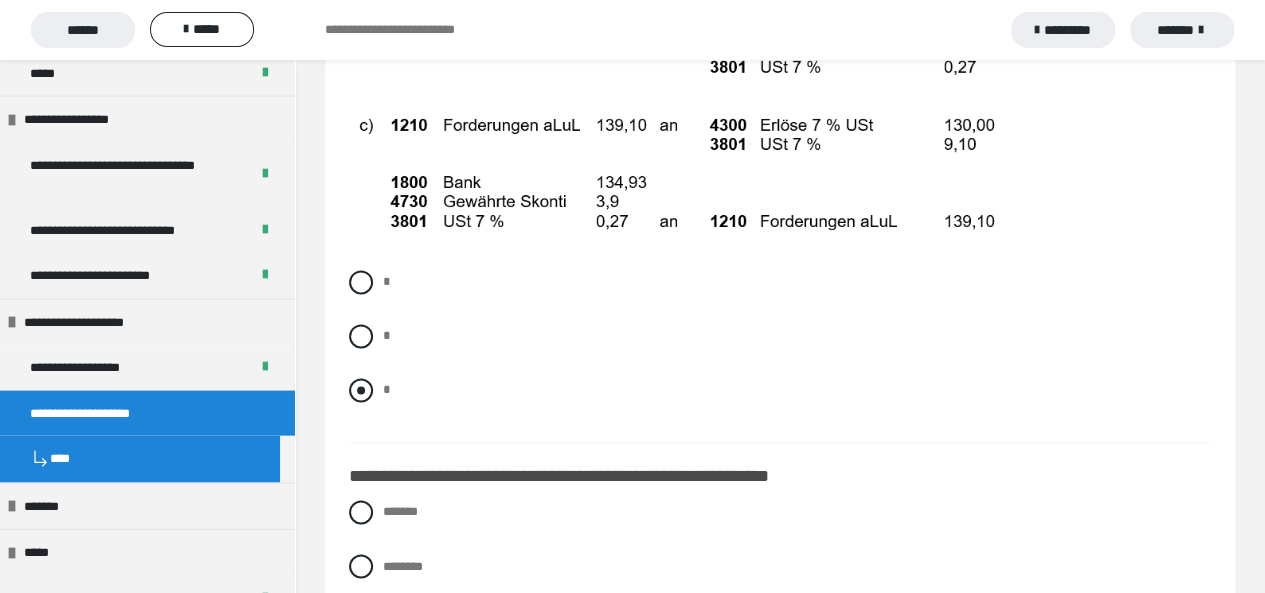 click at bounding box center (361, 390) 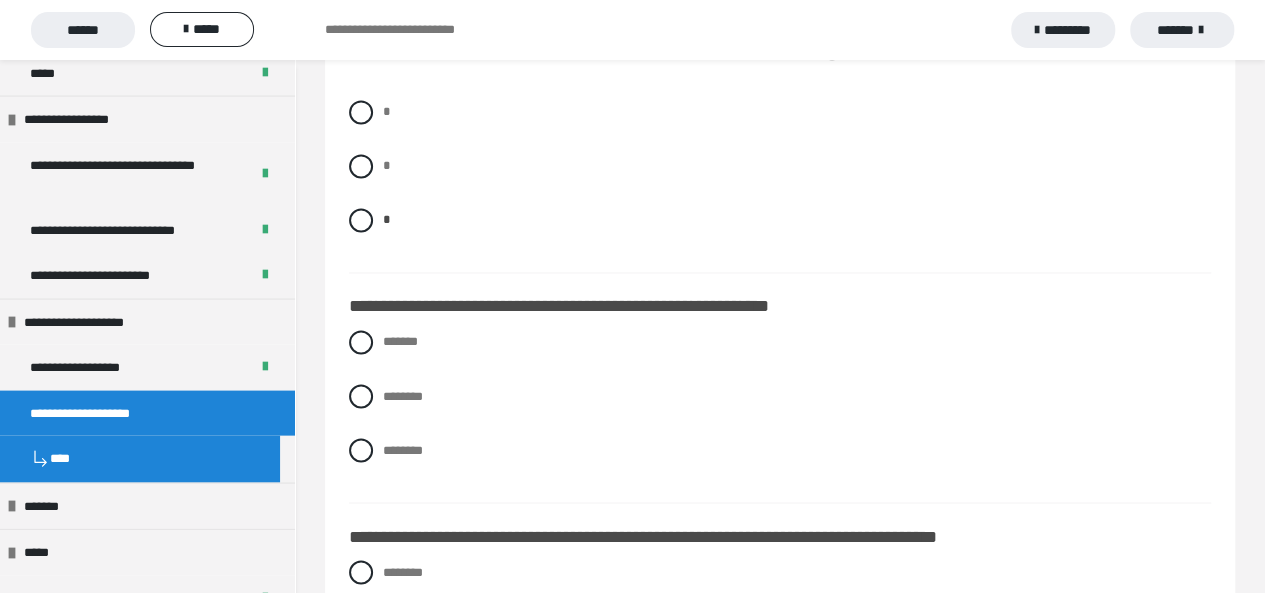 scroll, scrollTop: 16706, scrollLeft: 0, axis: vertical 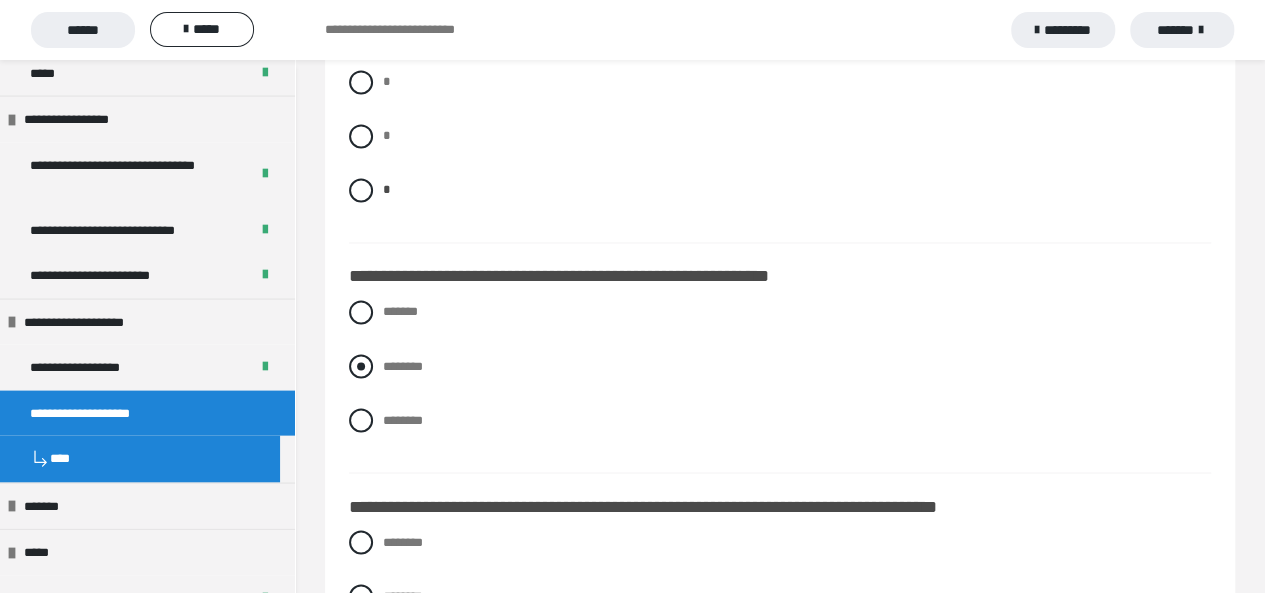 click at bounding box center [361, 366] 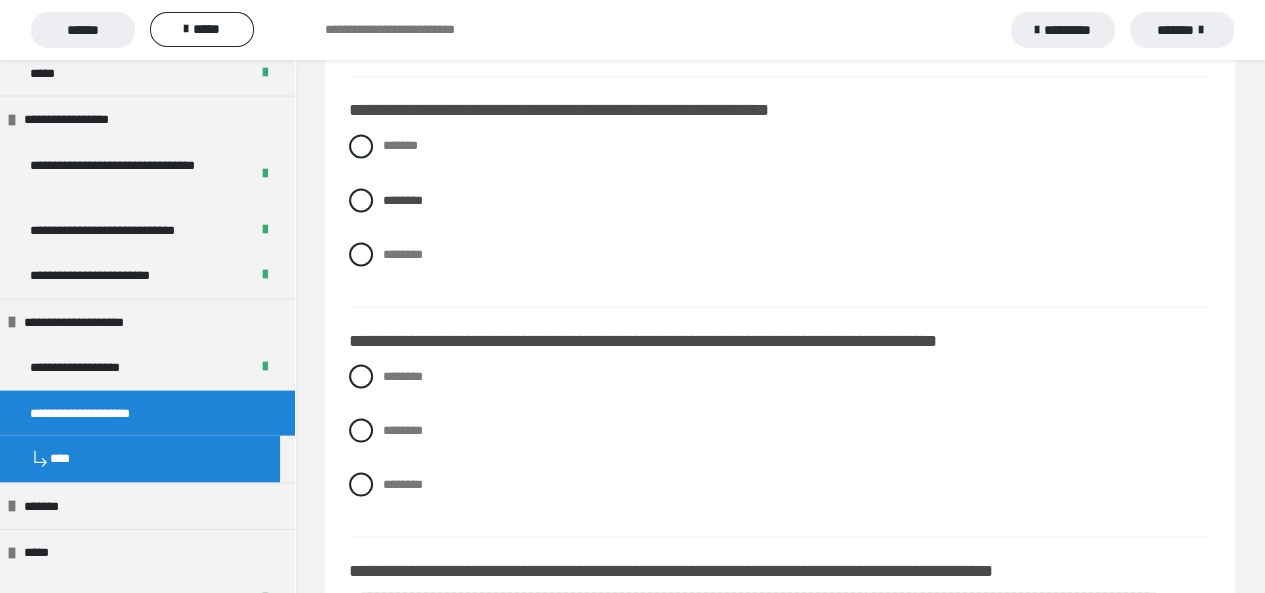 scroll, scrollTop: 16906, scrollLeft: 0, axis: vertical 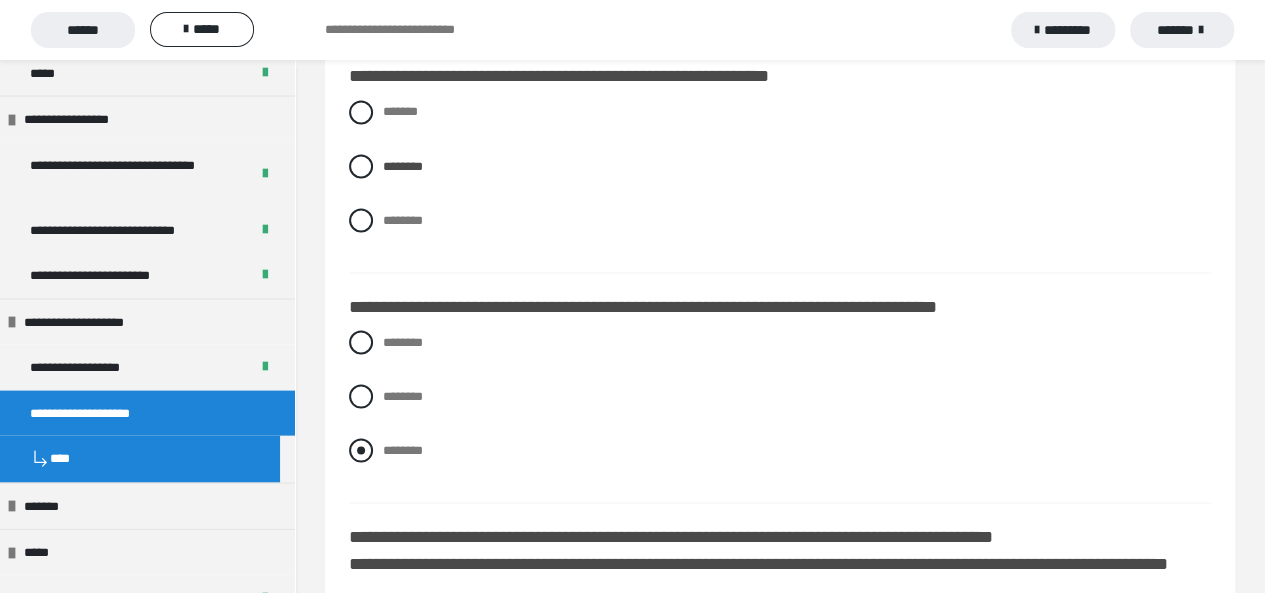click at bounding box center [361, 450] 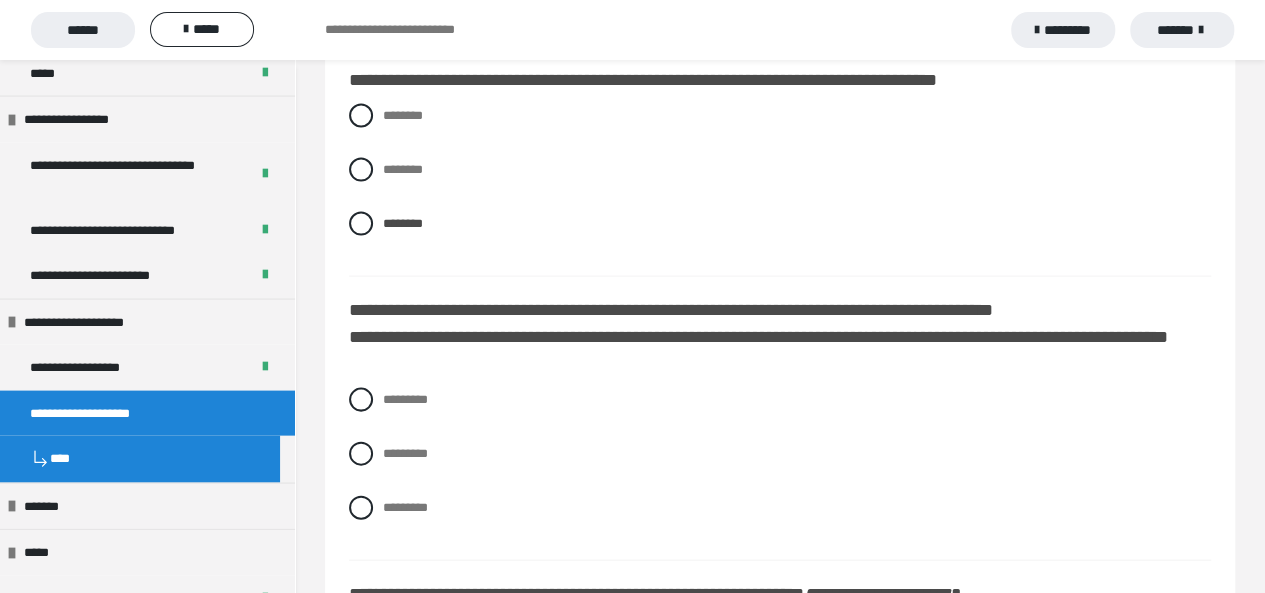 scroll, scrollTop: 17146, scrollLeft: 0, axis: vertical 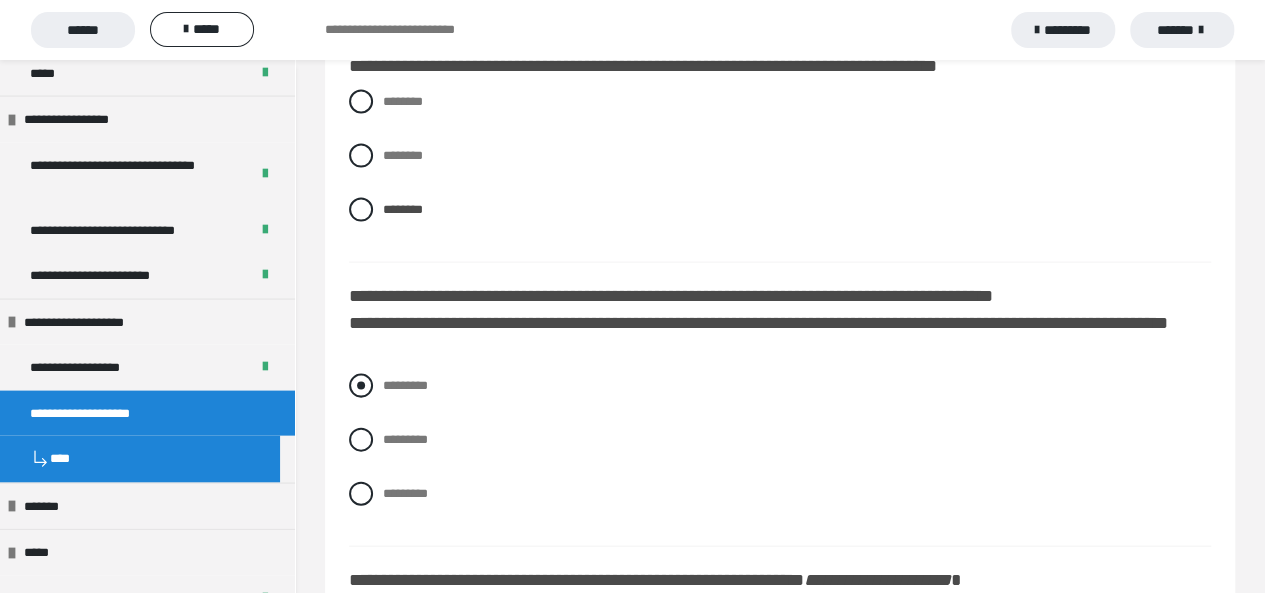 click on "*********" at bounding box center (780, 386) 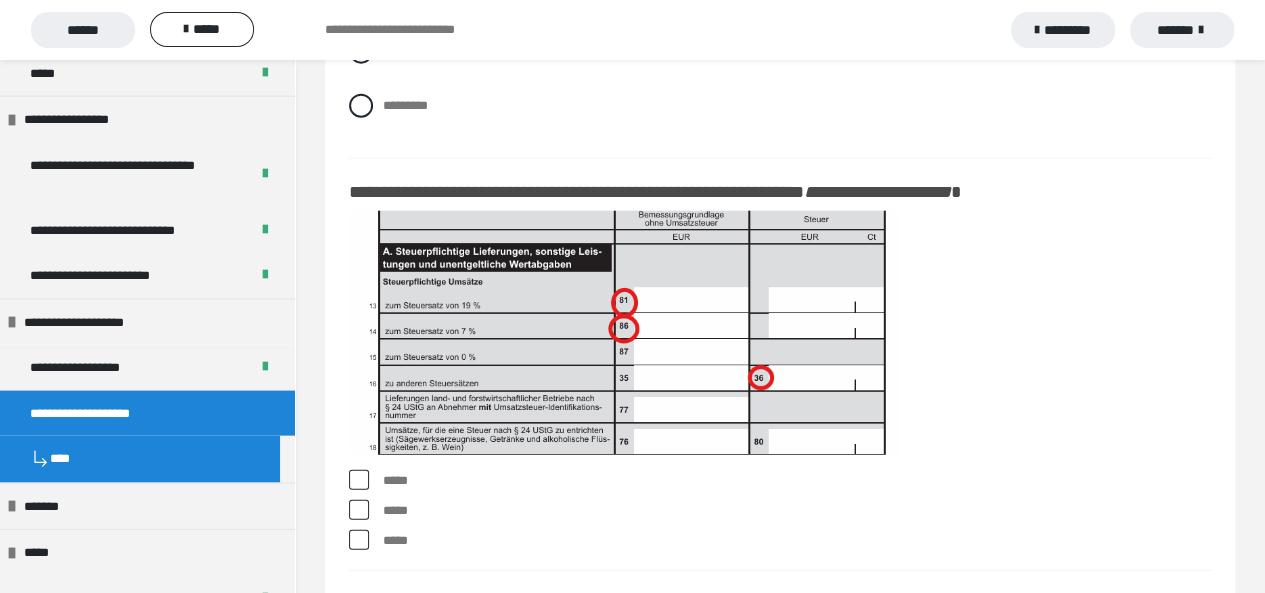scroll, scrollTop: 17546, scrollLeft: 0, axis: vertical 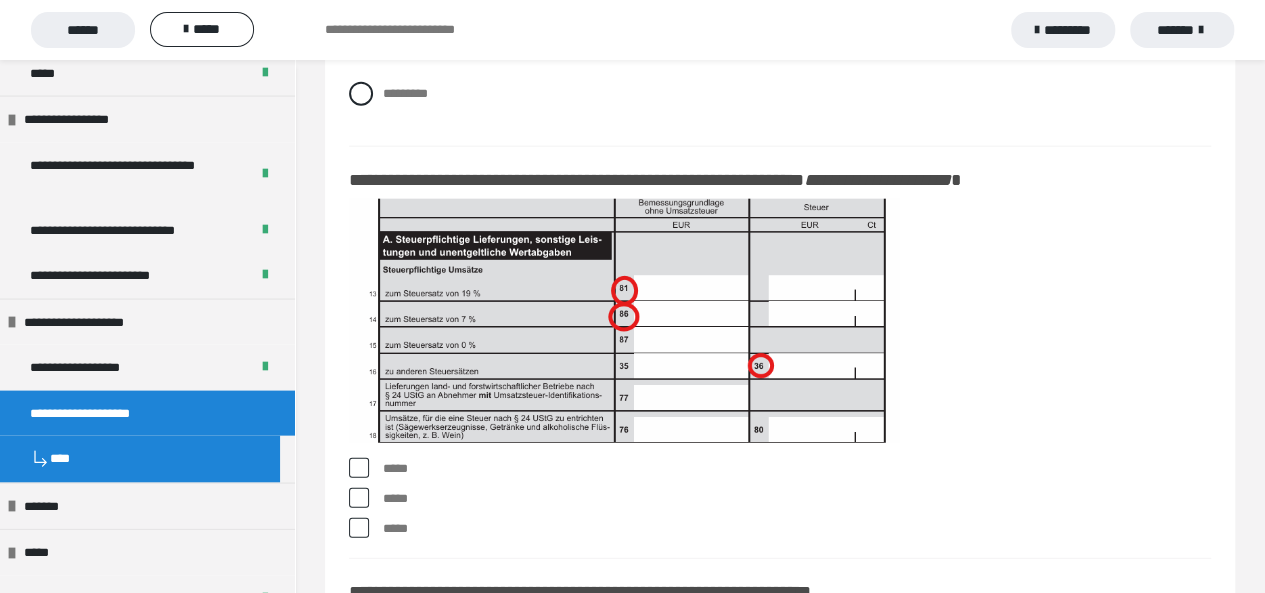 click at bounding box center [359, 468] 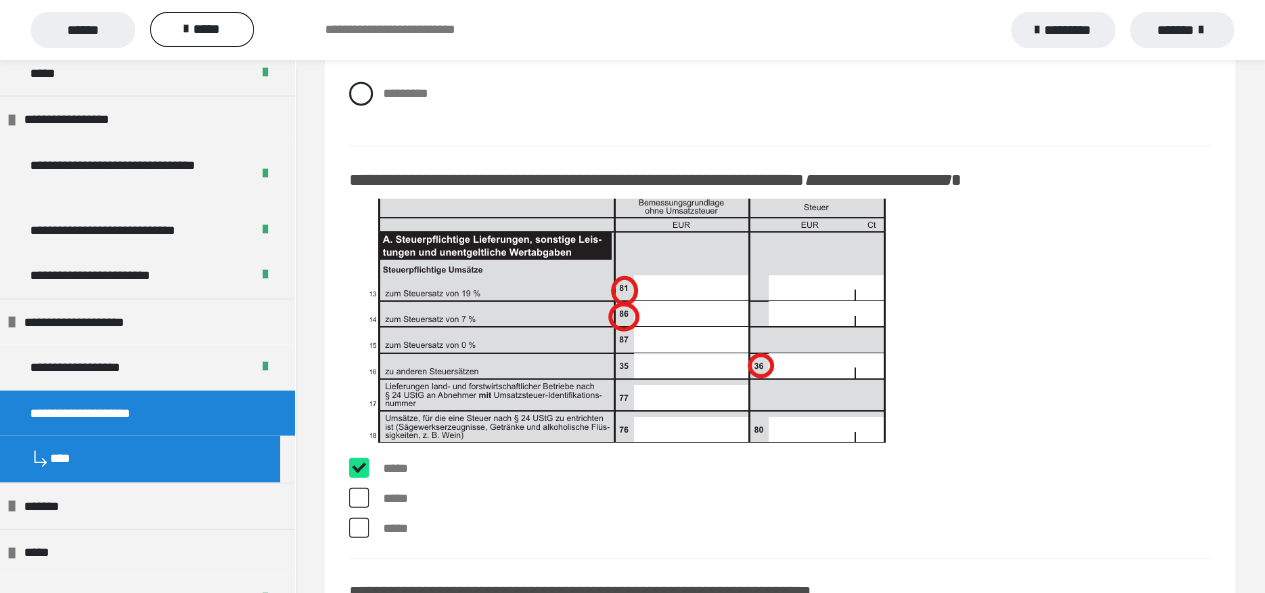 checkbox on "****" 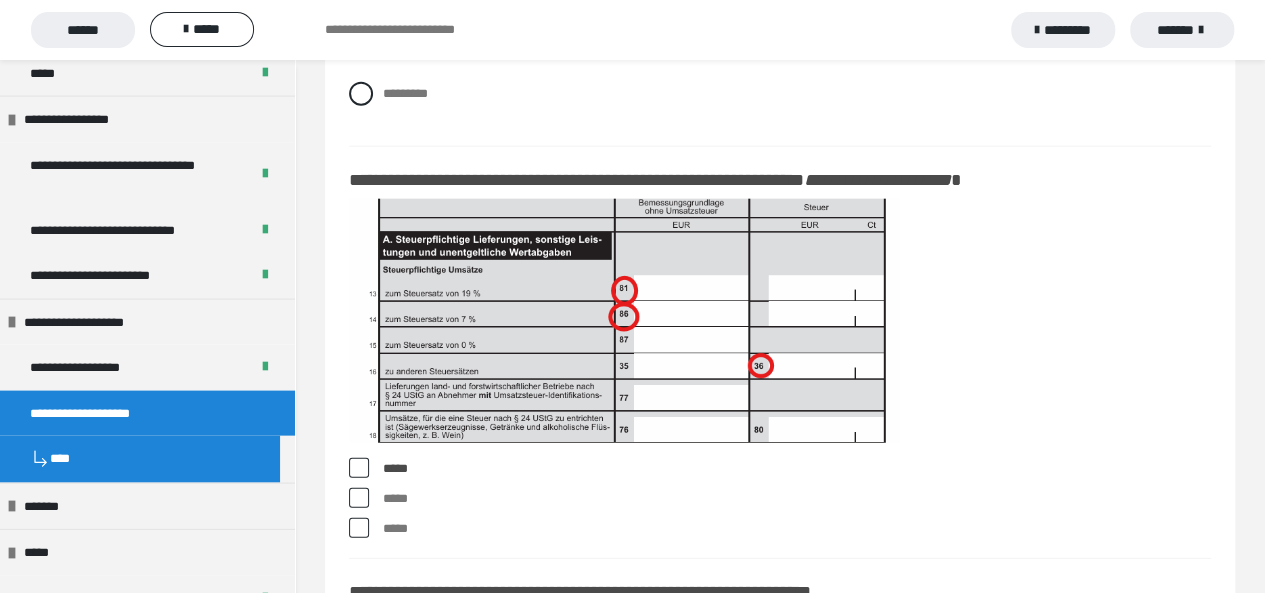 click at bounding box center [359, 498] 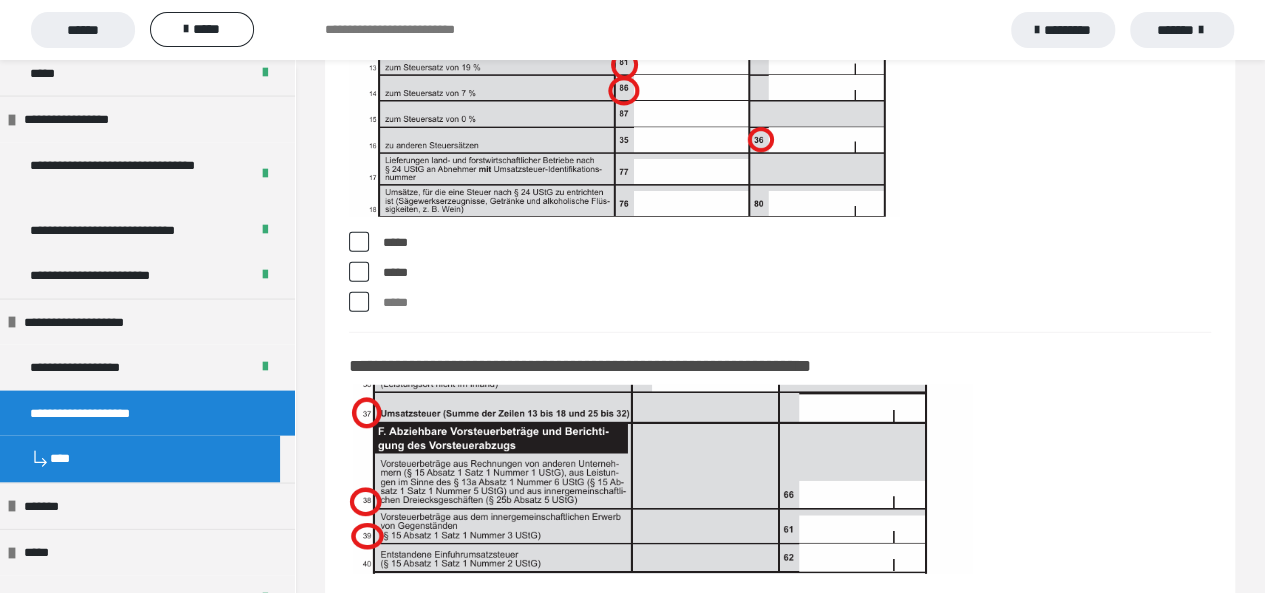 scroll, scrollTop: 17732, scrollLeft: 0, axis: vertical 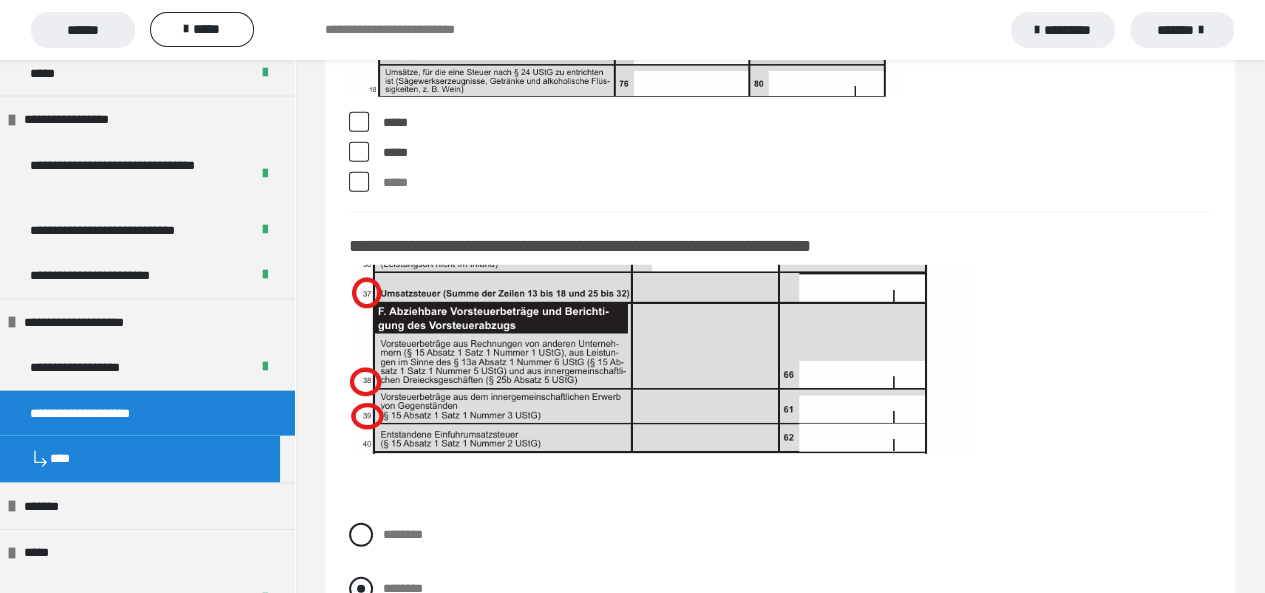 click on "********" at bounding box center (780, 589) 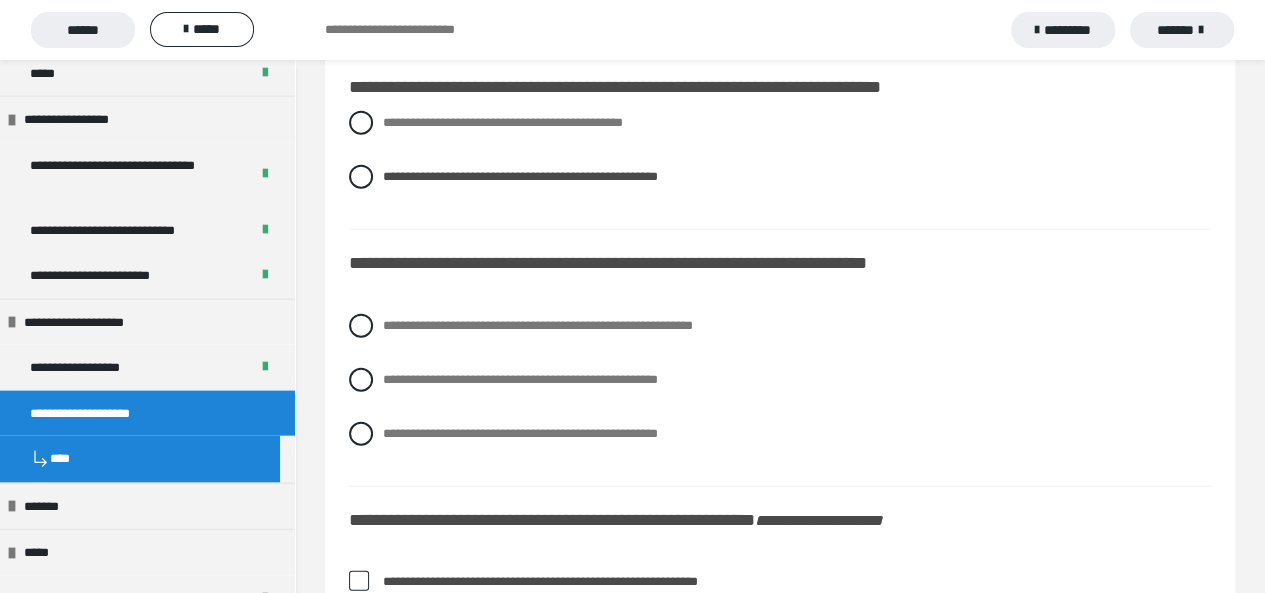 scroll, scrollTop: 2344, scrollLeft: 0, axis: vertical 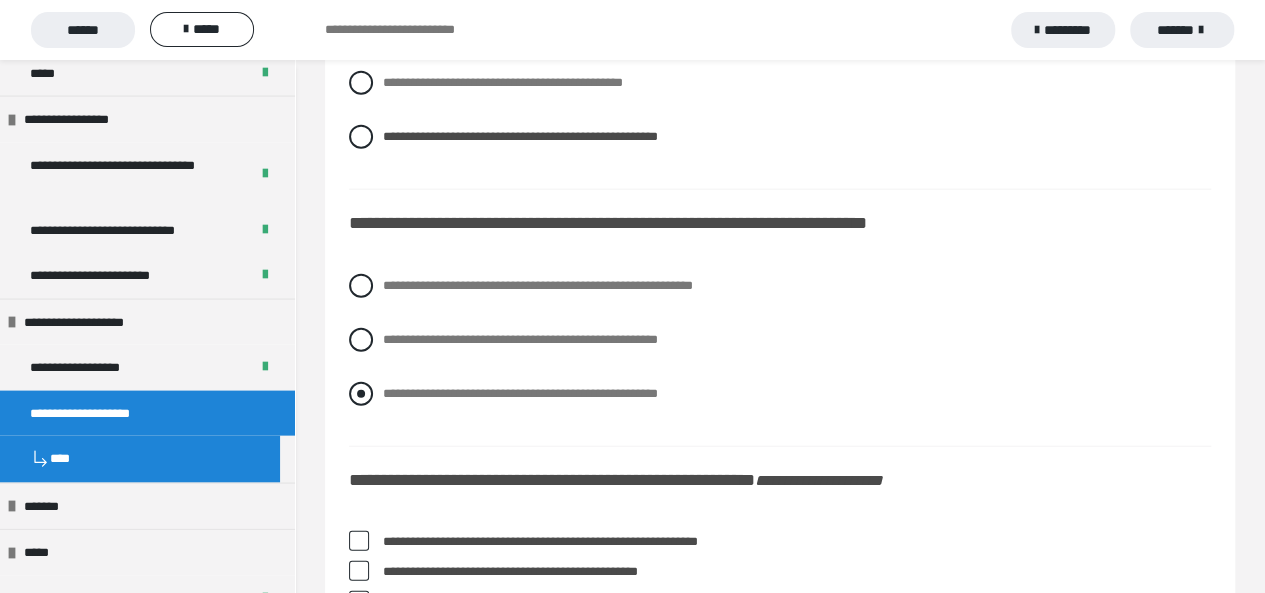 click at bounding box center (361, 394) 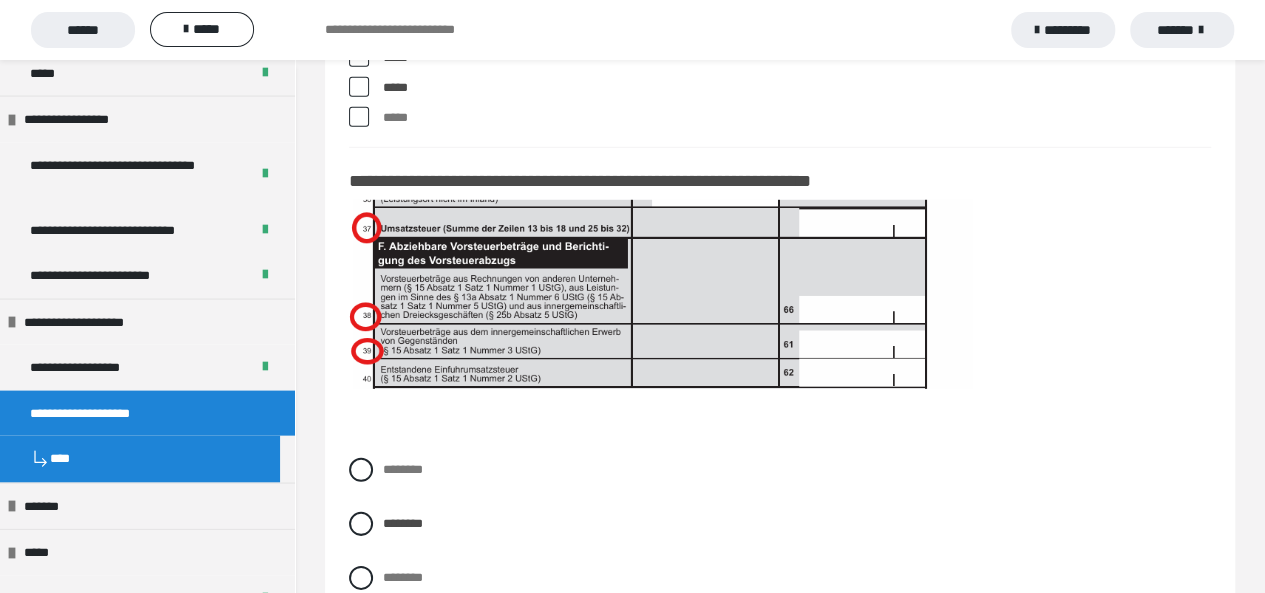 scroll, scrollTop: 18102, scrollLeft: 0, axis: vertical 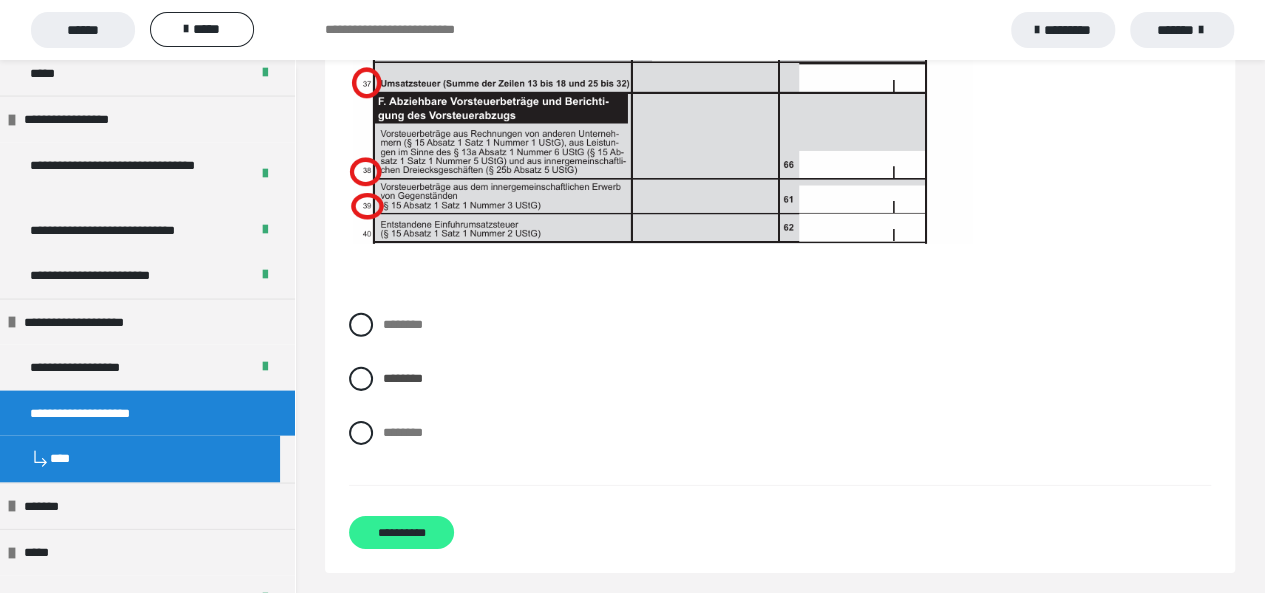 click on "**********" at bounding box center [401, 532] 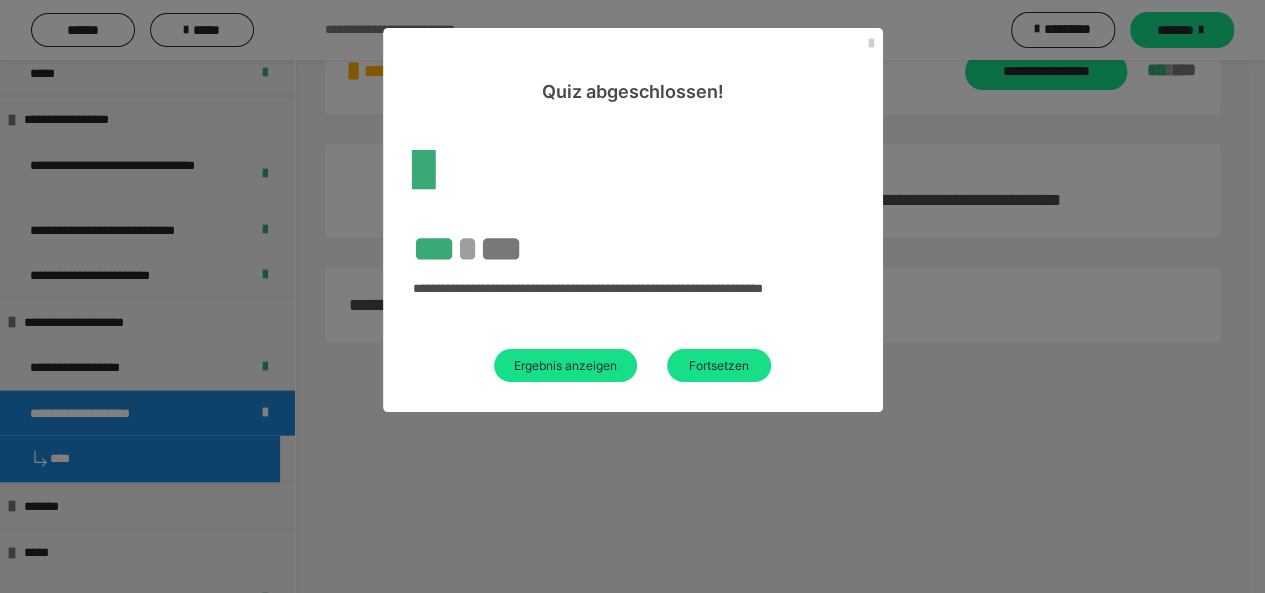 scroll, scrollTop: 172, scrollLeft: 0, axis: vertical 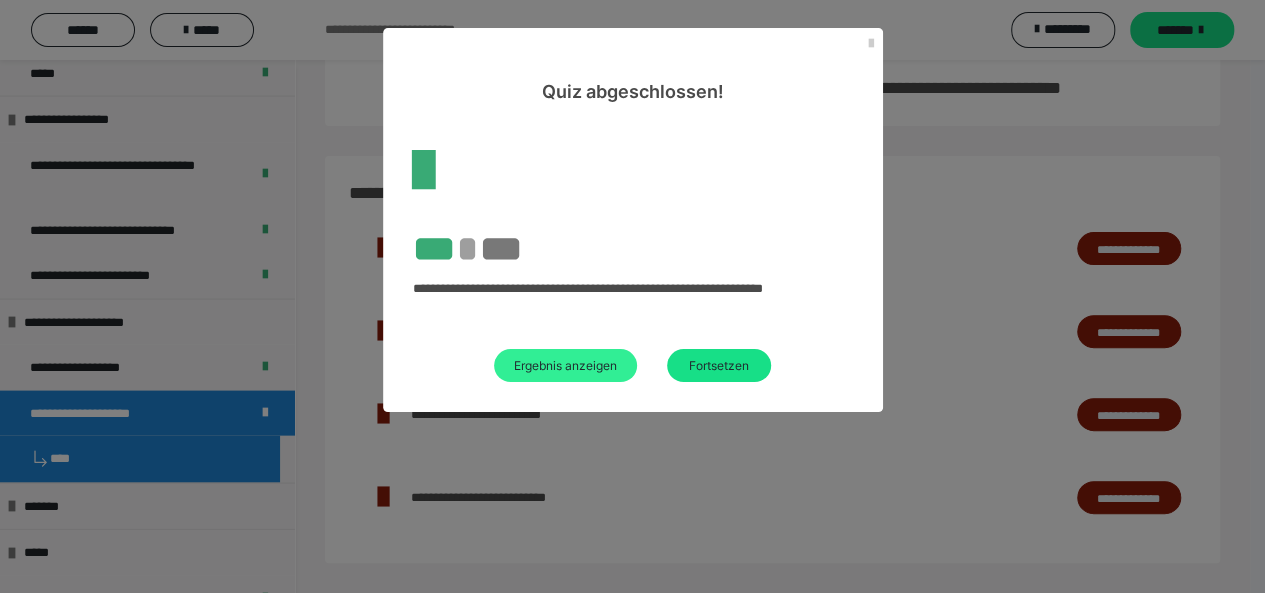 click on "Ergebnis anzeigen" at bounding box center (565, 365) 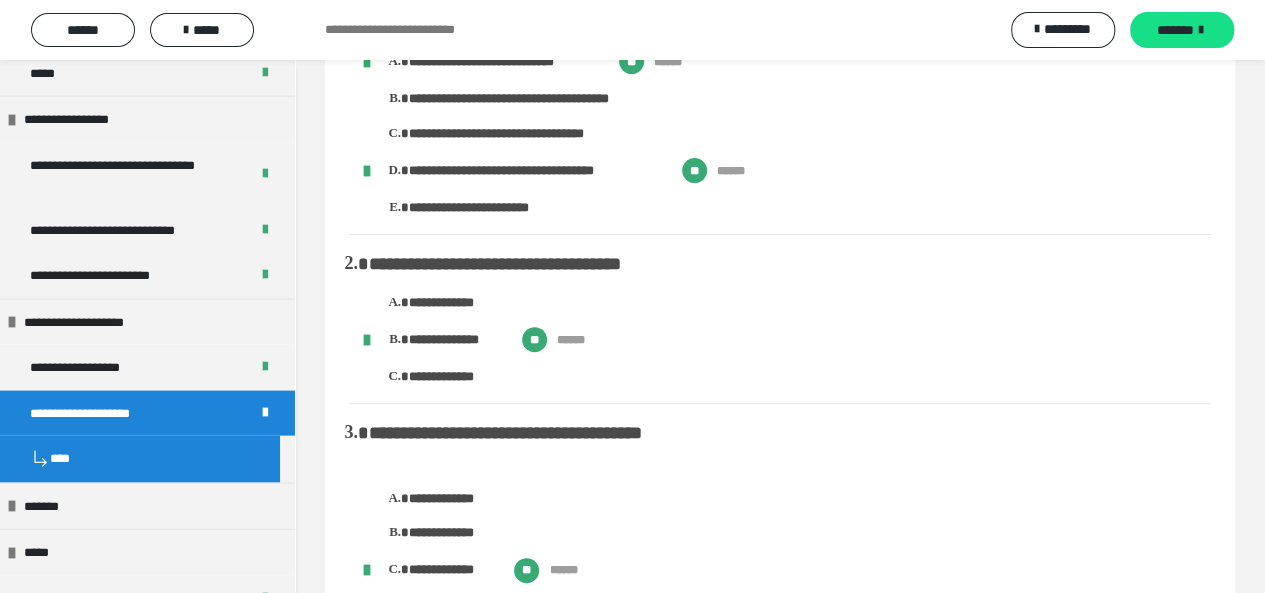 scroll, scrollTop: 0, scrollLeft: 0, axis: both 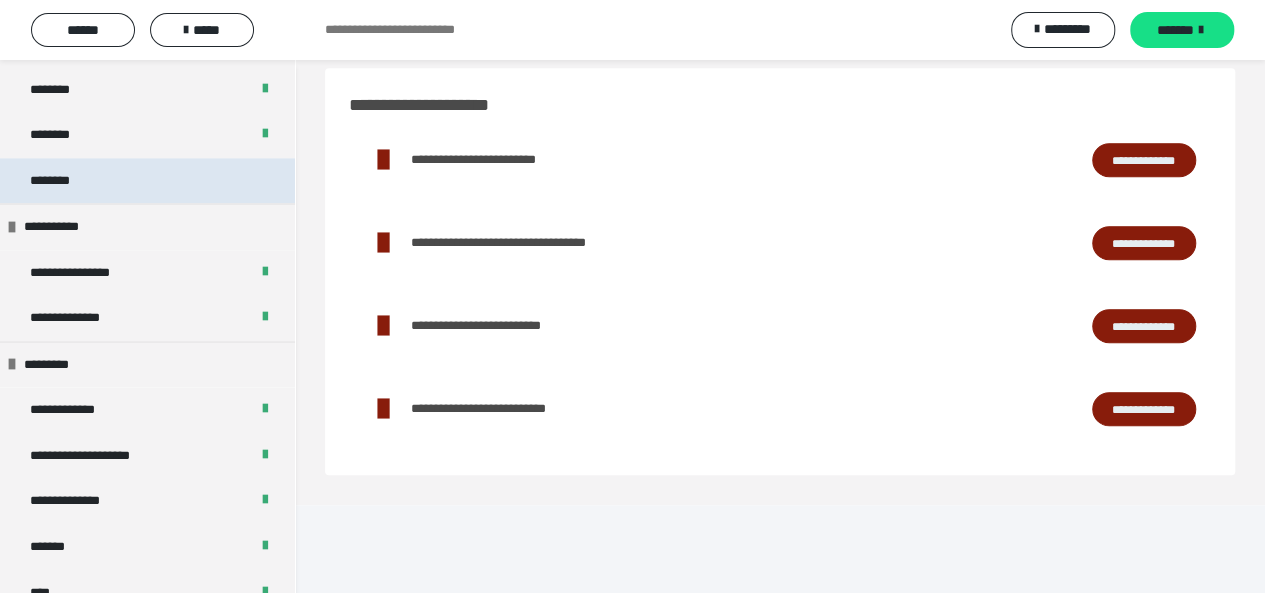click on "********" at bounding box center [147, 181] 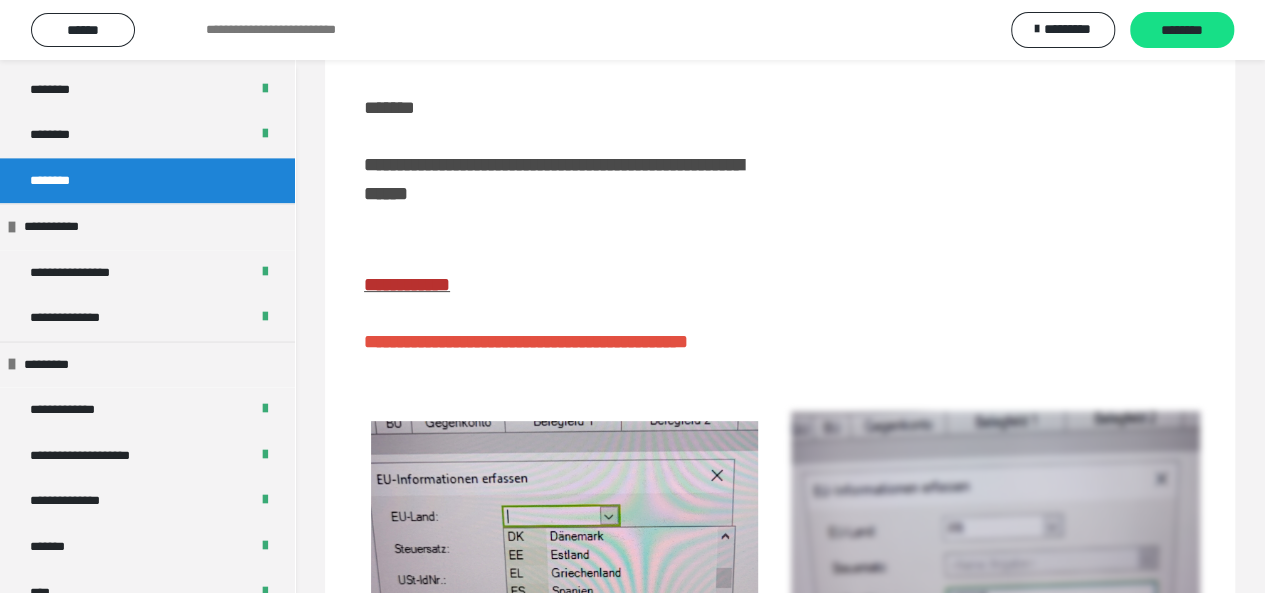 scroll, scrollTop: 383, scrollLeft: 0, axis: vertical 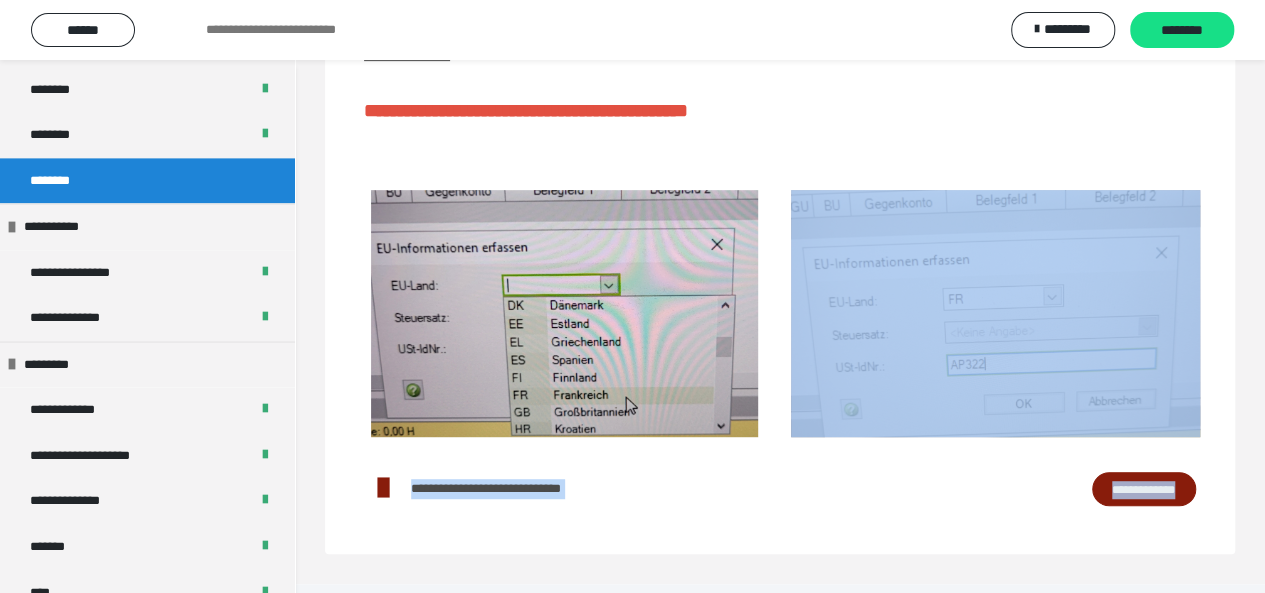 drag, startPoint x: 1258, startPoint y: 433, endPoint x: 1246, endPoint y: 496, distance: 64.132675 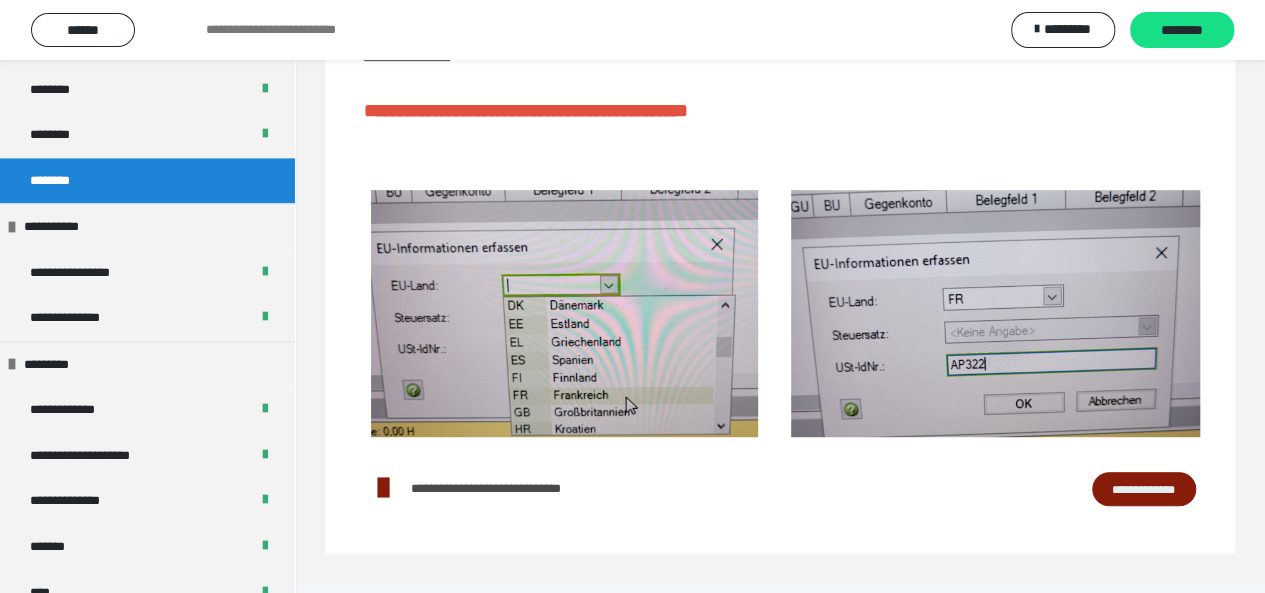 click on "**********" at bounding box center [1144, 488] 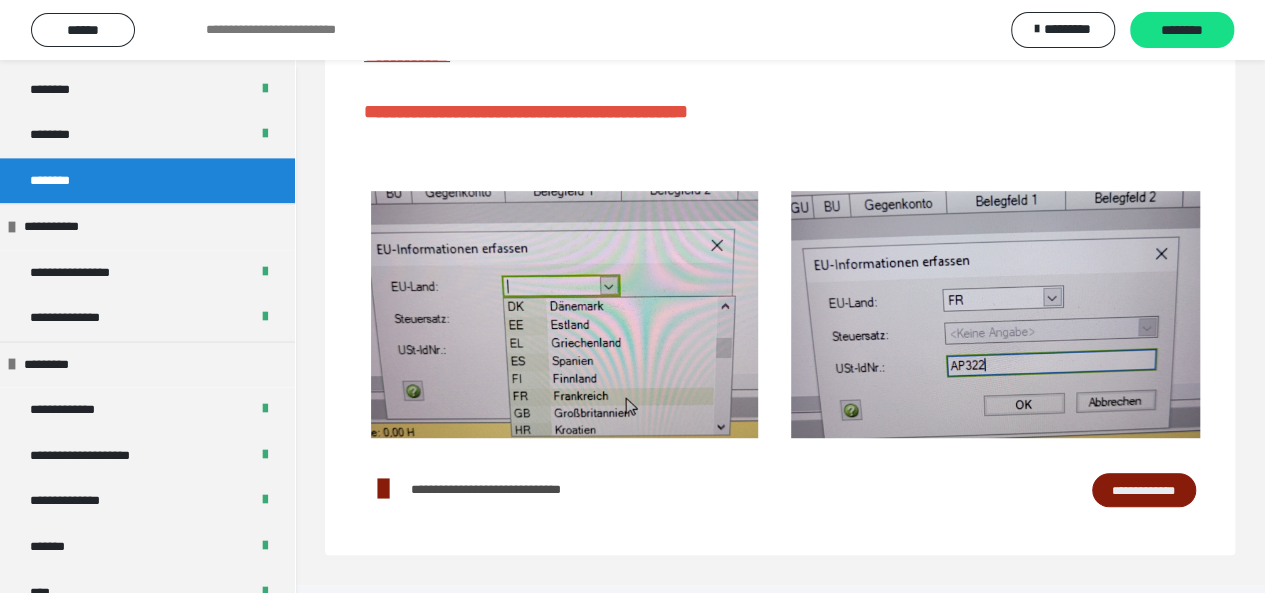 scroll, scrollTop: 402, scrollLeft: 0, axis: vertical 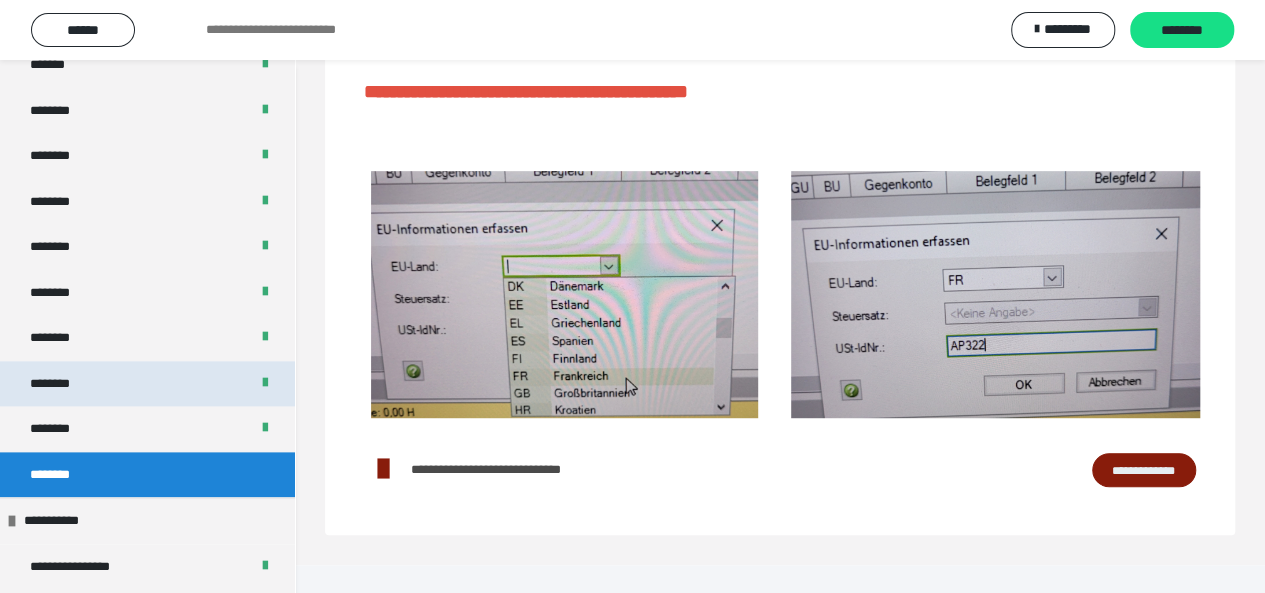 click on "********" at bounding box center [147, 384] 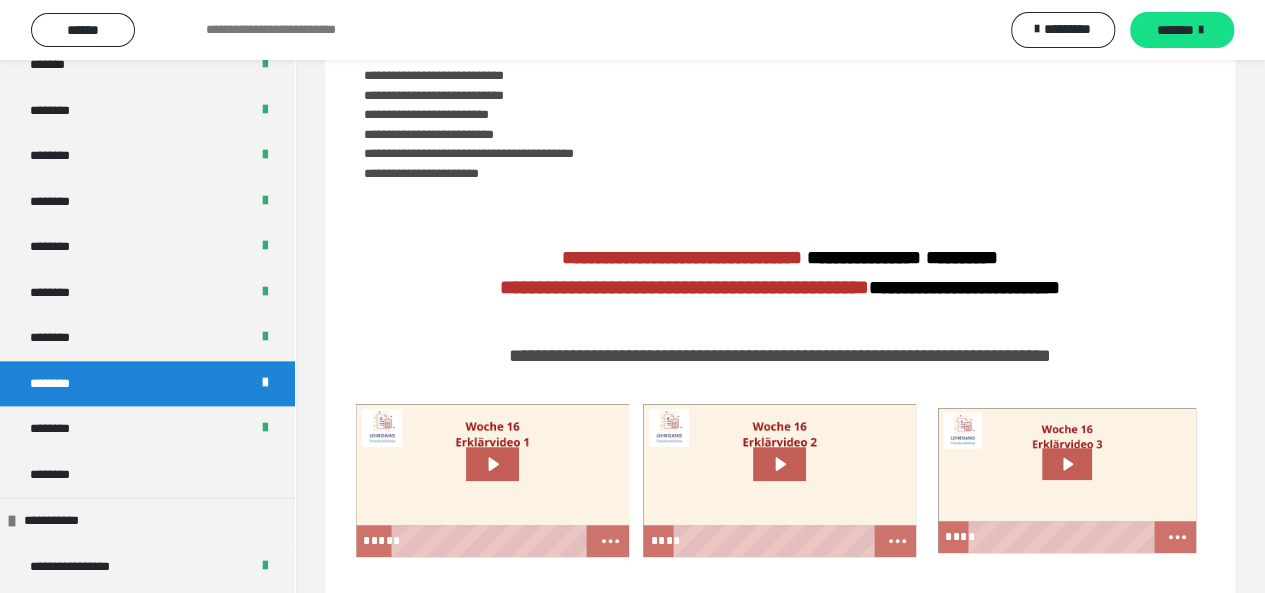 scroll, scrollTop: 166, scrollLeft: 0, axis: vertical 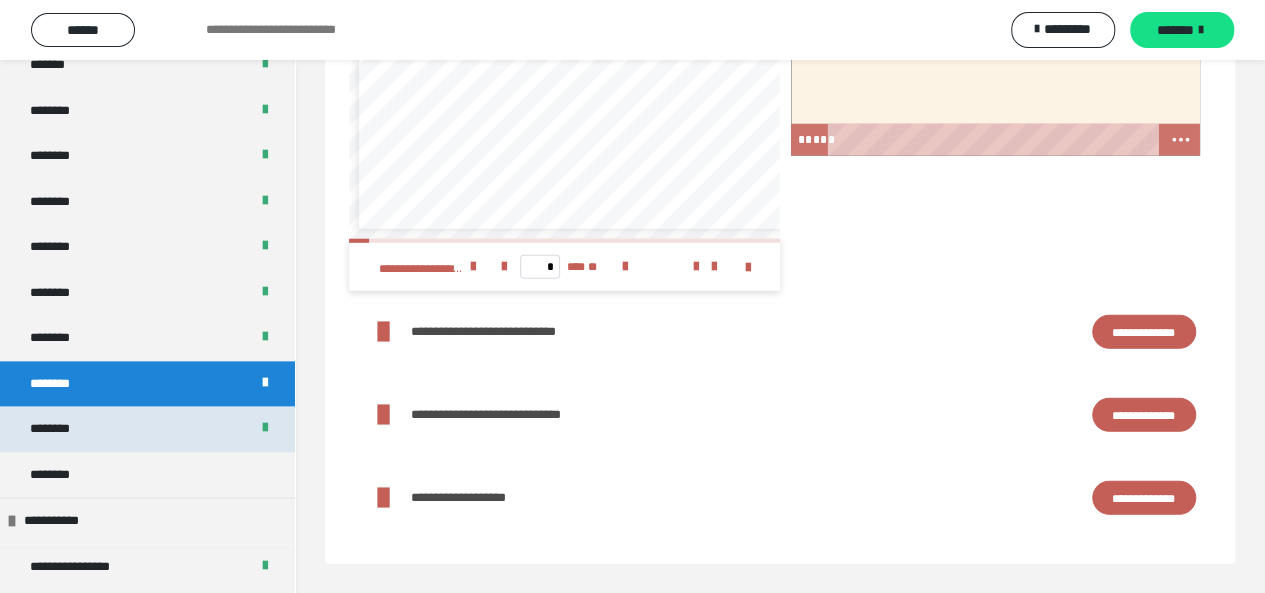 click on "********" at bounding box center (61, 429) 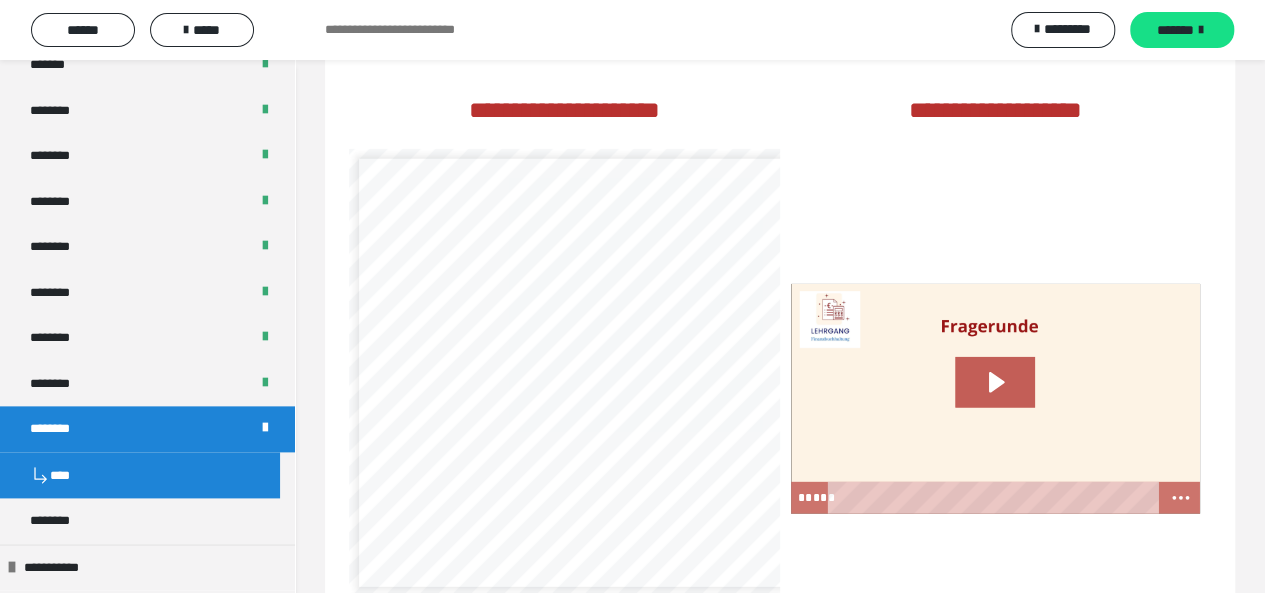 scroll, scrollTop: 2974, scrollLeft: 0, axis: vertical 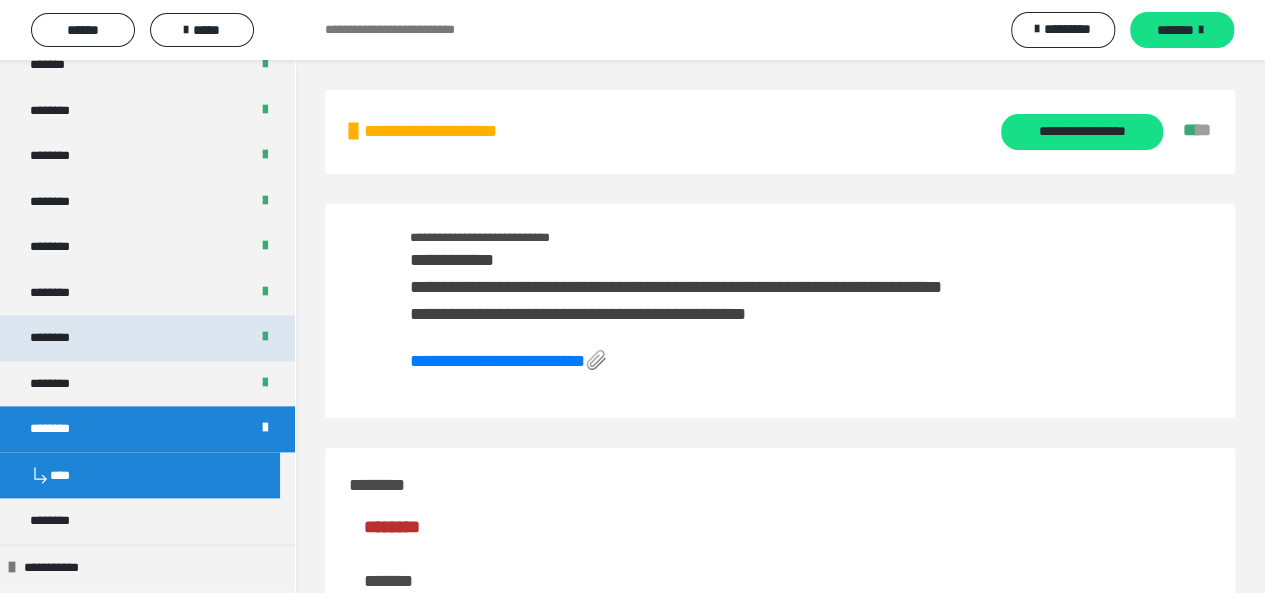 click on "********" at bounding box center [147, 338] 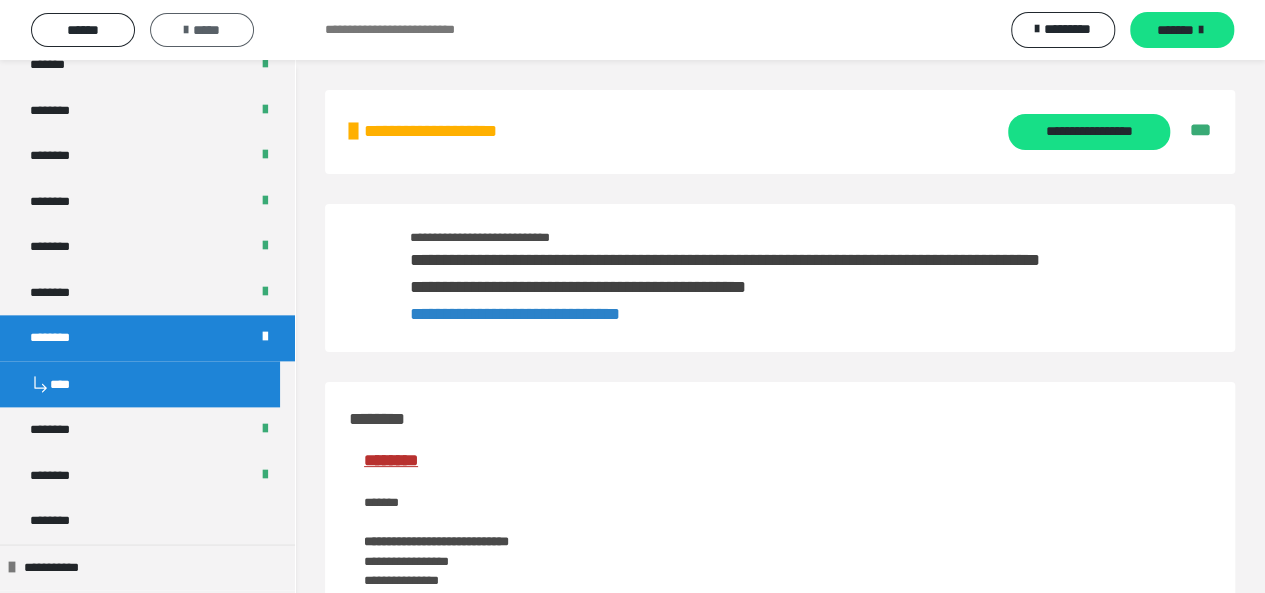 click on "*****" at bounding box center (202, 30) 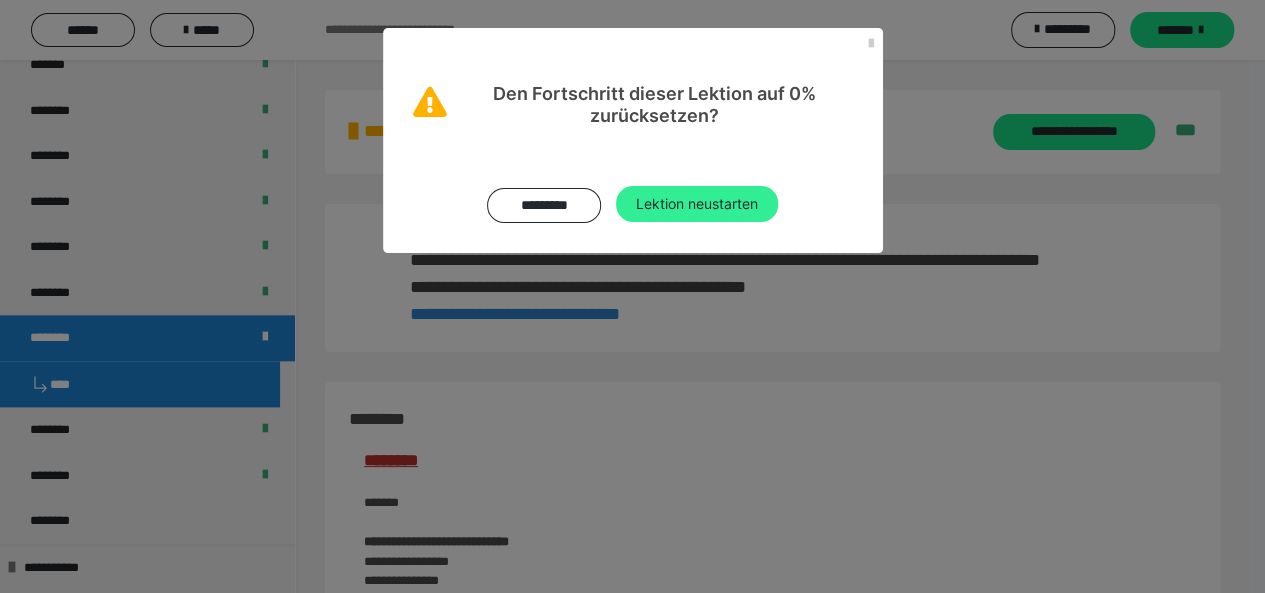 click on "Lektion neustarten" at bounding box center [697, 204] 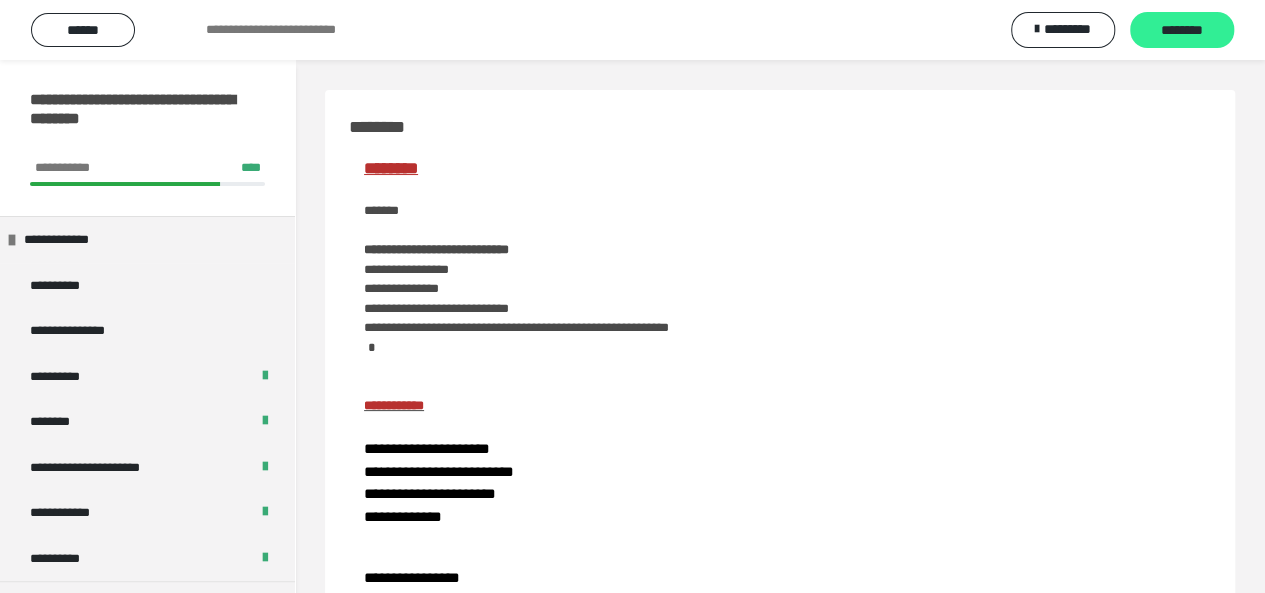 click on "********" at bounding box center (1182, 31) 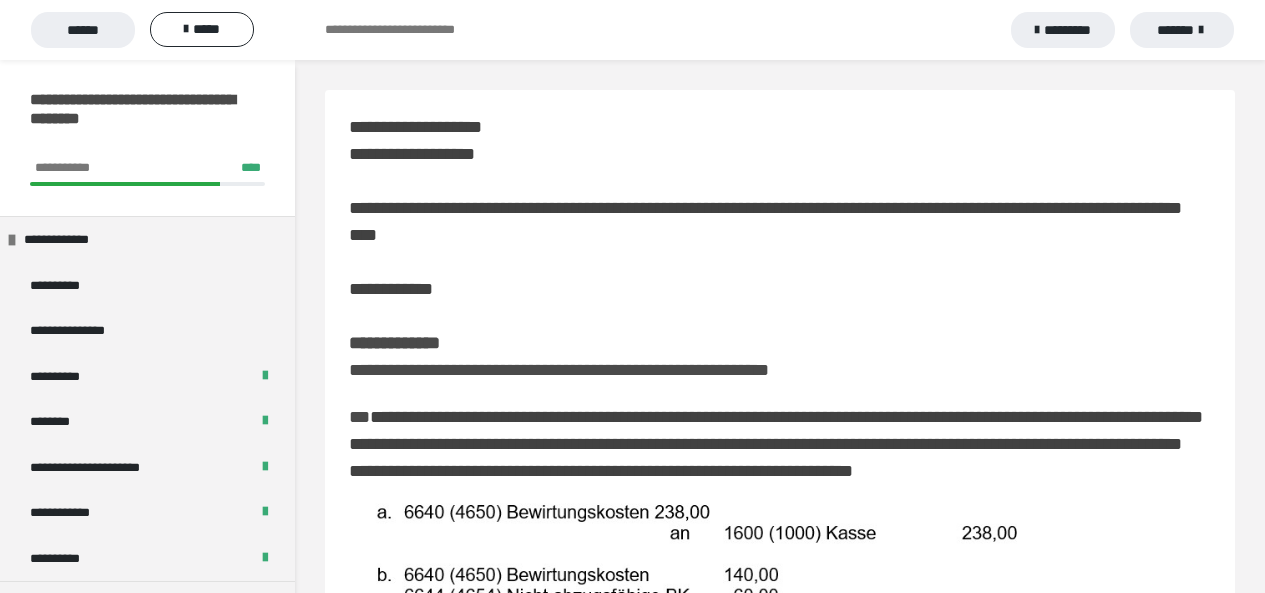 scroll, scrollTop: 0, scrollLeft: 0, axis: both 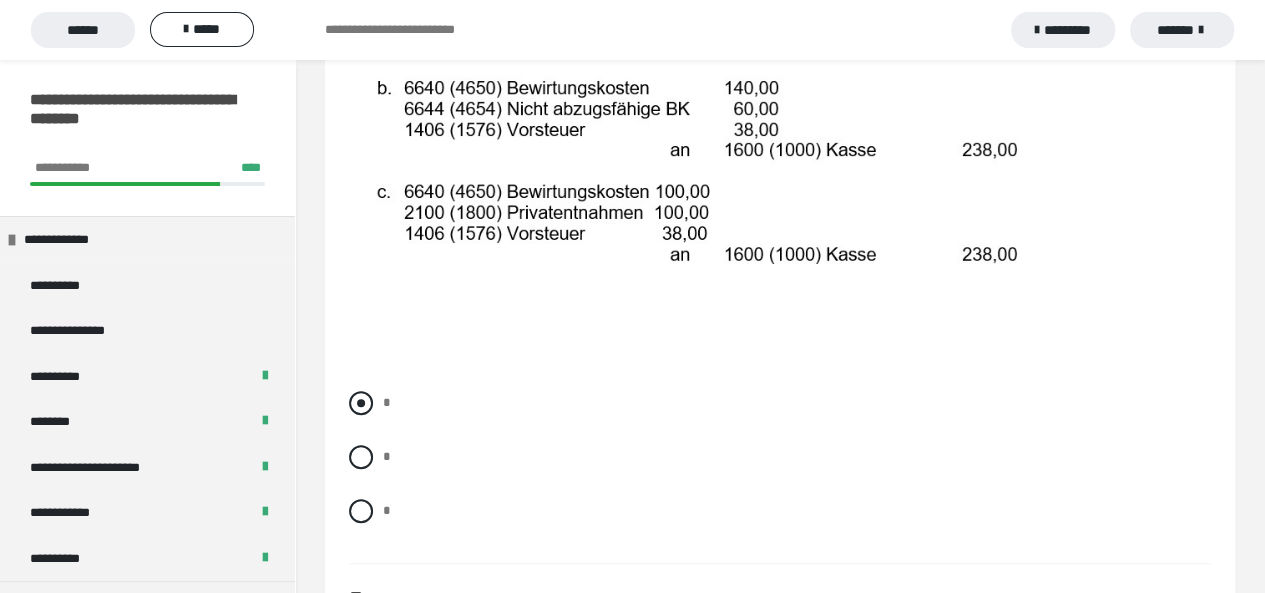 click at bounding box center [361, 403] 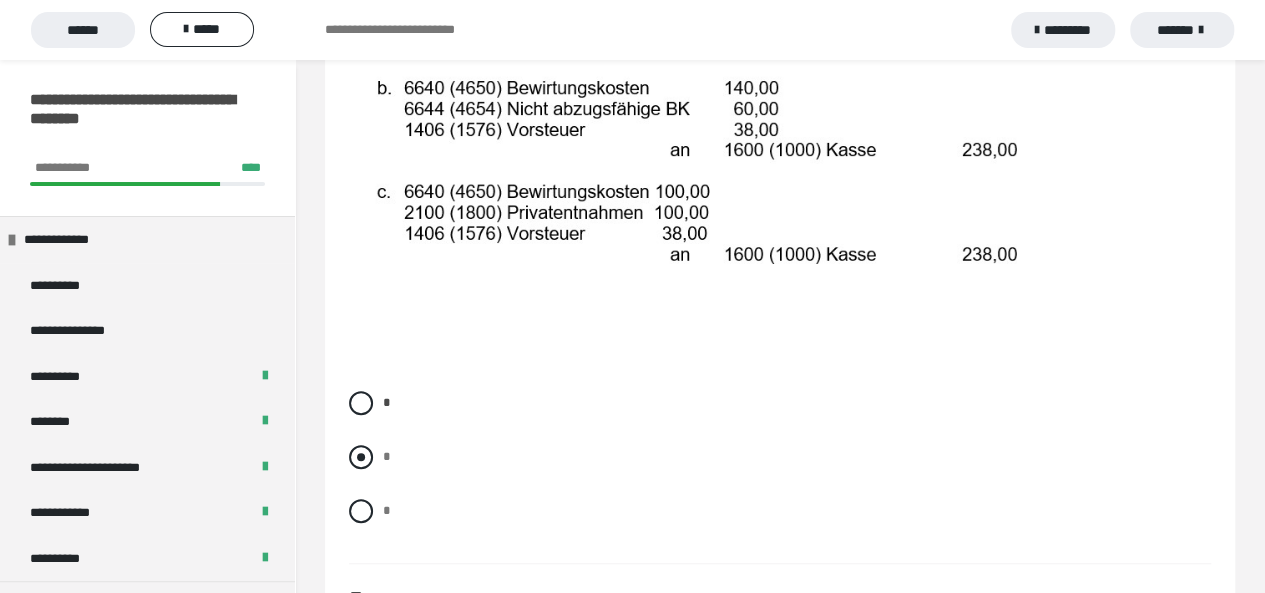 click at bounding box center (361, 457) 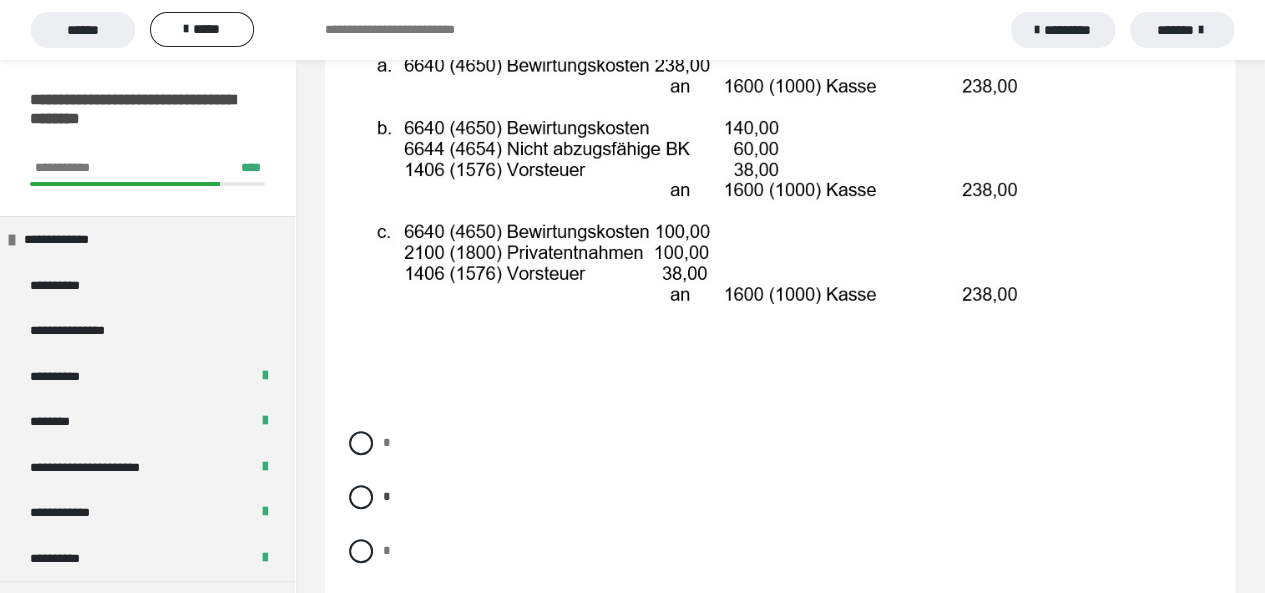 scroll, scrollTop: 407, scrollLeft: 0, axis: vertical 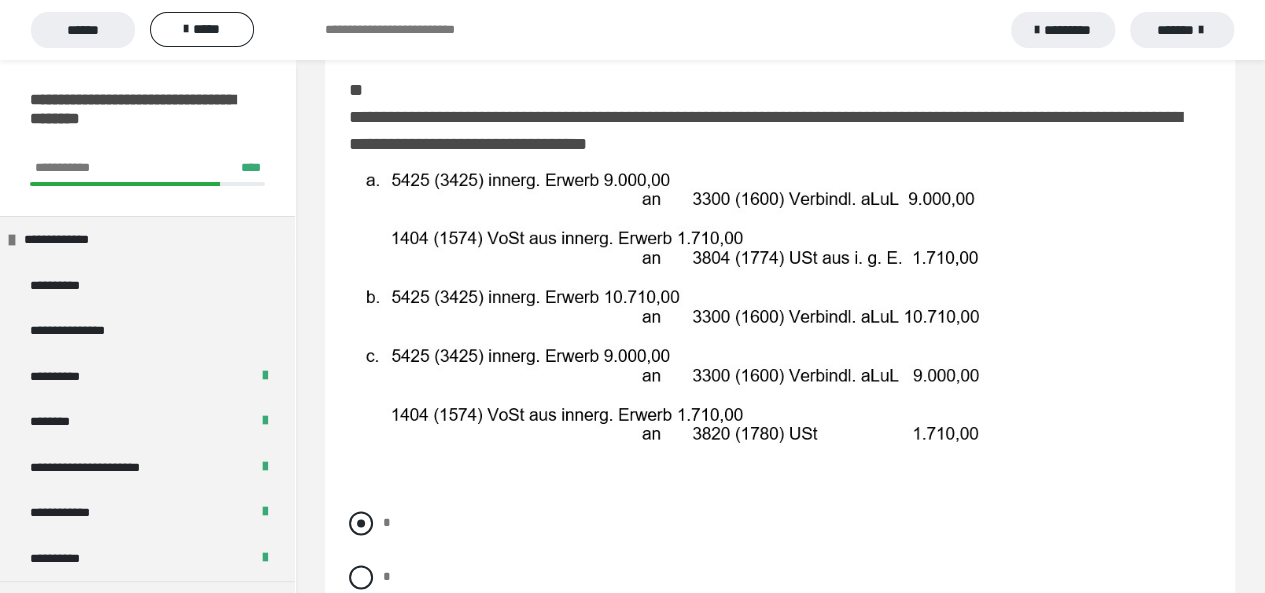 click at bounding box center (361, 523) 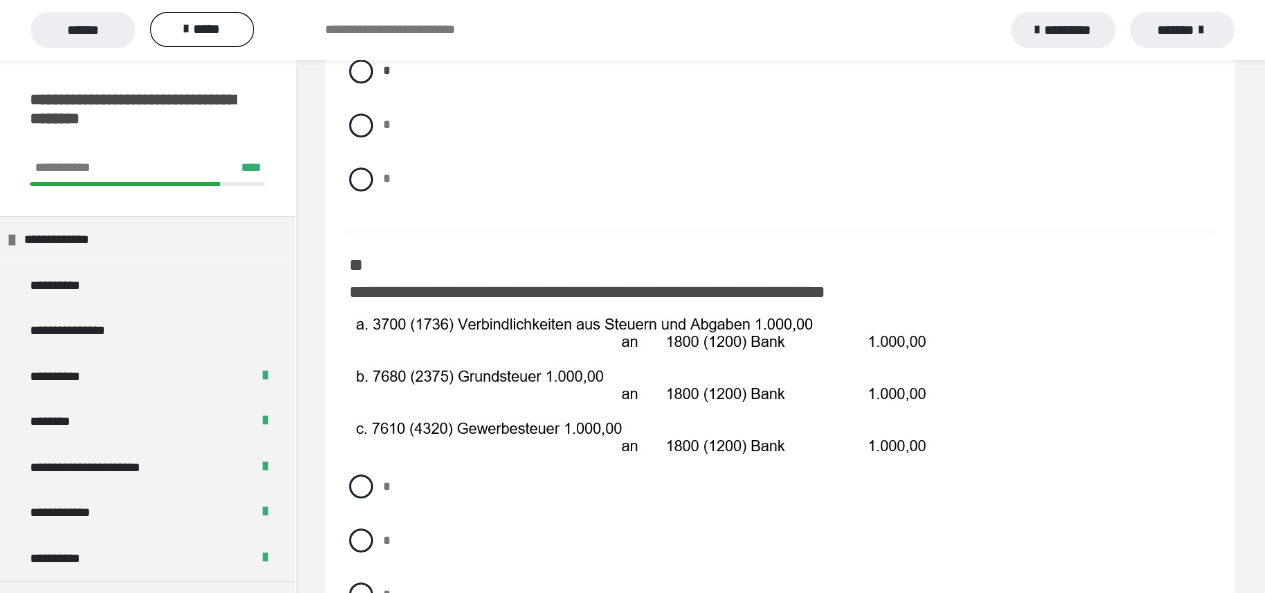 scroll, scrollTop: 1514, scrollLeft: 0, axis: vertical 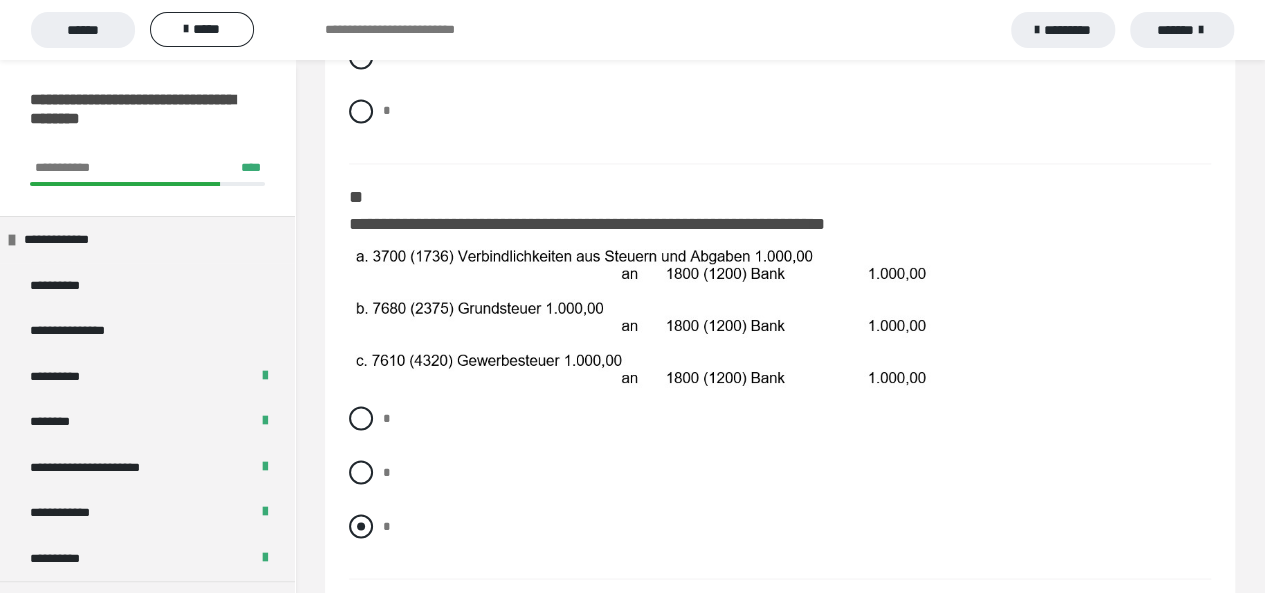 click at bounding box center [361, 526] 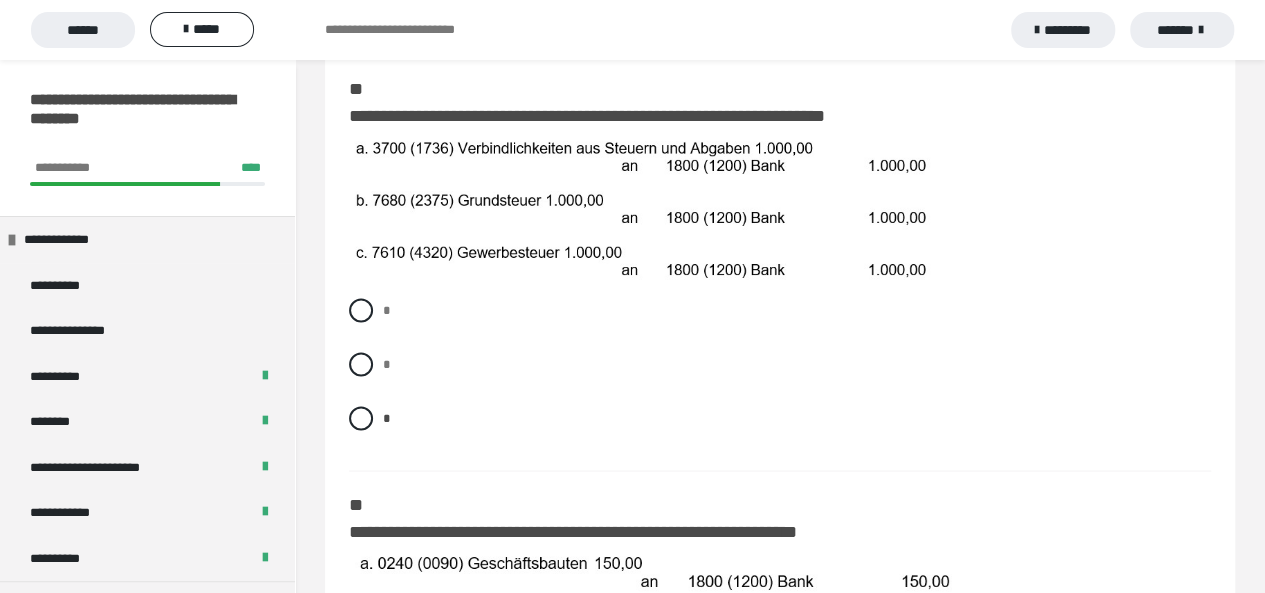 scroll, scrollTop: 1634, scrollLeft: 0, axis: vertical 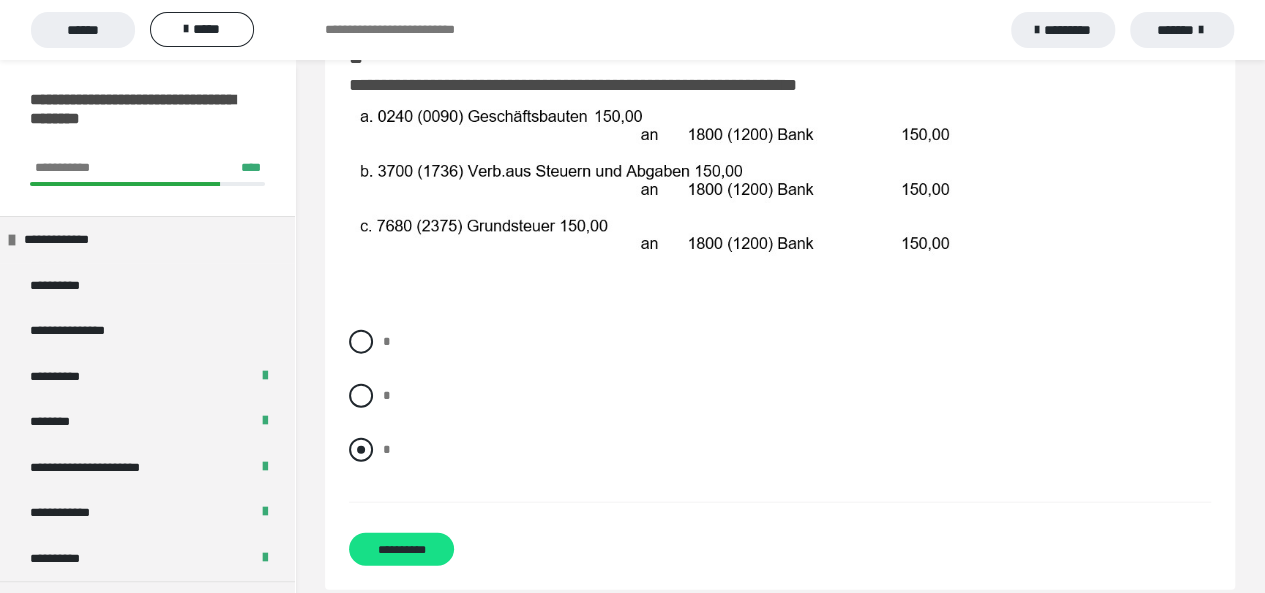 click at bounding box center (361, 450) 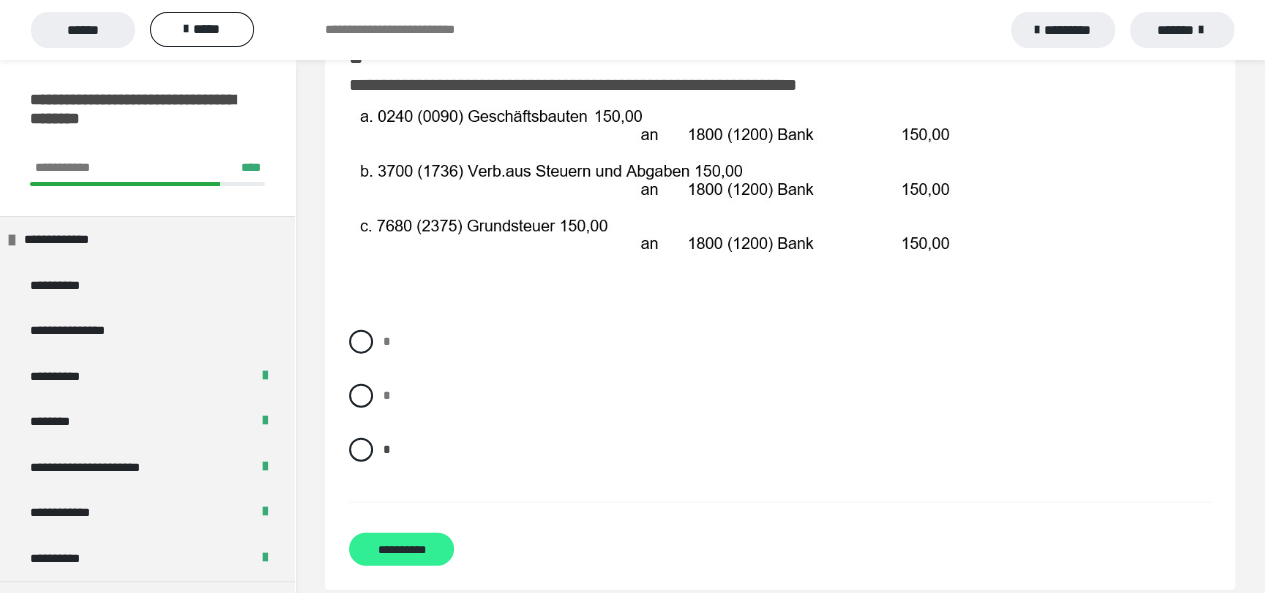 click on "**********" at bounding box center (401, 549) 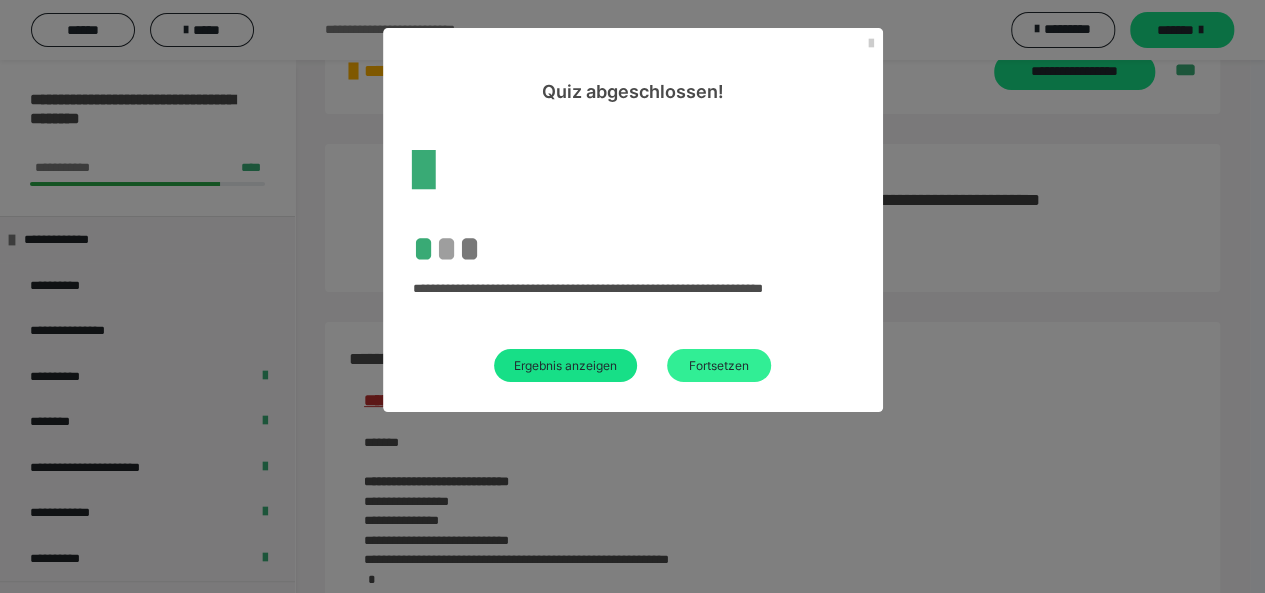 scroll, scrollTop: 2068, scrollLeft: 0, axis: vertical 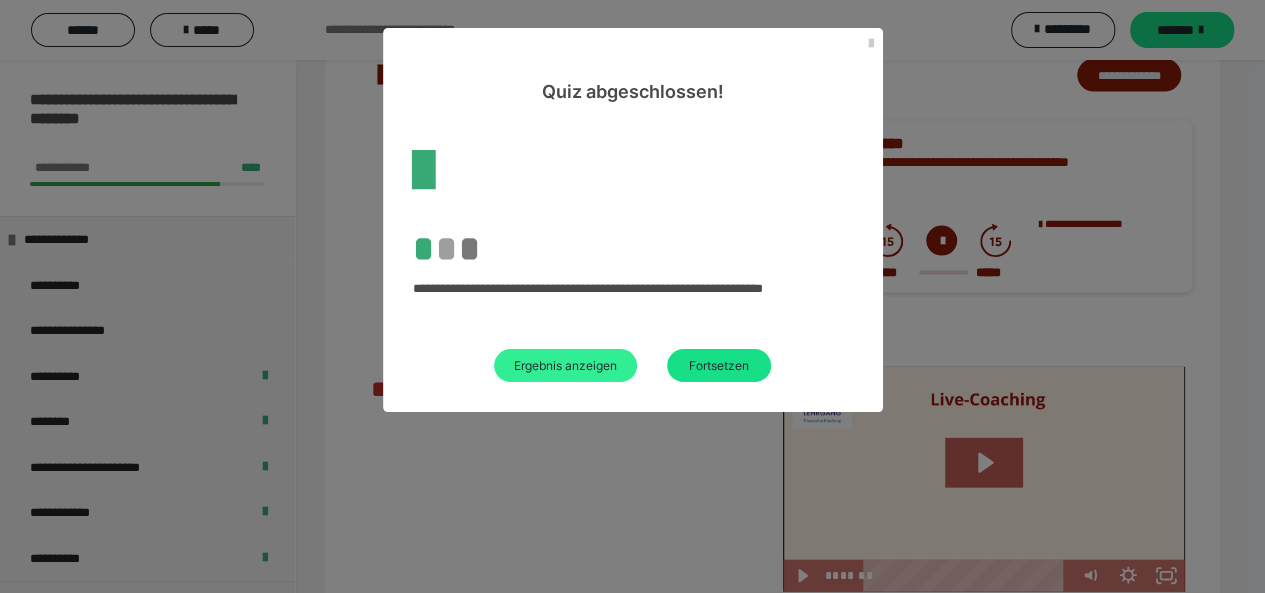 click on "Ergebnis anzeigen" at bounding box center [565, 365] 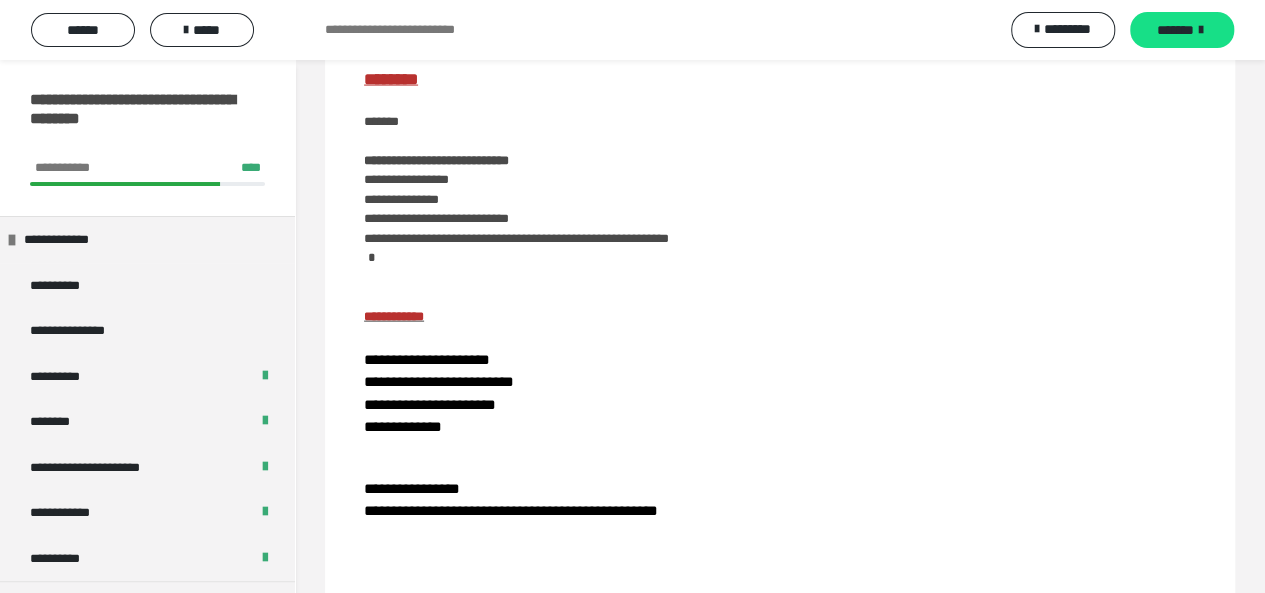 scroll, scrollTop: 2944, scrollLeft: 0, axis: vertical 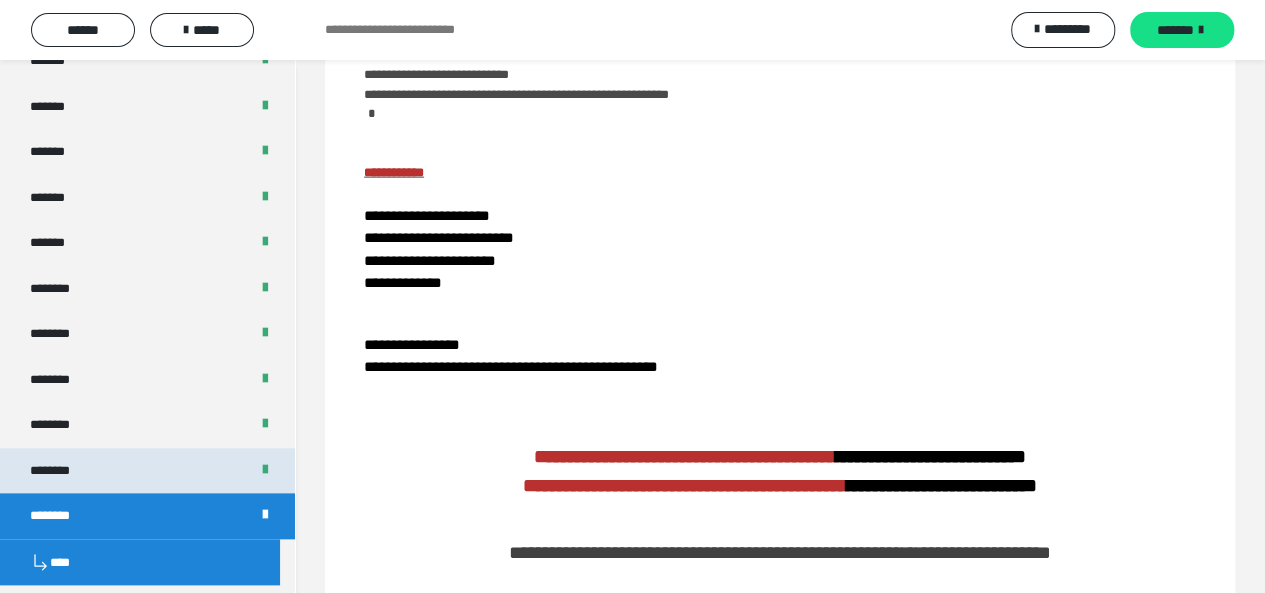 click on "********" at bounding box center (61, 471) 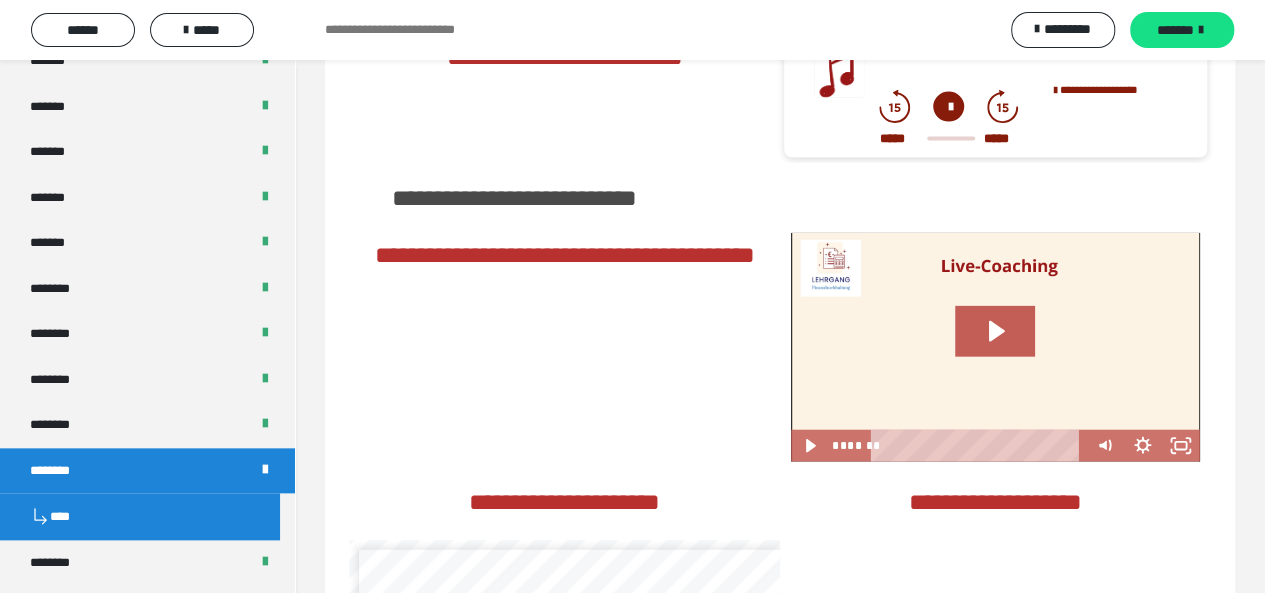 scroll, scrollTop: 500, scrollLeft: 0, axis: vertical 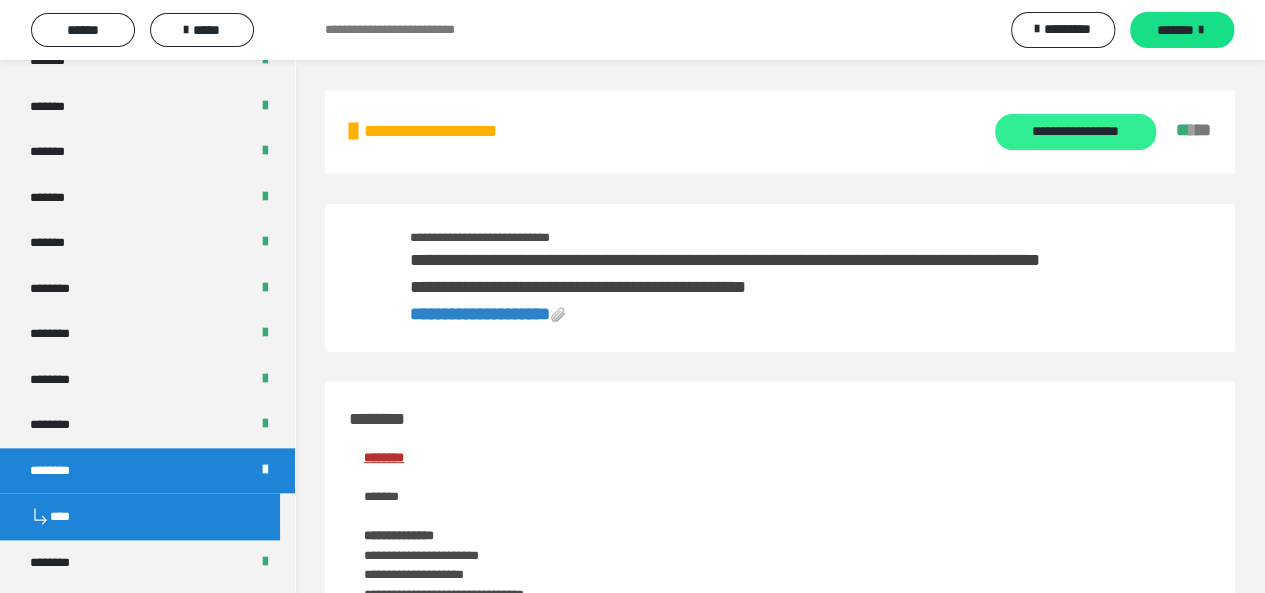 click on "**********" at bounding box center [1075, 132] 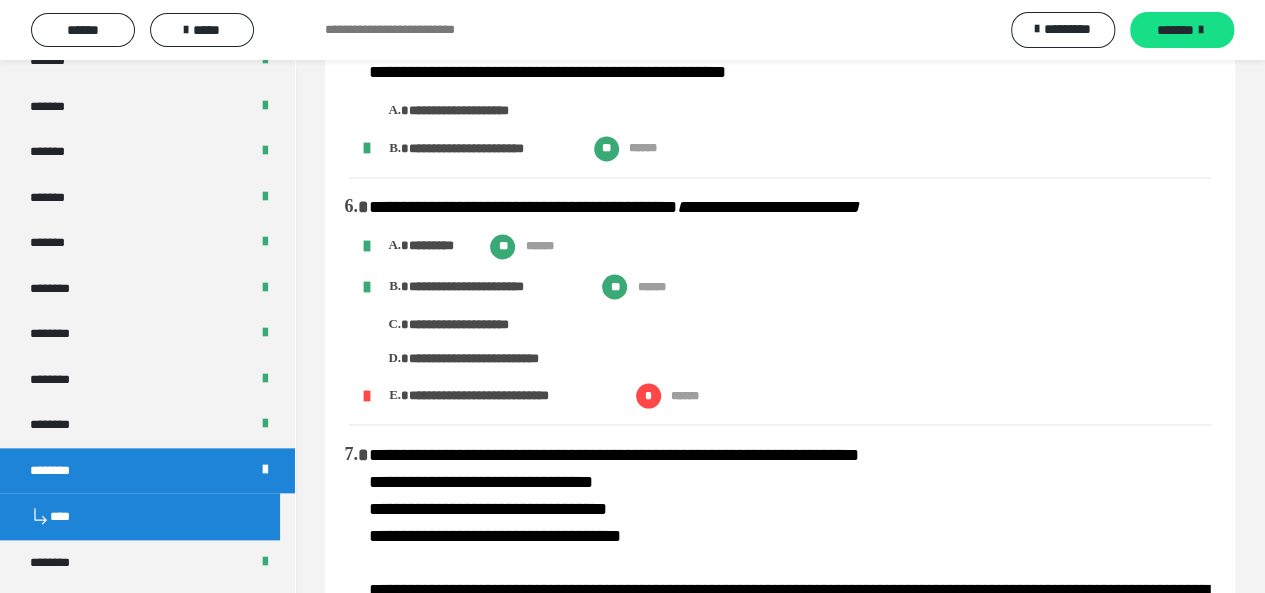 scroll, scrollTop: 1565, scrollLeft: 0, axis: vertical 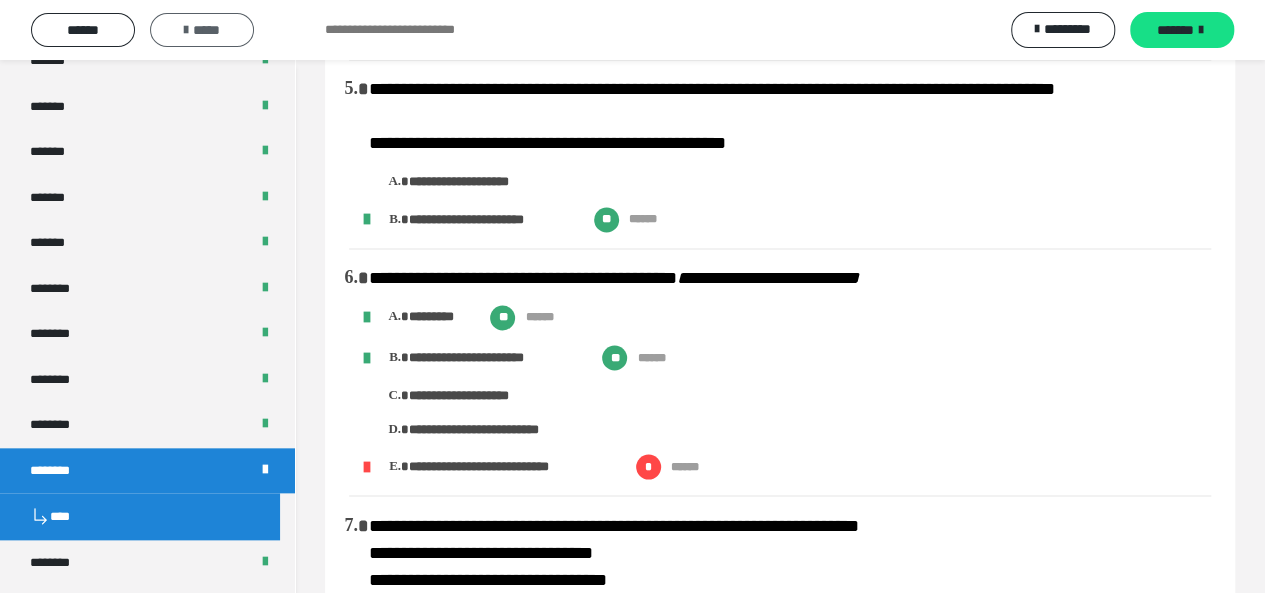 click on "*****" at bounding box center (202, 30) 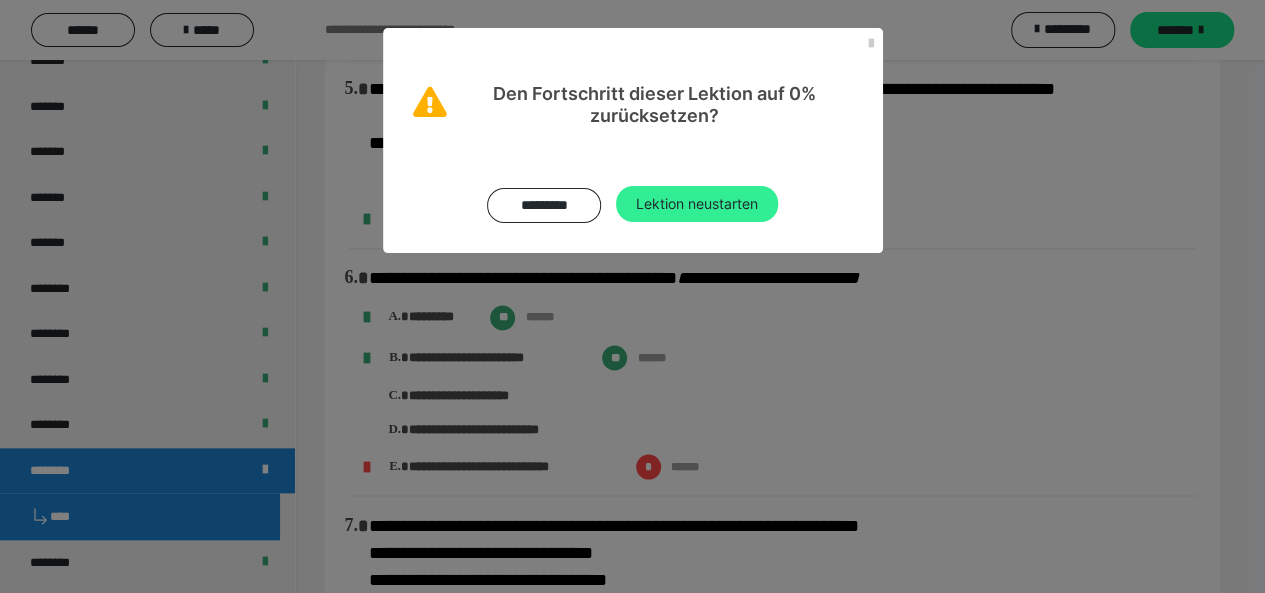 click on "Lektion neustarten" at bounding box center [697, 204] 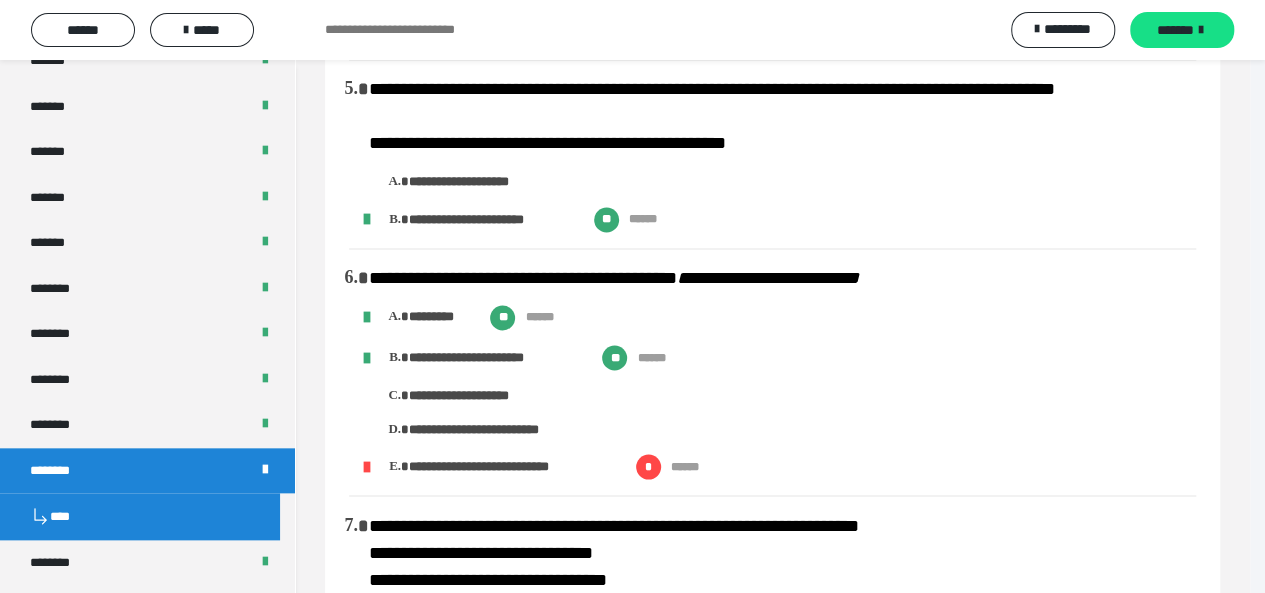 scroll, scrollTop: 0, scrollLeft: 0, axis: both 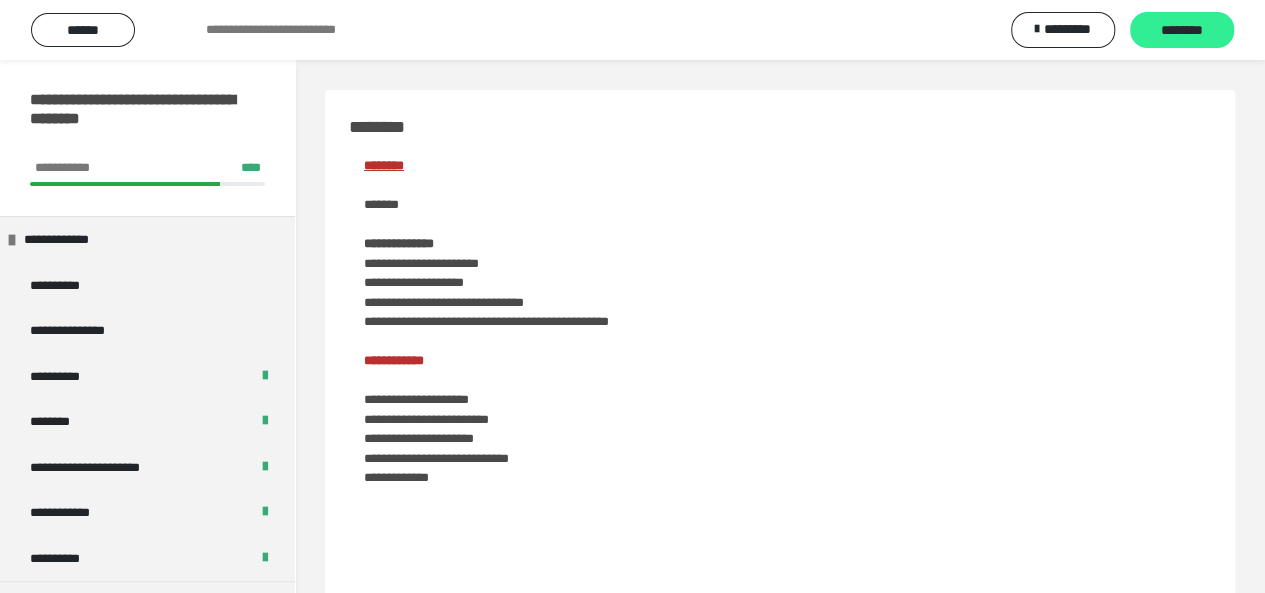 click on "********" at bounding box center [1182, 30] 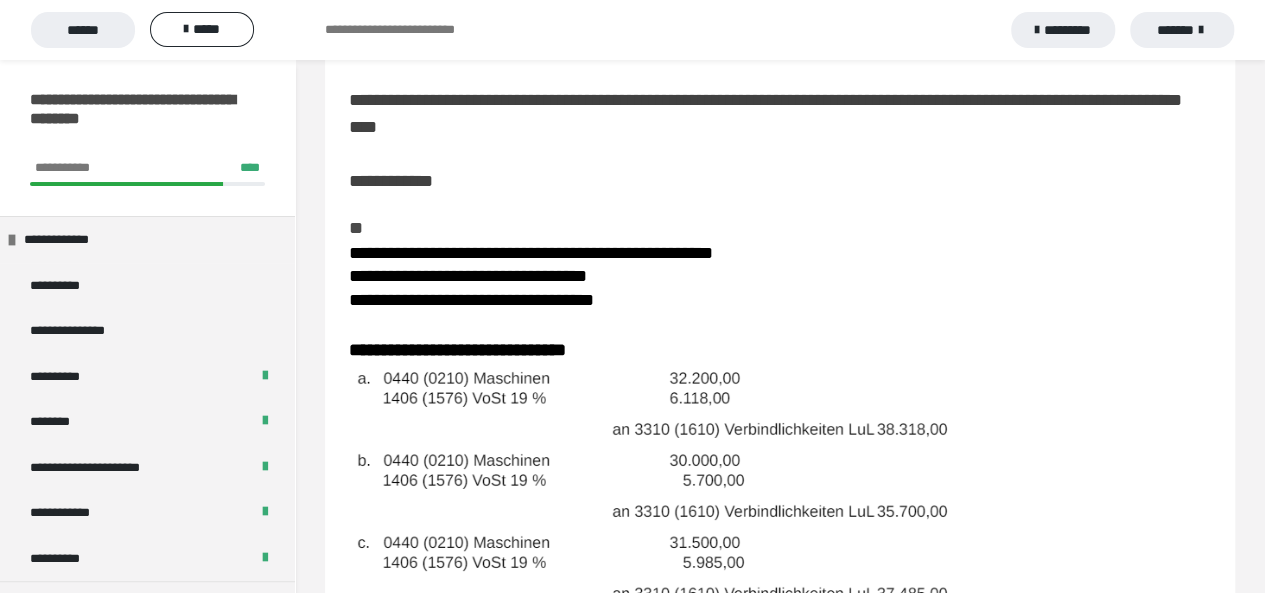 scroll, scrollTop: 120, scrollLeft: 0, axis: vertical 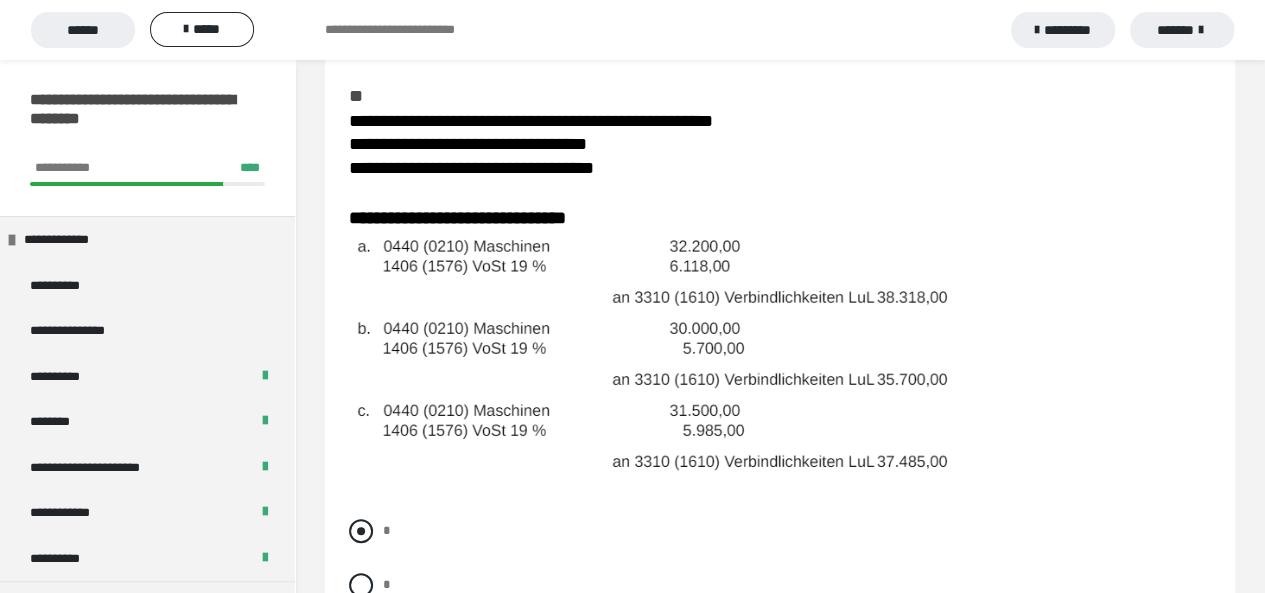 click at bounding box center (361, 531) 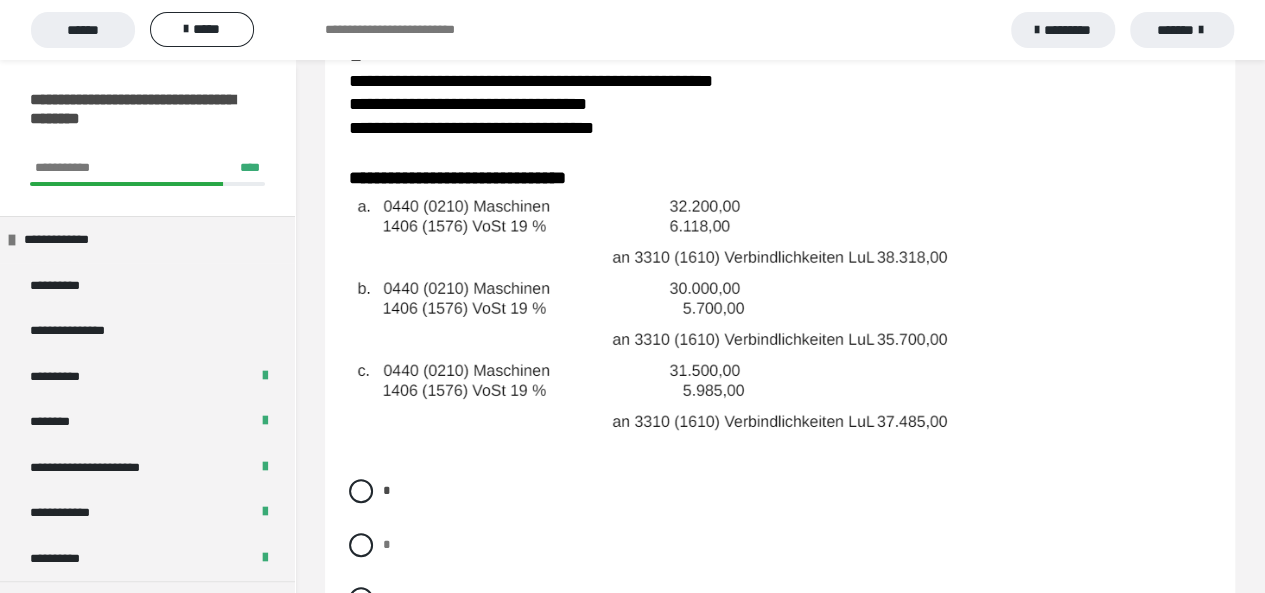 scroll, scrollTop: 293, scrollLeft: 0, axis: vertical 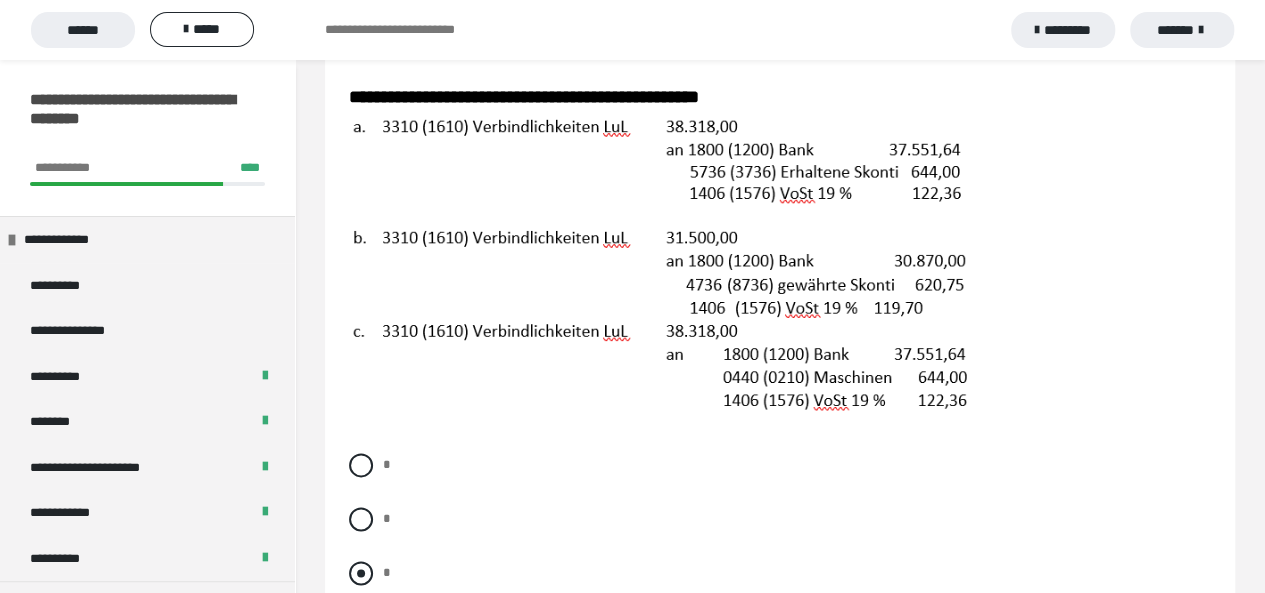 click at bounding box center (361, 573) 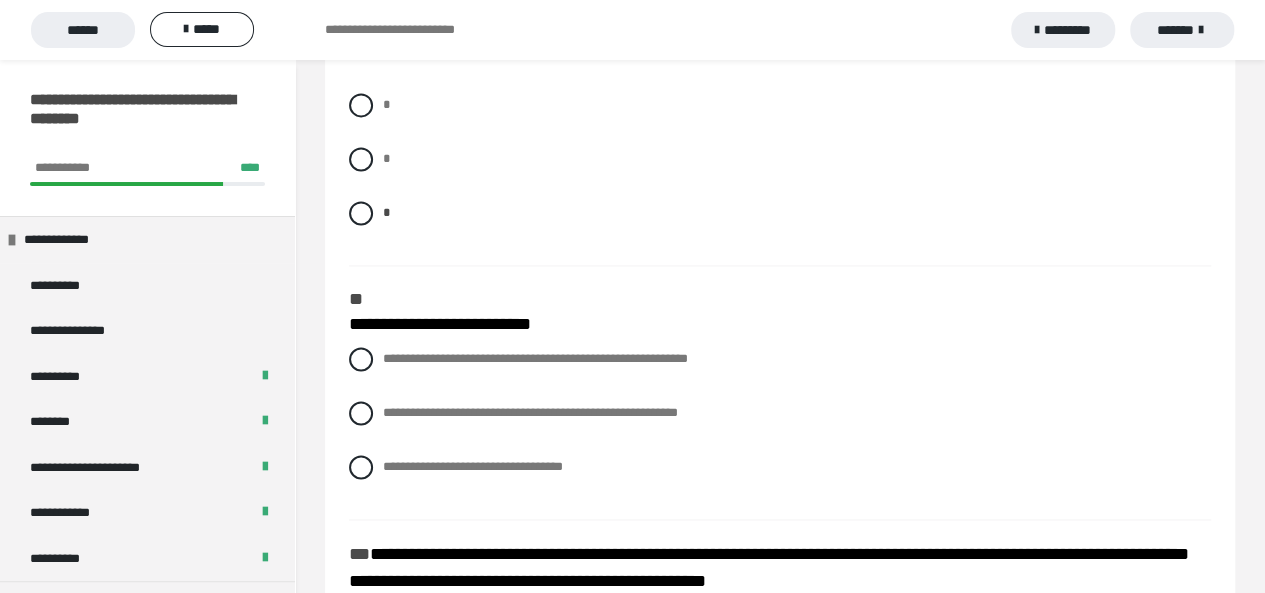 scroll, scrollTop: 1386, scrollLeft: 0, axis: vertical 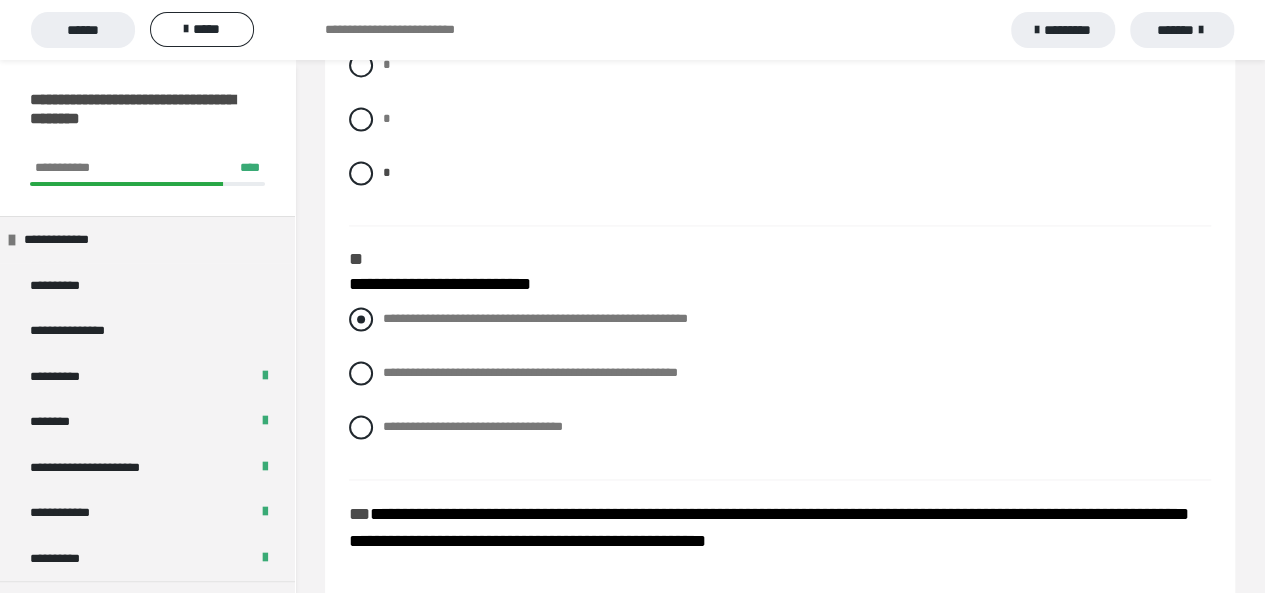 click at bounding box center (361, 319) 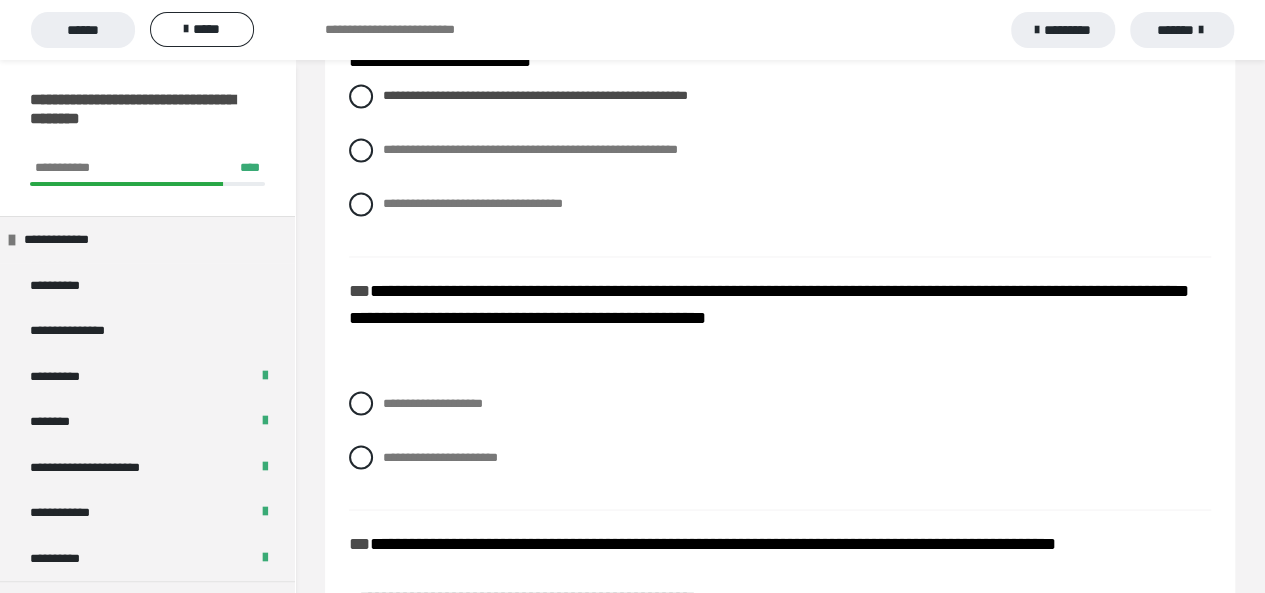 scroll, scrollTop: 1626, scrollLeft: 0, axis: vertical 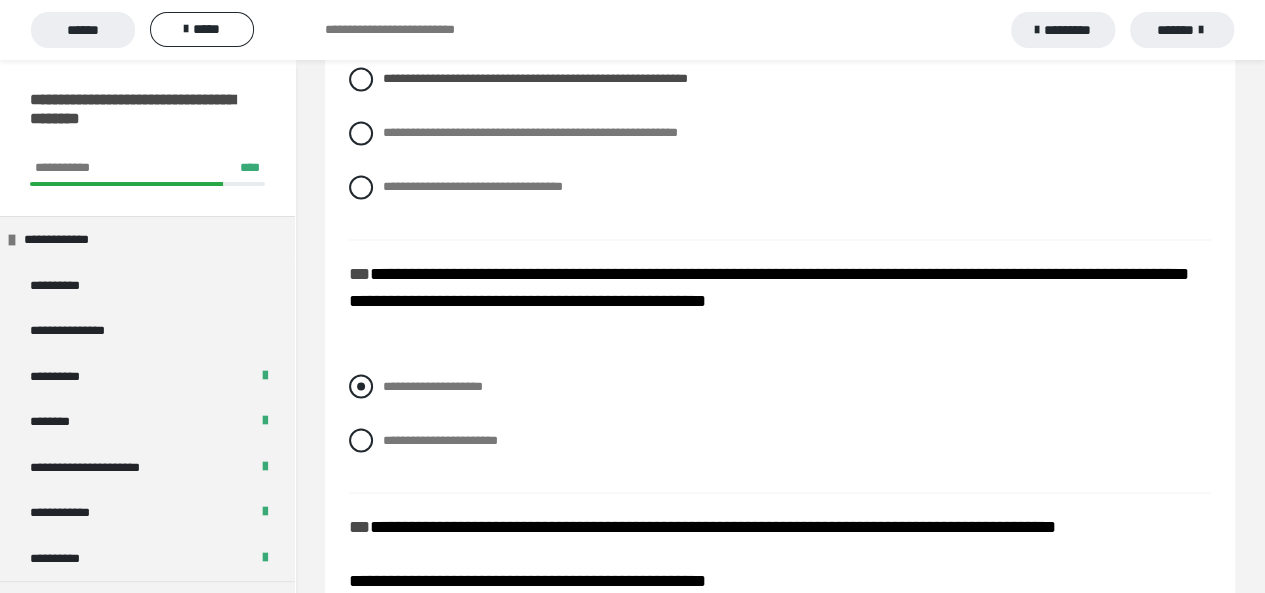 click at bounding box center (361, 386) 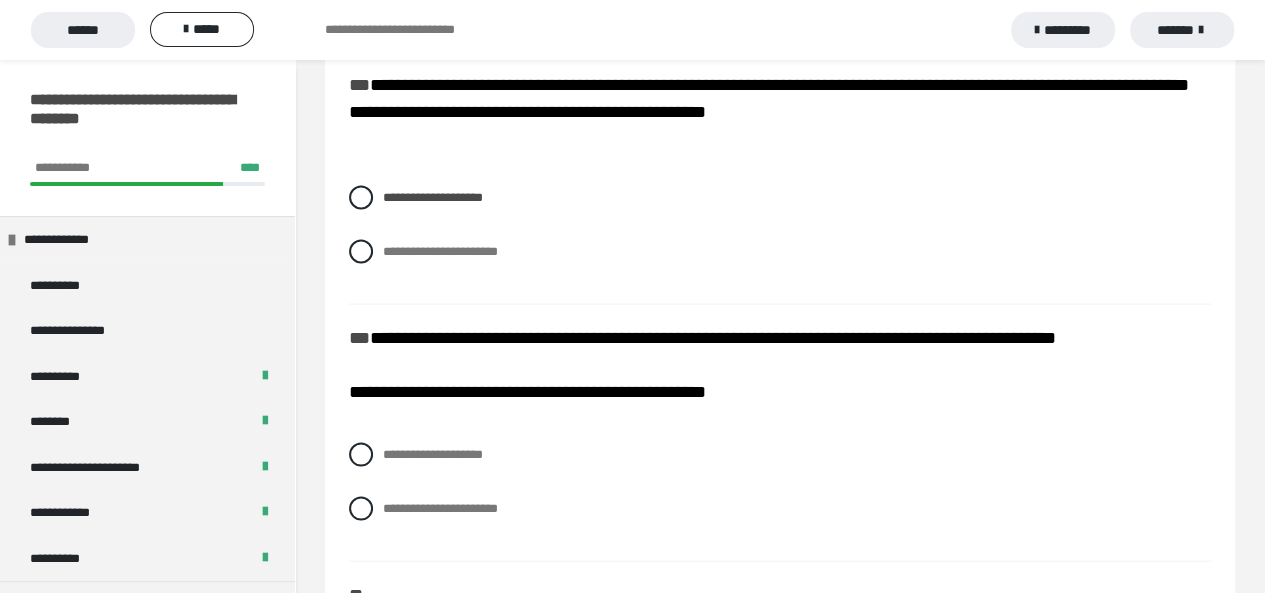 scroll, scrollTop: 1866, scrollLeft: 0, axis: vertical 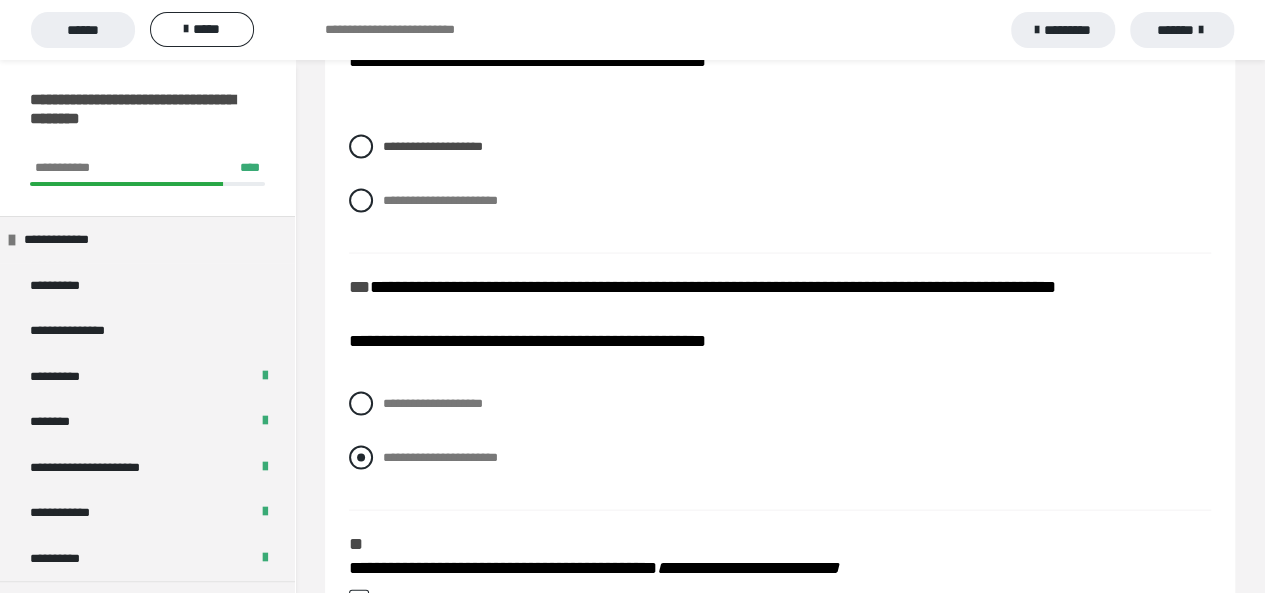 click at bounding box center (361, 457) 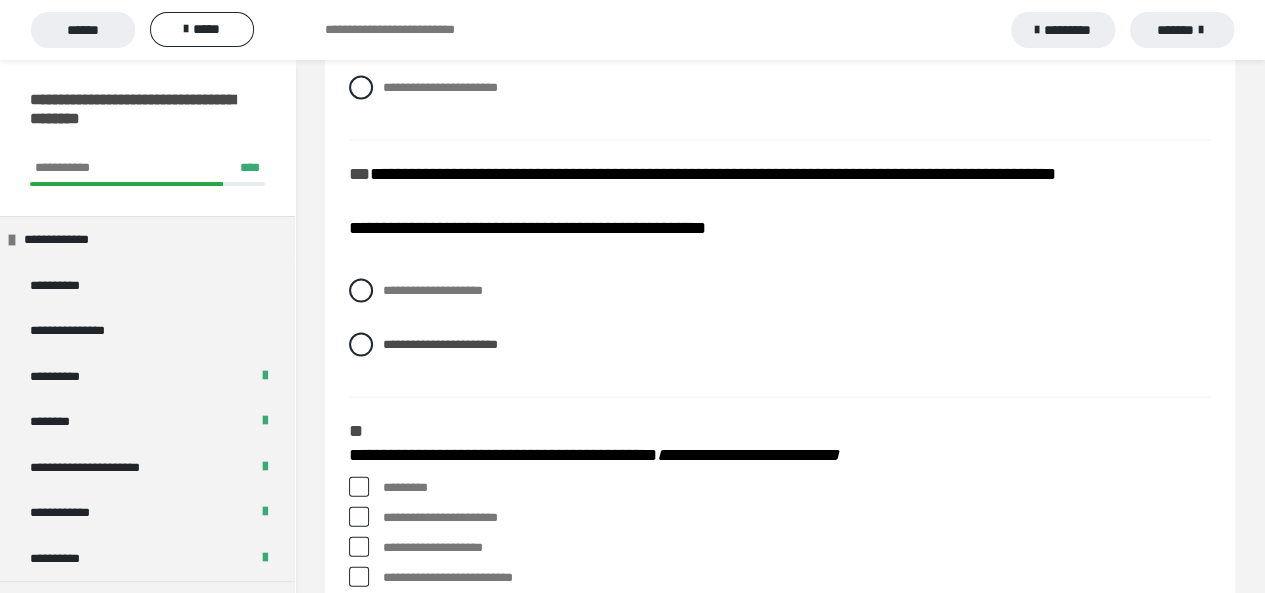 scroll, scrollTop: 1986, scrollLeft: 0, axis: vertical 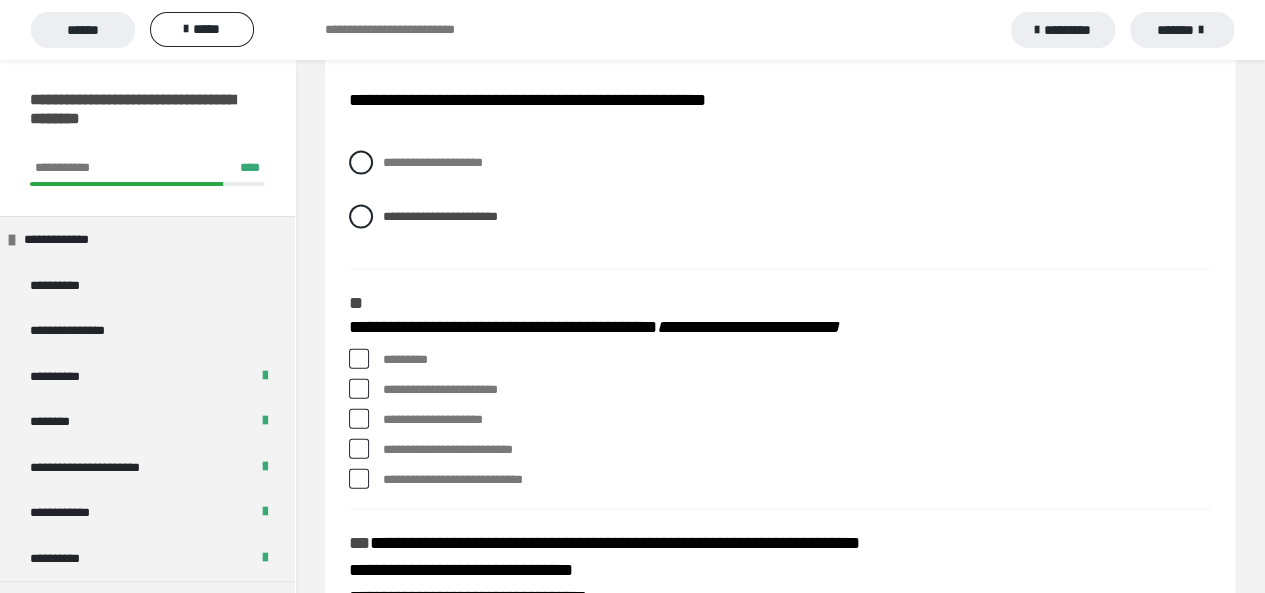 click at bounding box center (359, 359) 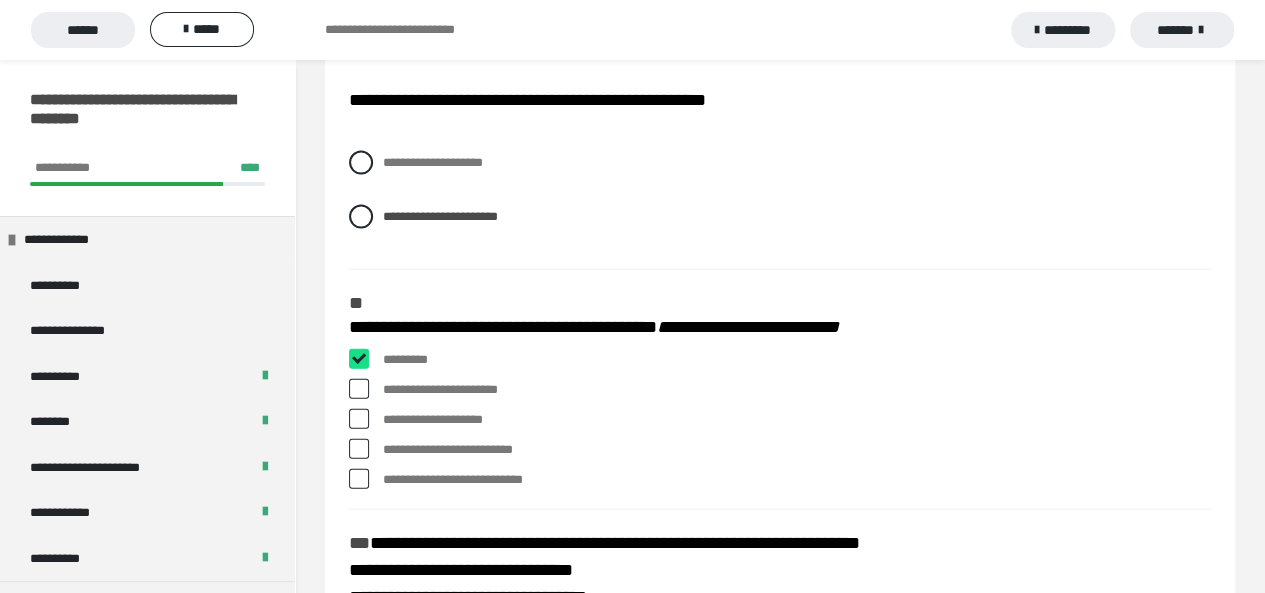 checkbox on "****" 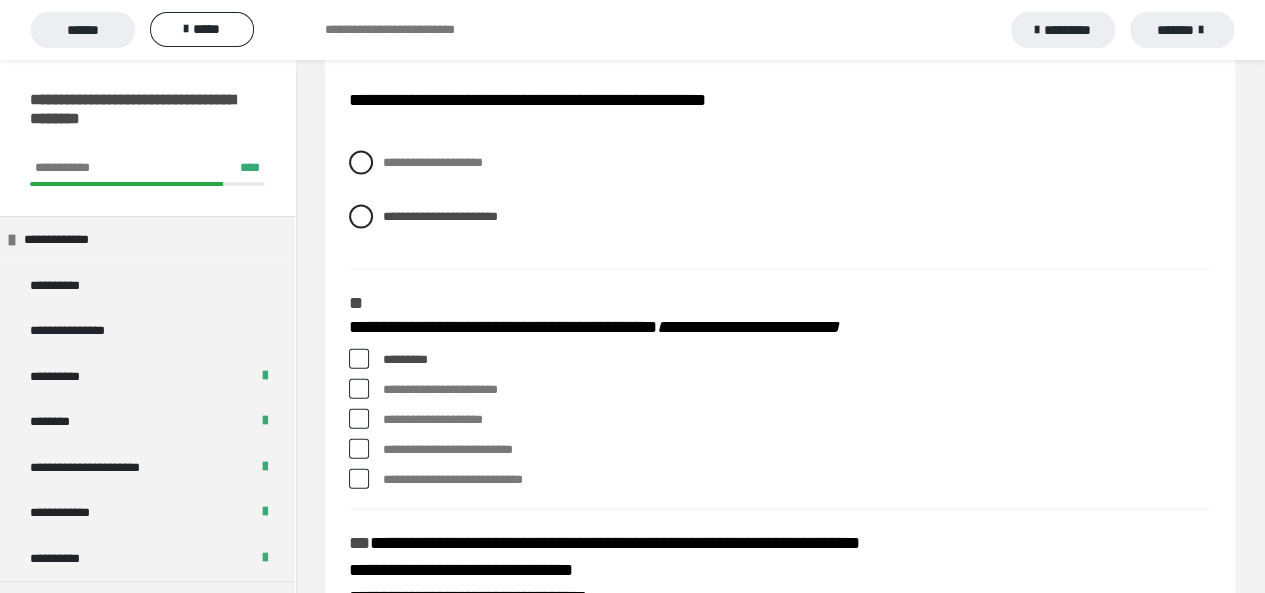 click at bounding box center (359, 389) 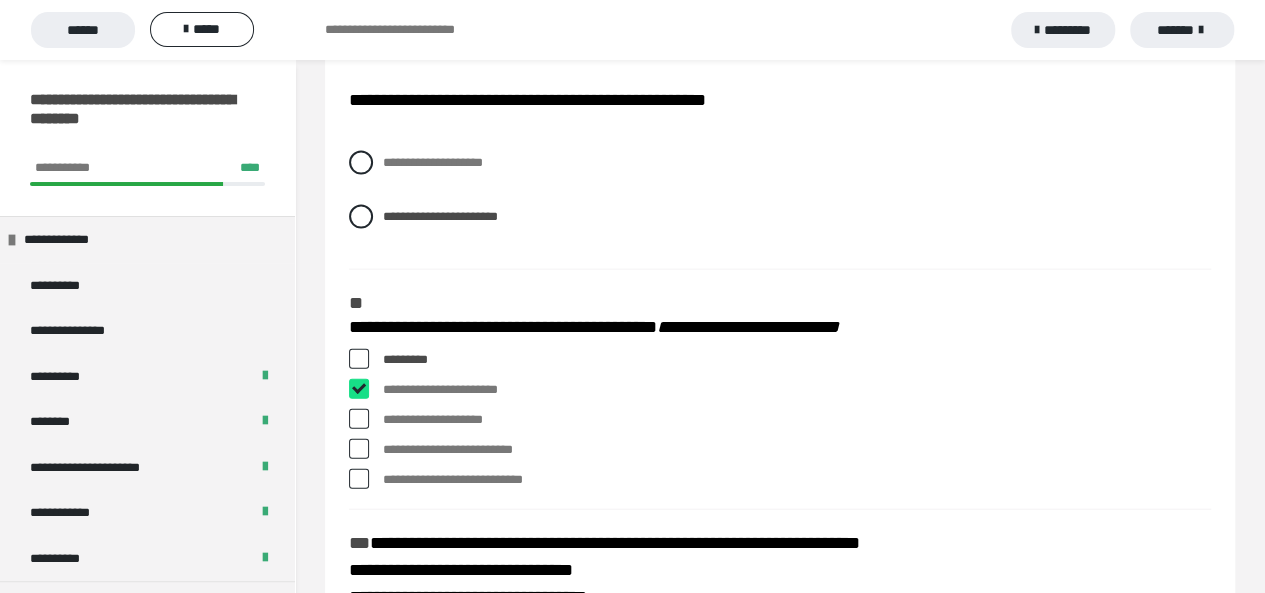 checkbox on "****" 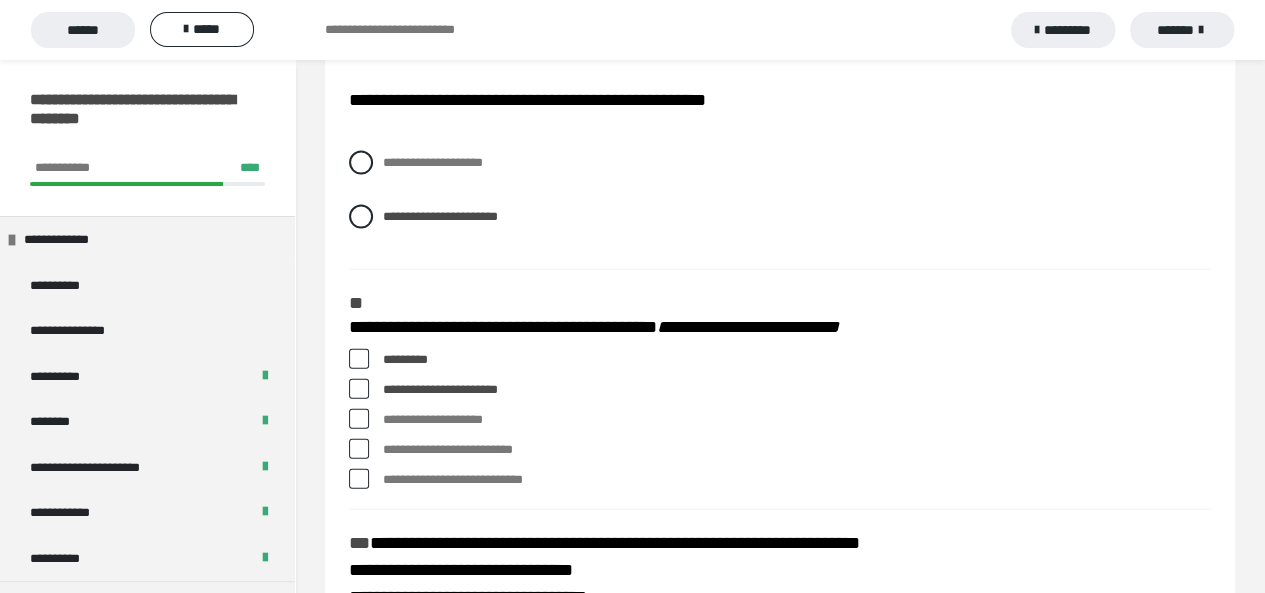 click at bounding box center [359, 449] 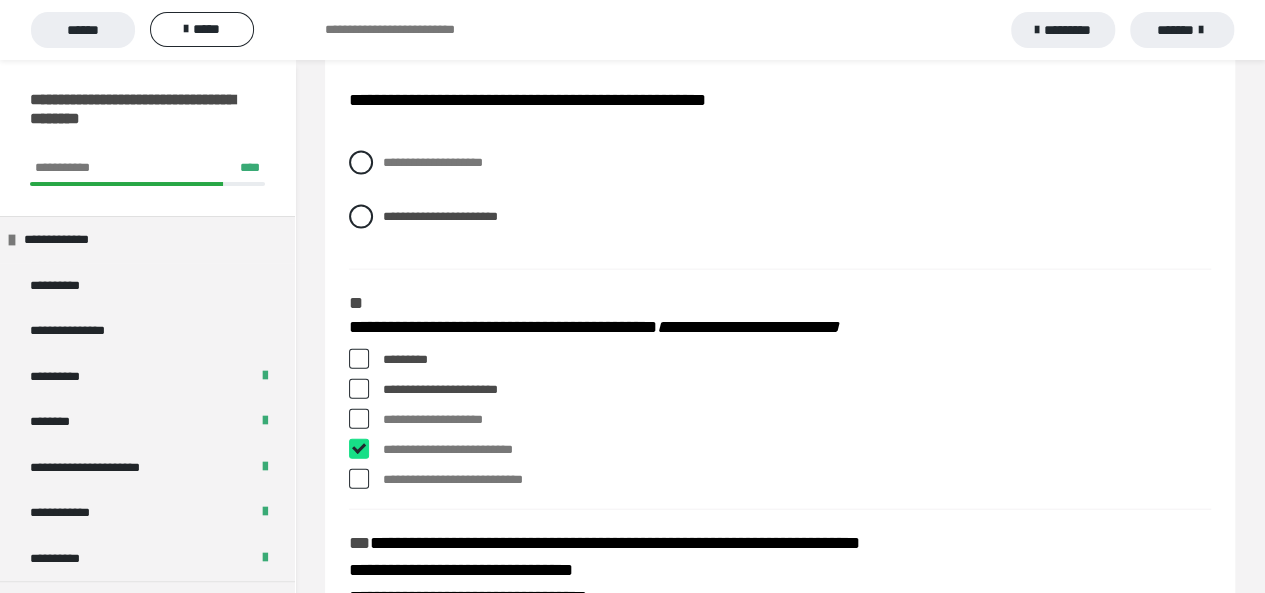 checkbox on "****" 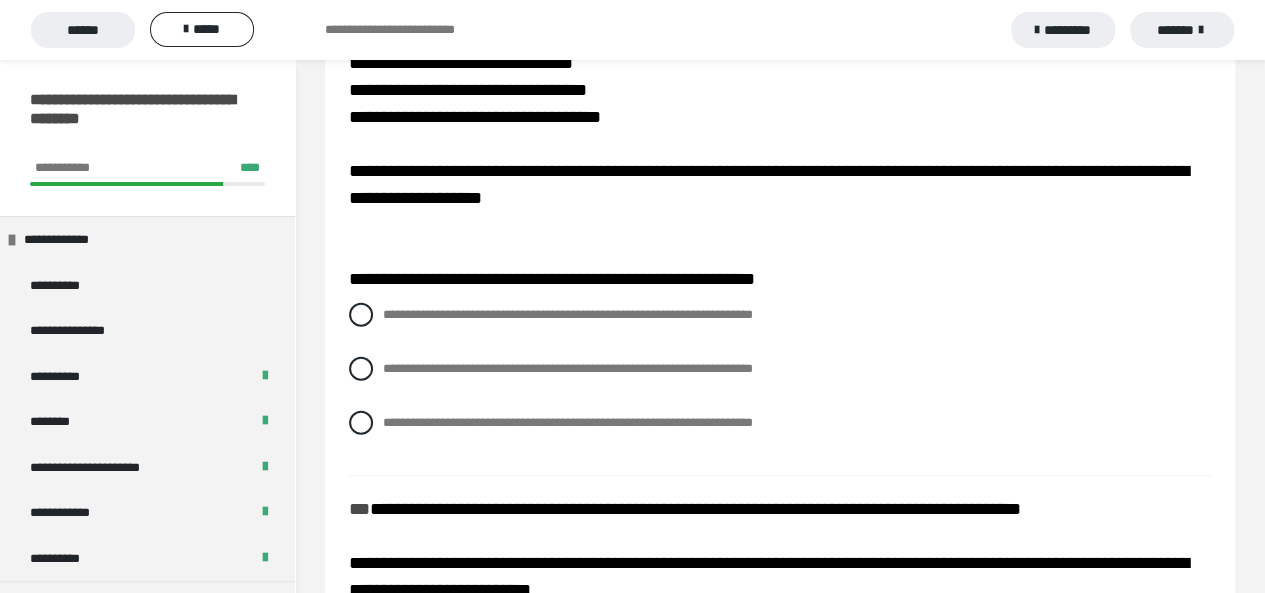 scroll, scrollTop: 2626, scrollLeft: 0, axis: vertical 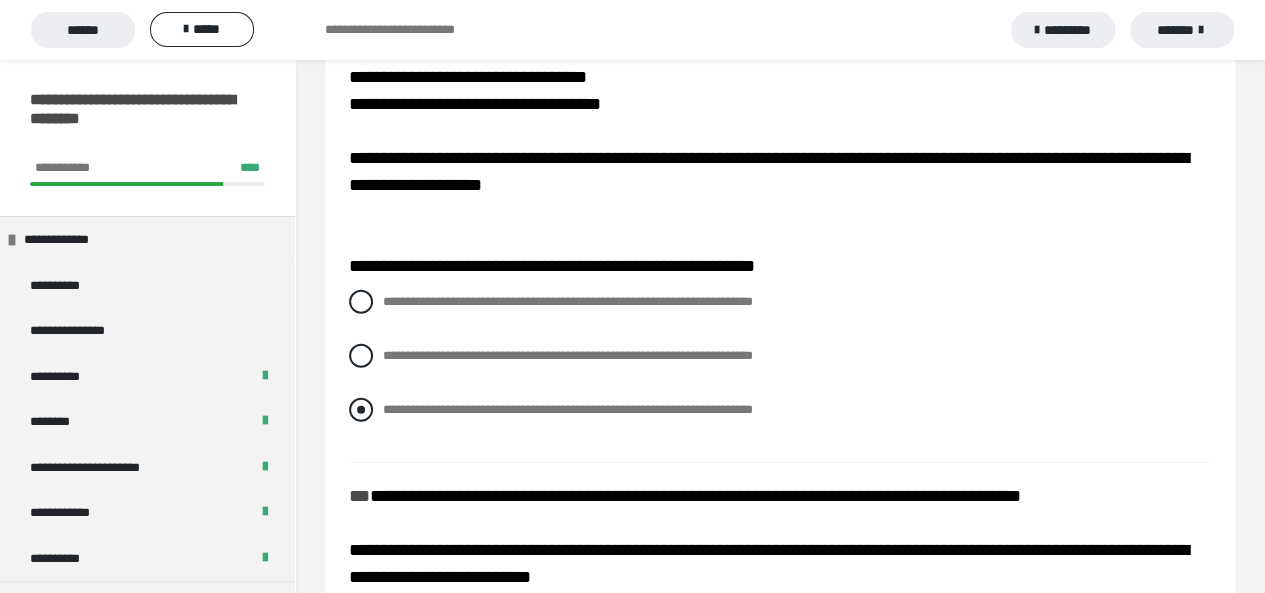 click at bounding box center [361, 410] 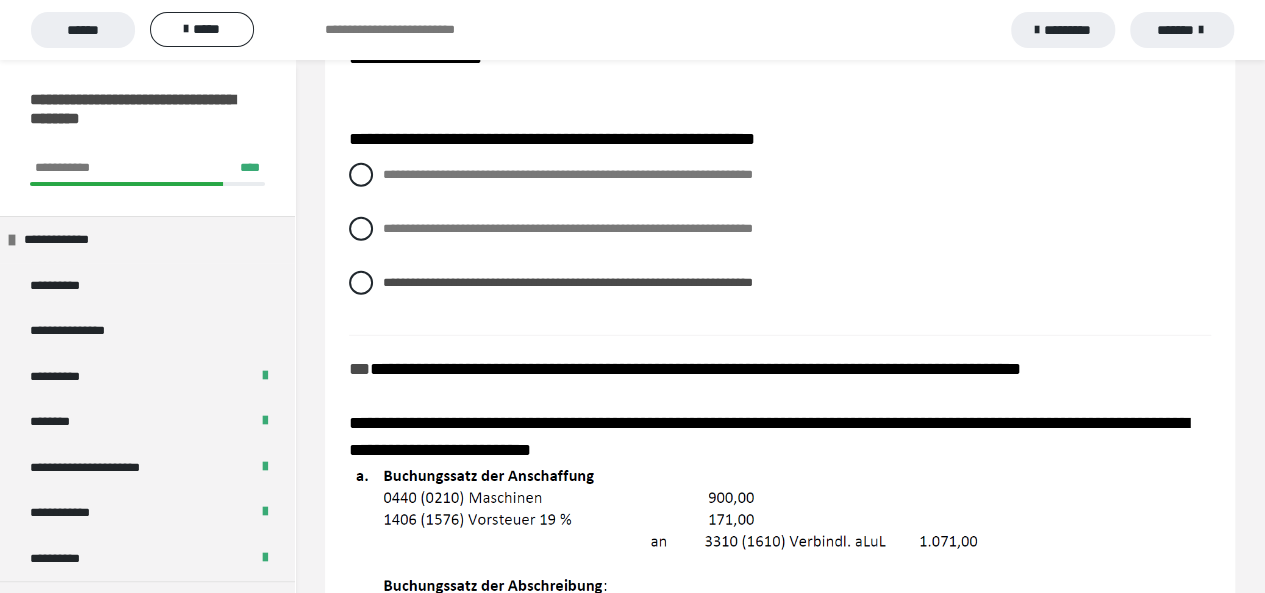 scroll, scrollTop: 2786, scrollLeft: 0, axis: vertical 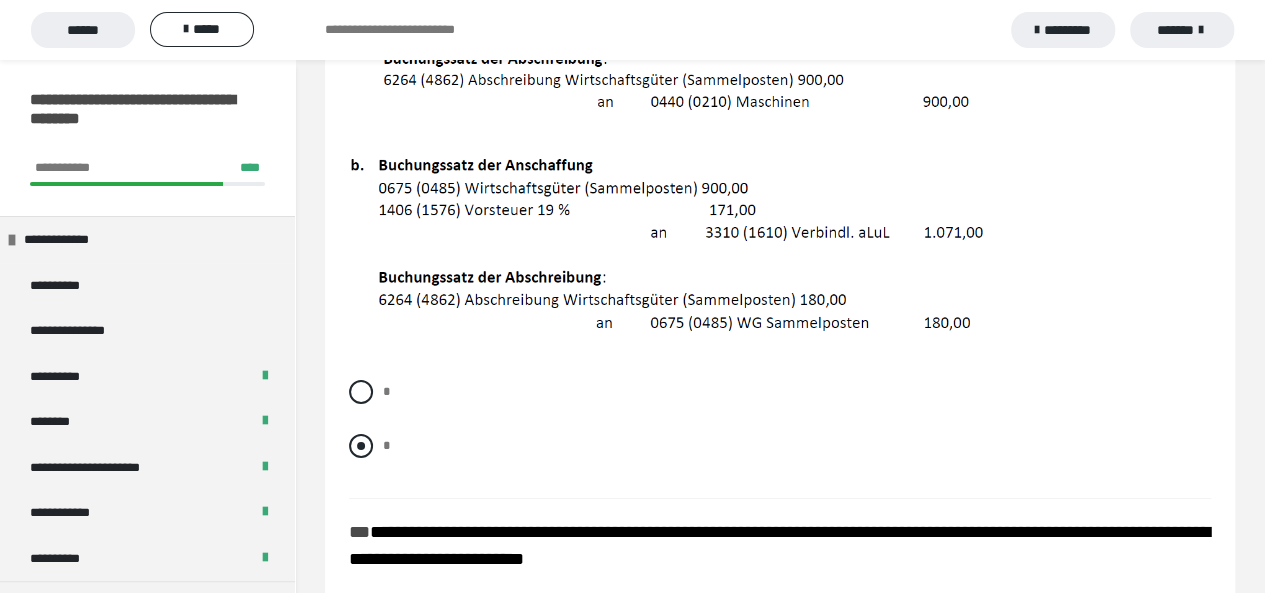 click at bounding box center (361, 446) 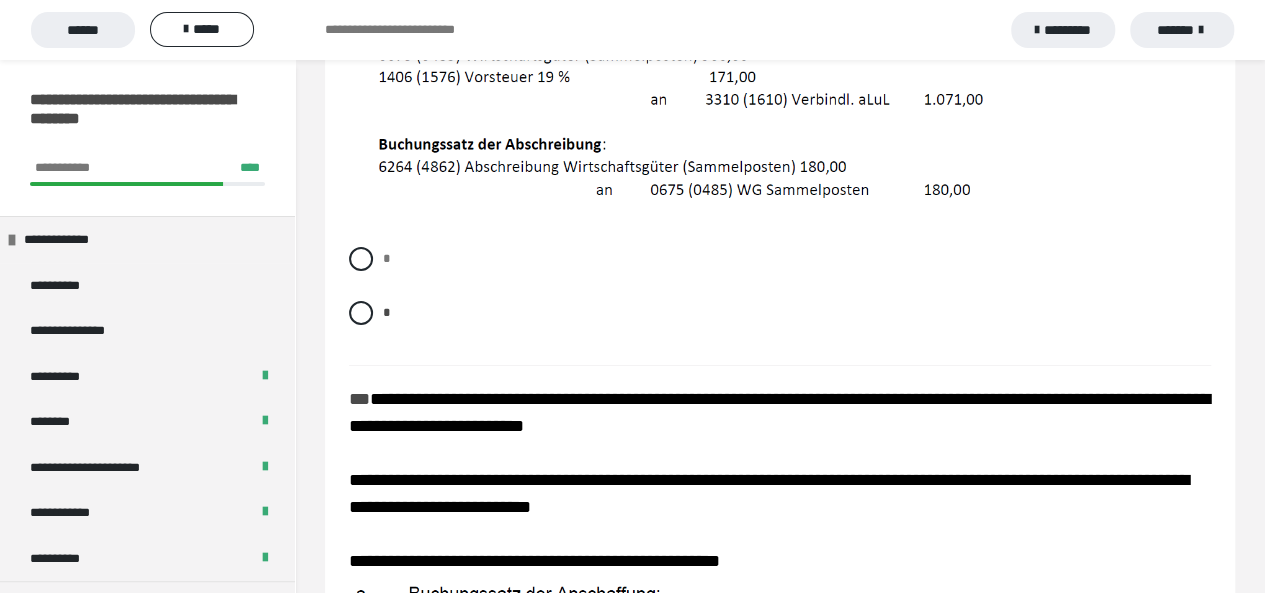 scroll, scrollTop: 3573, scrollLeft: 0, axis: vertical 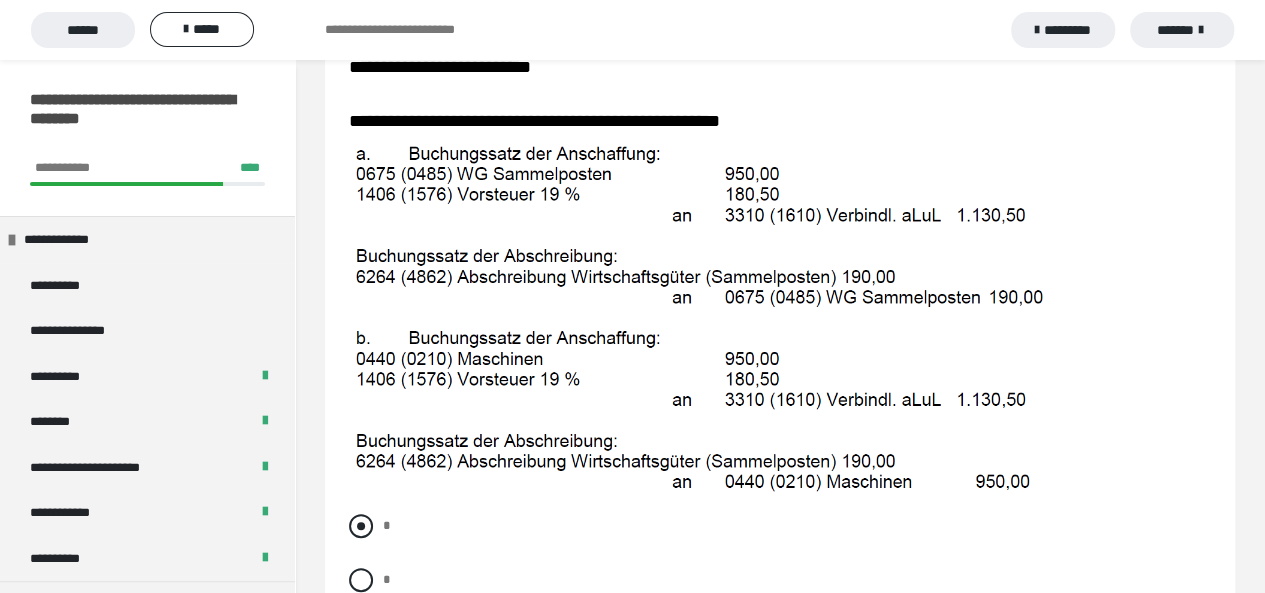 click at bounding box center [361, 526] 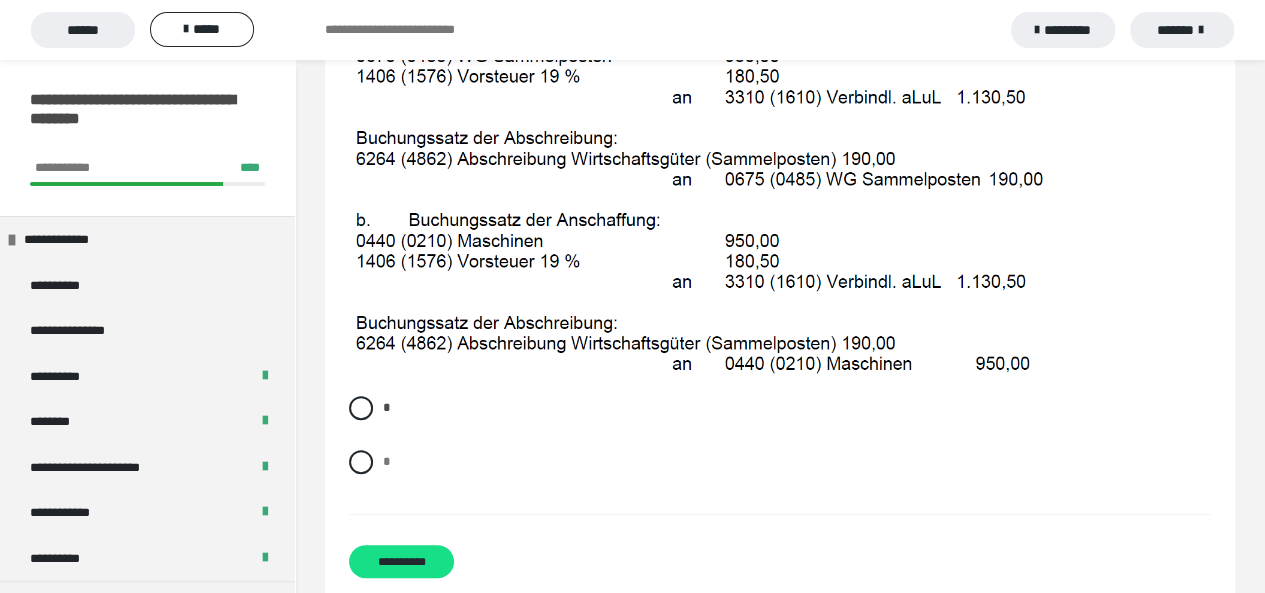 scroll, scrollTop: 4006, scrollLeft: 0, axis: vertical 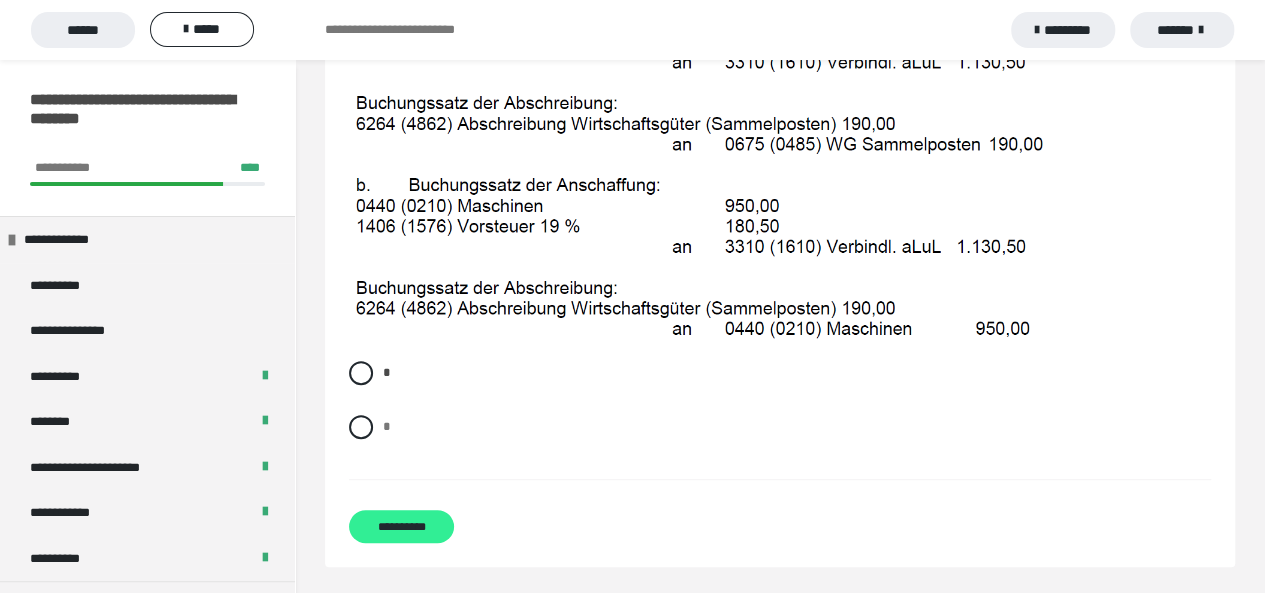 click on "**********" at bounding box center [401, 526] 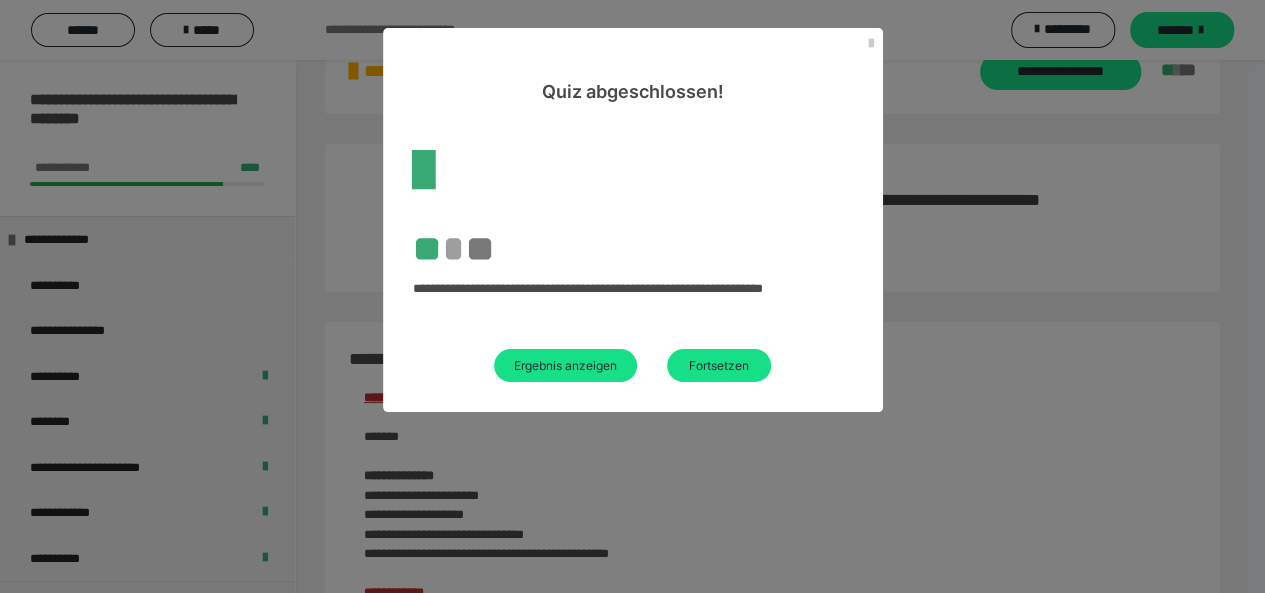 scroll, scrollTop: 2290, scrollLeft: 0, axis: vertical 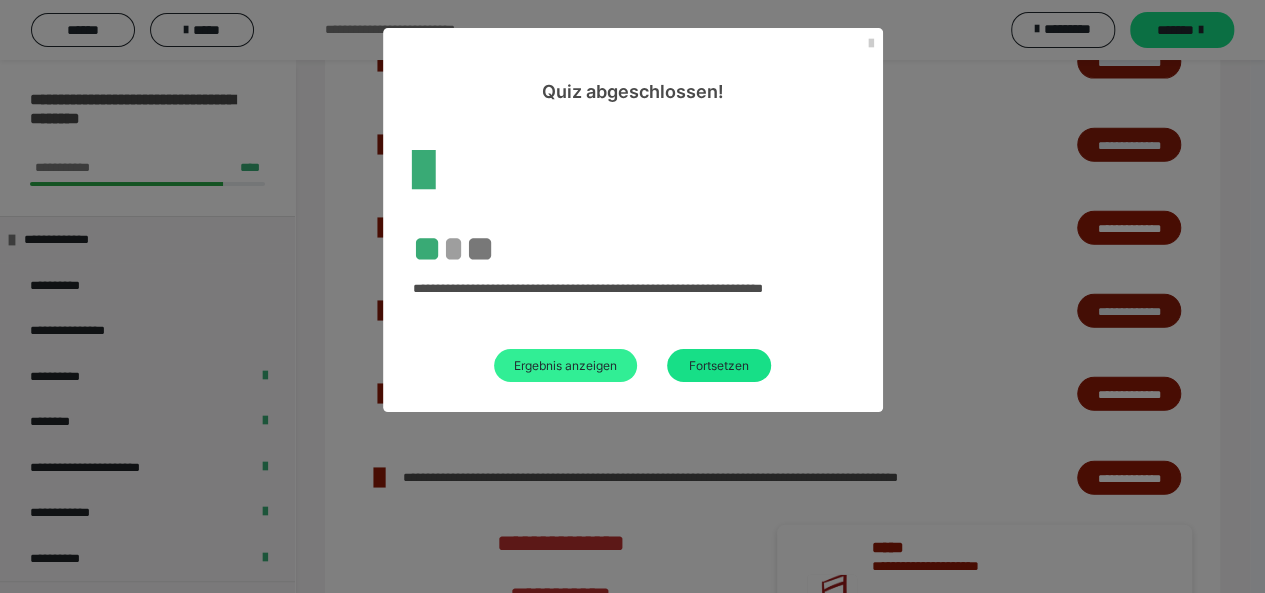 click on "Ergebnis anzeigen" at bounding box center (565, 365) 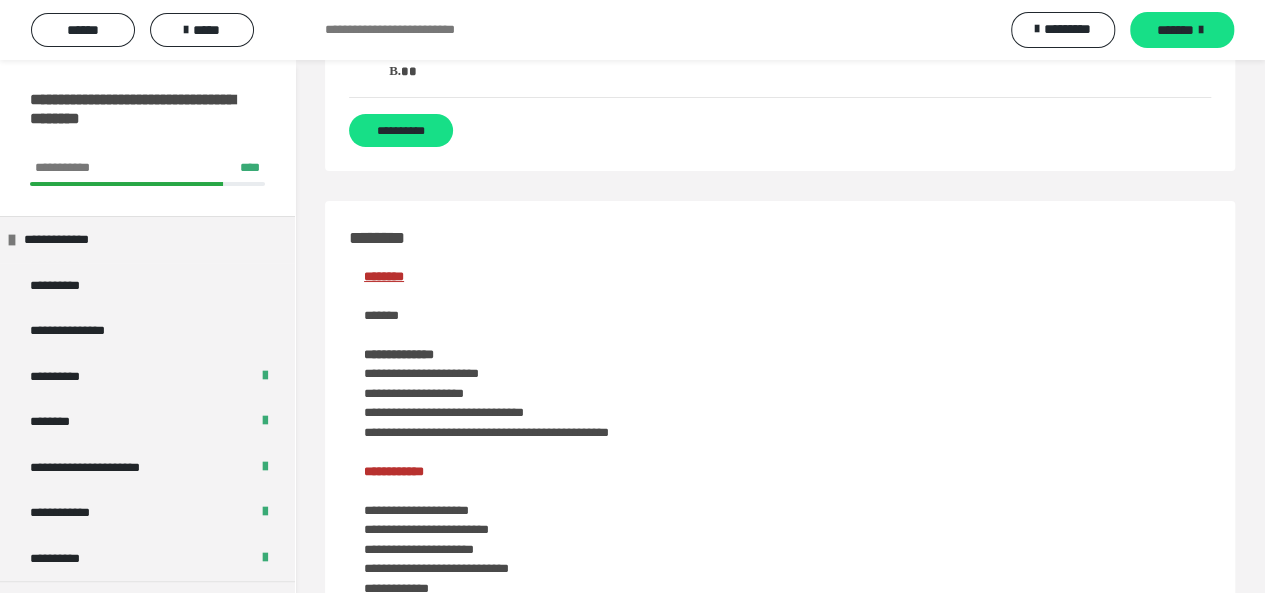 scroll, scrollTop: 3807, scrollLeft: 0, axis: vertical 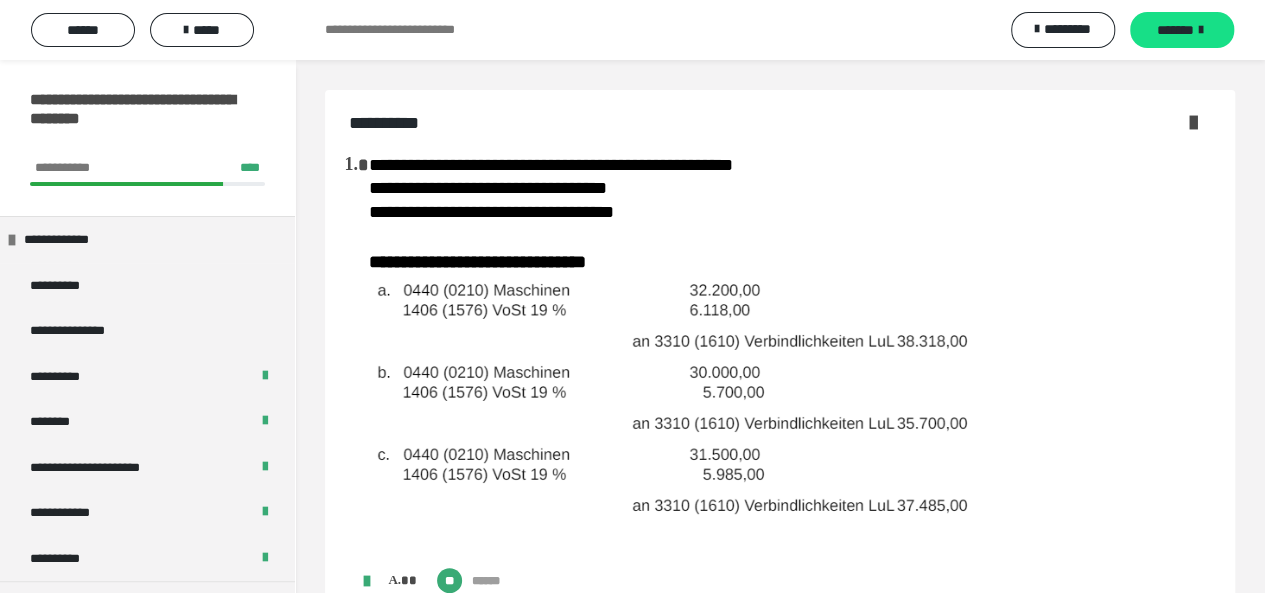 click at bounding box center [1193, 122] 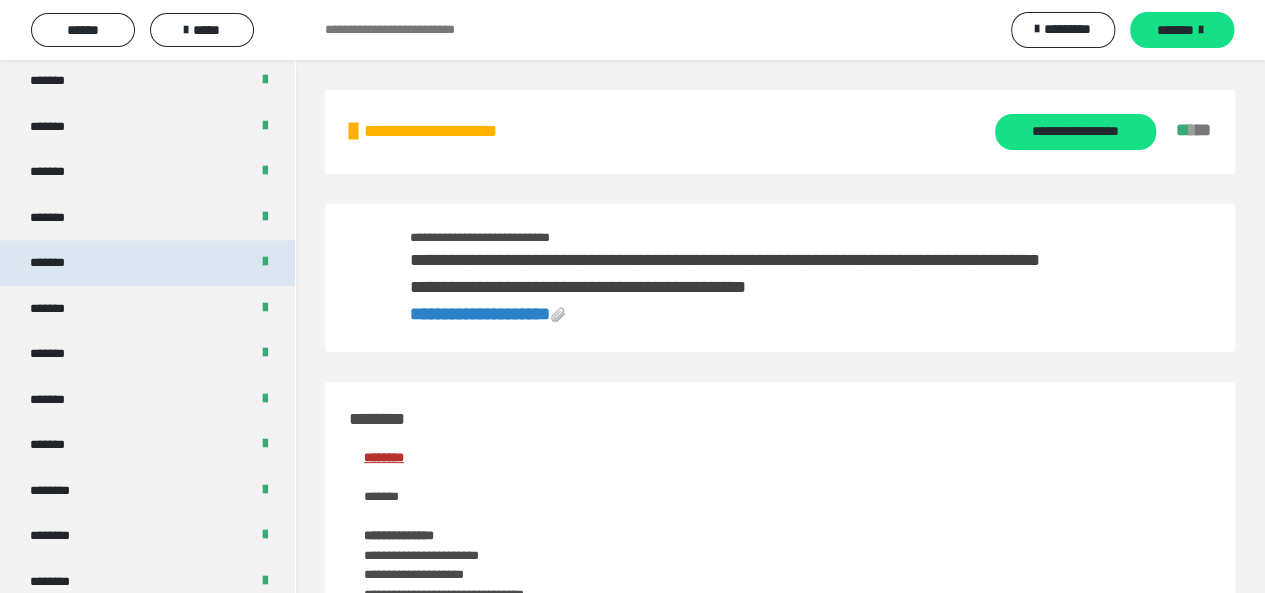 scroll, scrollTop: 772, scrollLeft: 0, axis: vertical 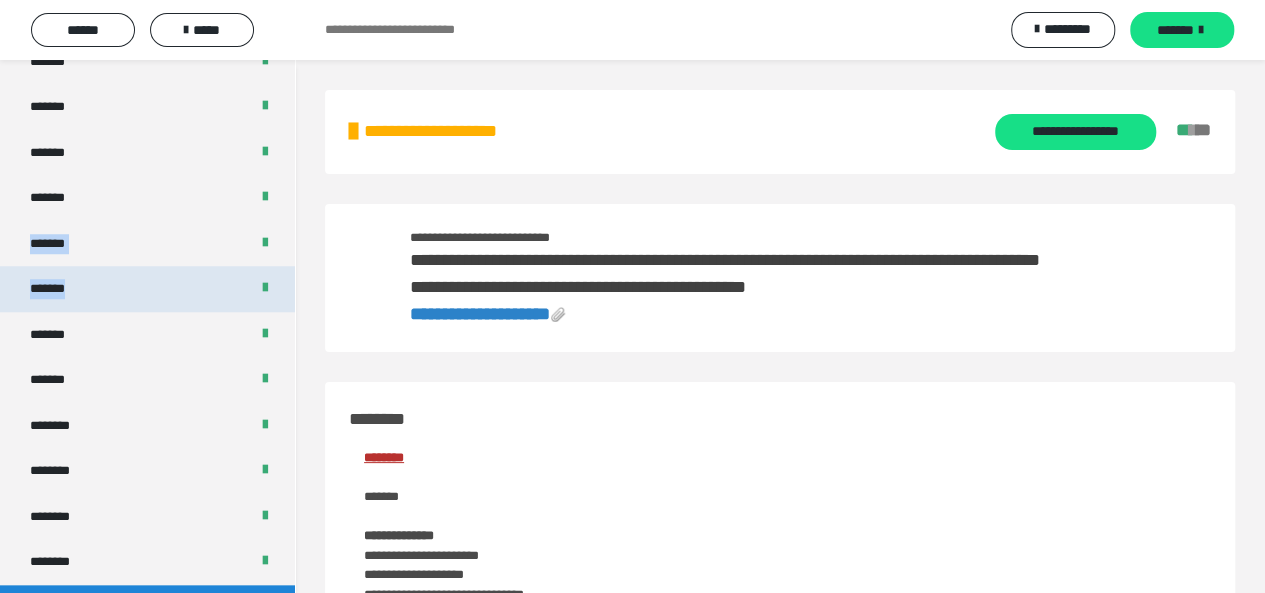 drag, startPoint x: 275, startPoint y: 211, endPoint x: 275, endPoint y: 264, distance: 53 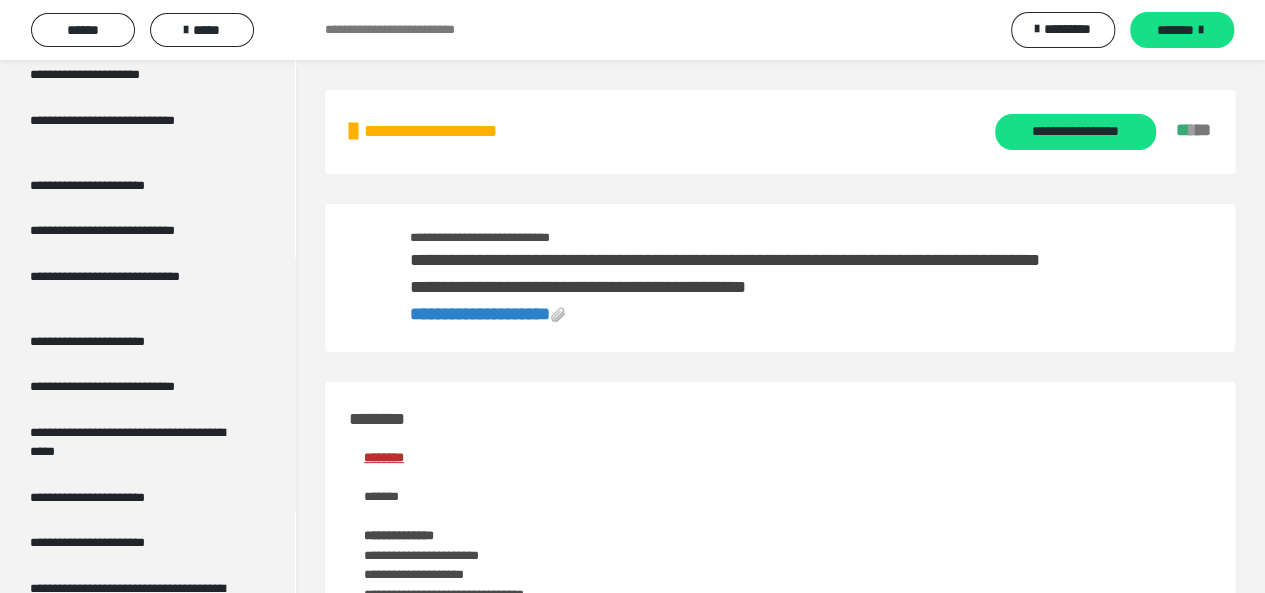 scroll, scrollTop: 3878, scrollLeft: 0, axis: vertical 